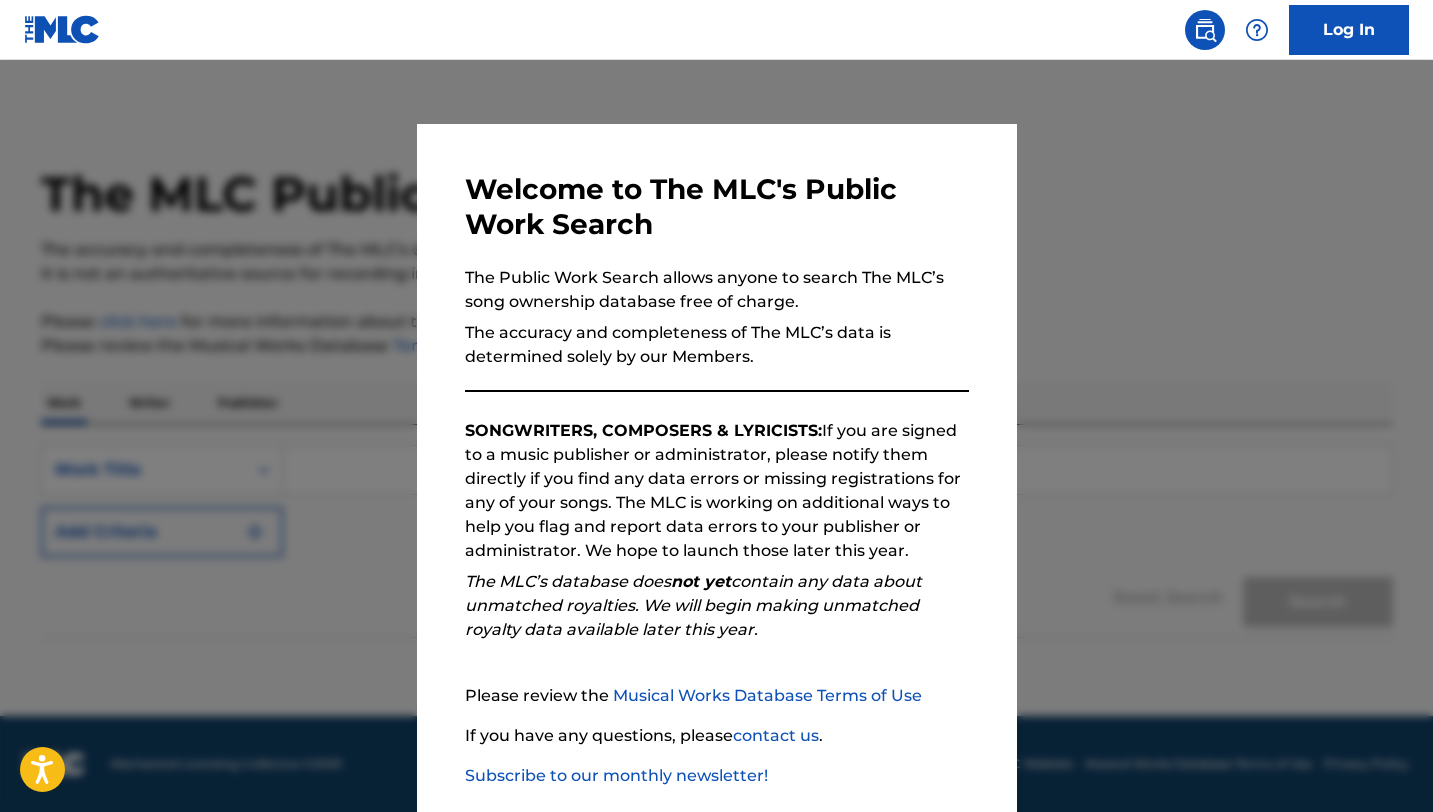 scroll, scrollTop: 0, scrollLeft: 0, axis: both 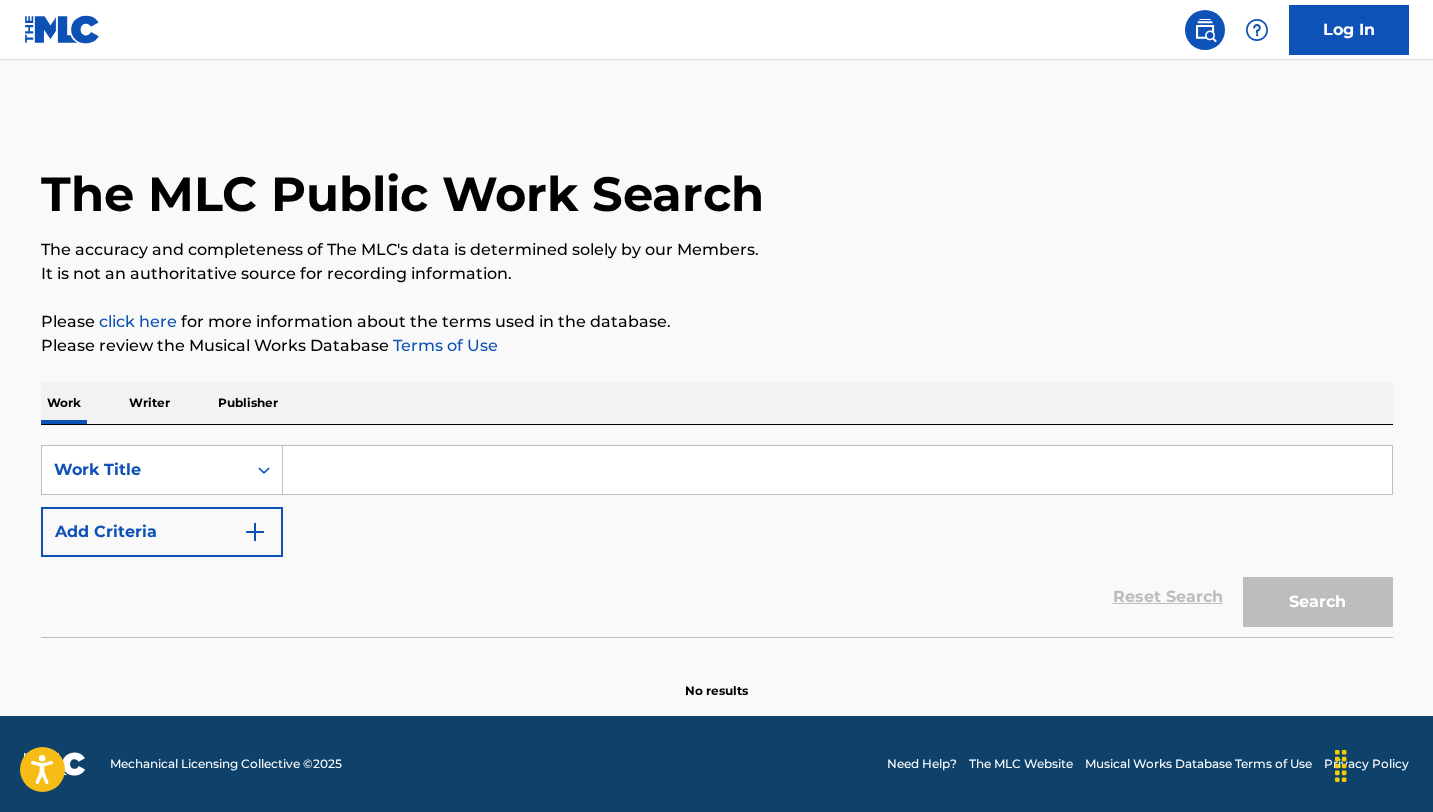 click at bounding box center (837, 470) 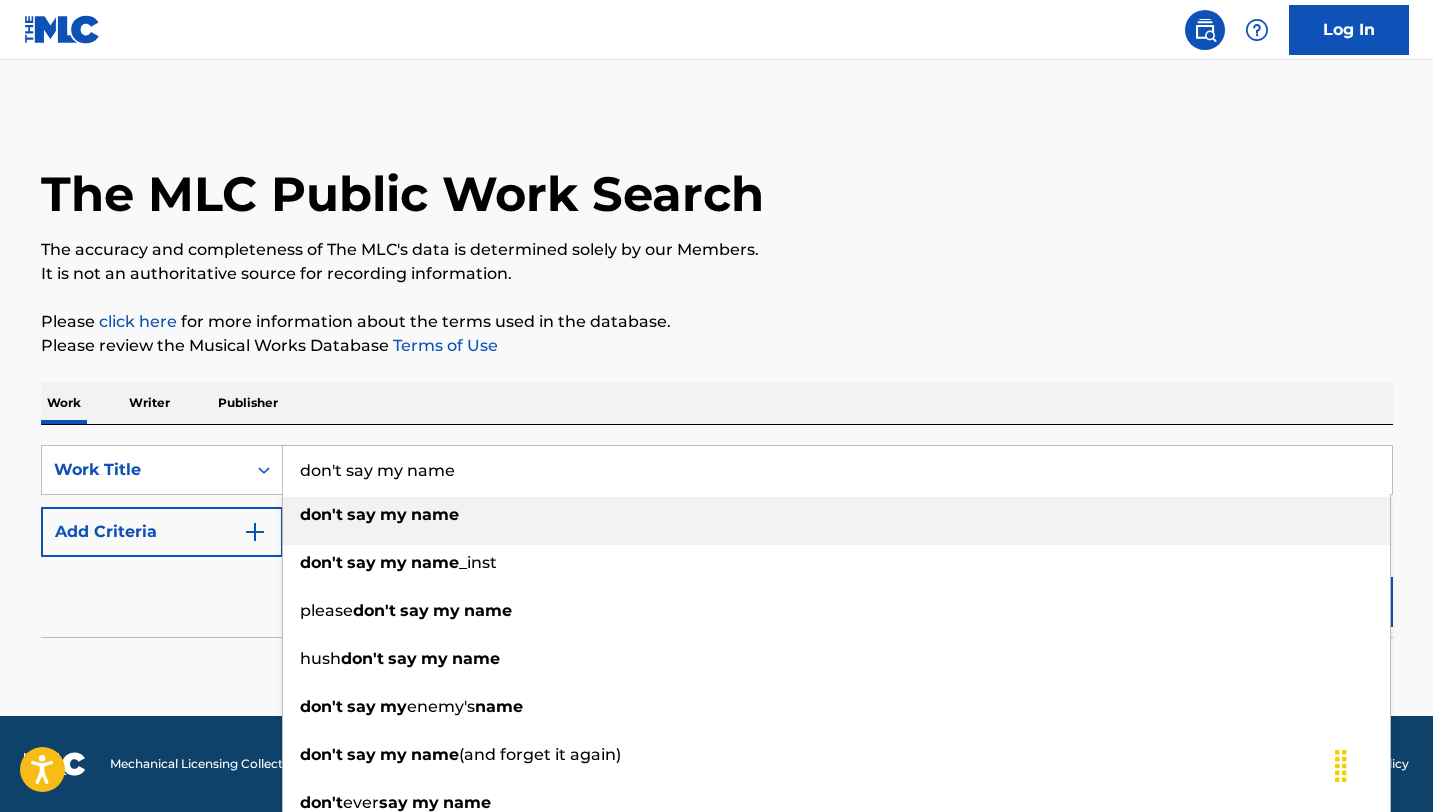 type on "don't say my name" 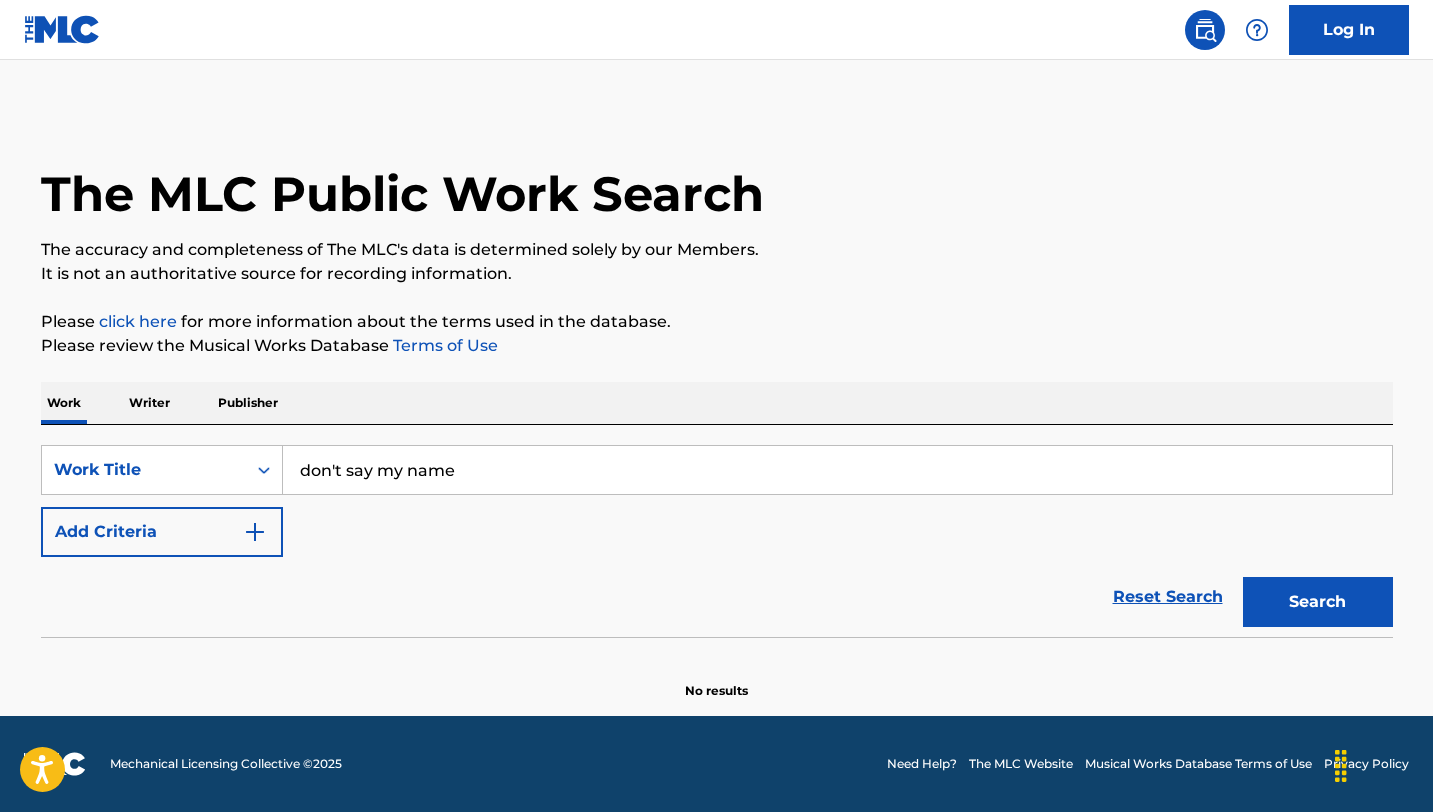 click on "Add Criteria" at bounding box center (162, 532) 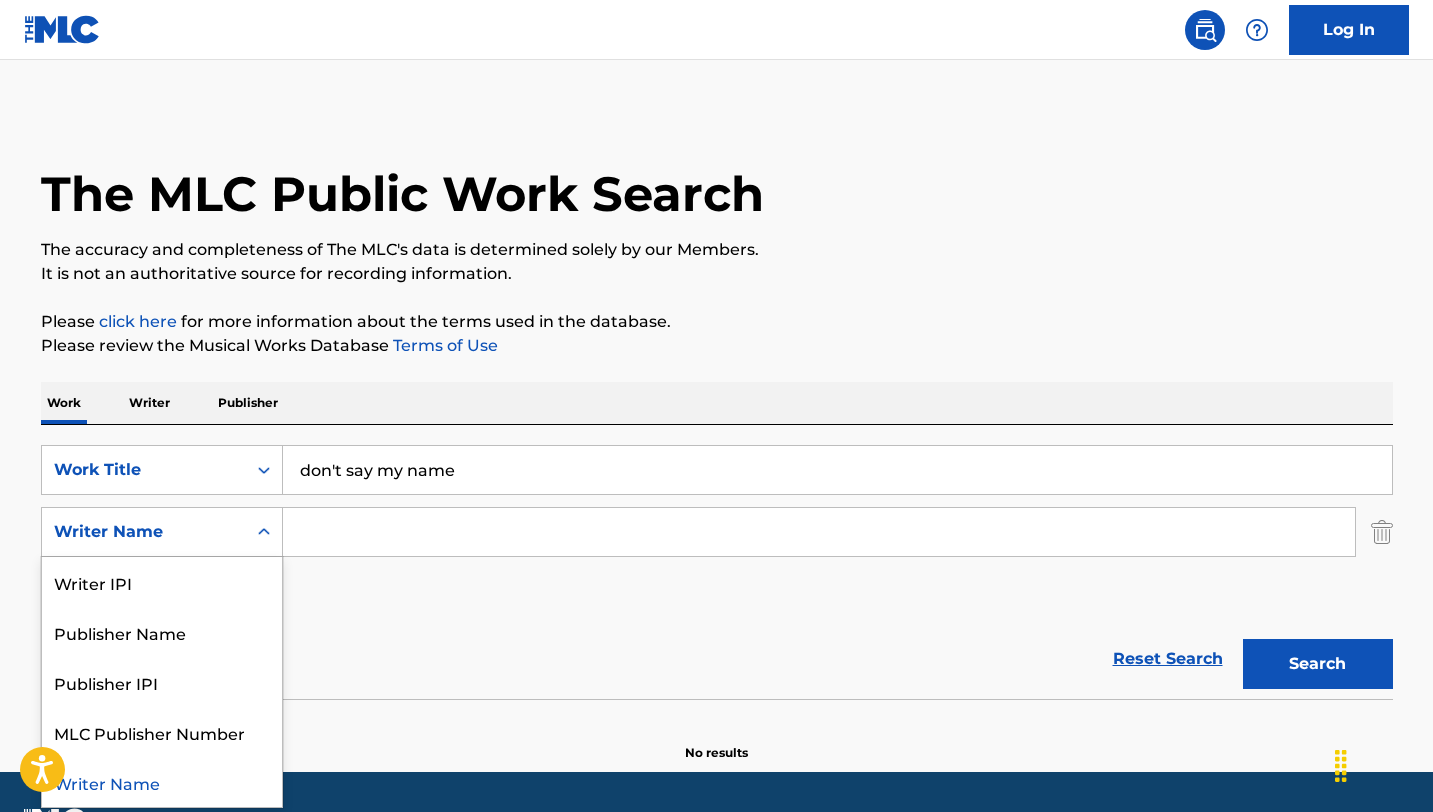 click on "Writer Name" at bounding box center (144, 532) 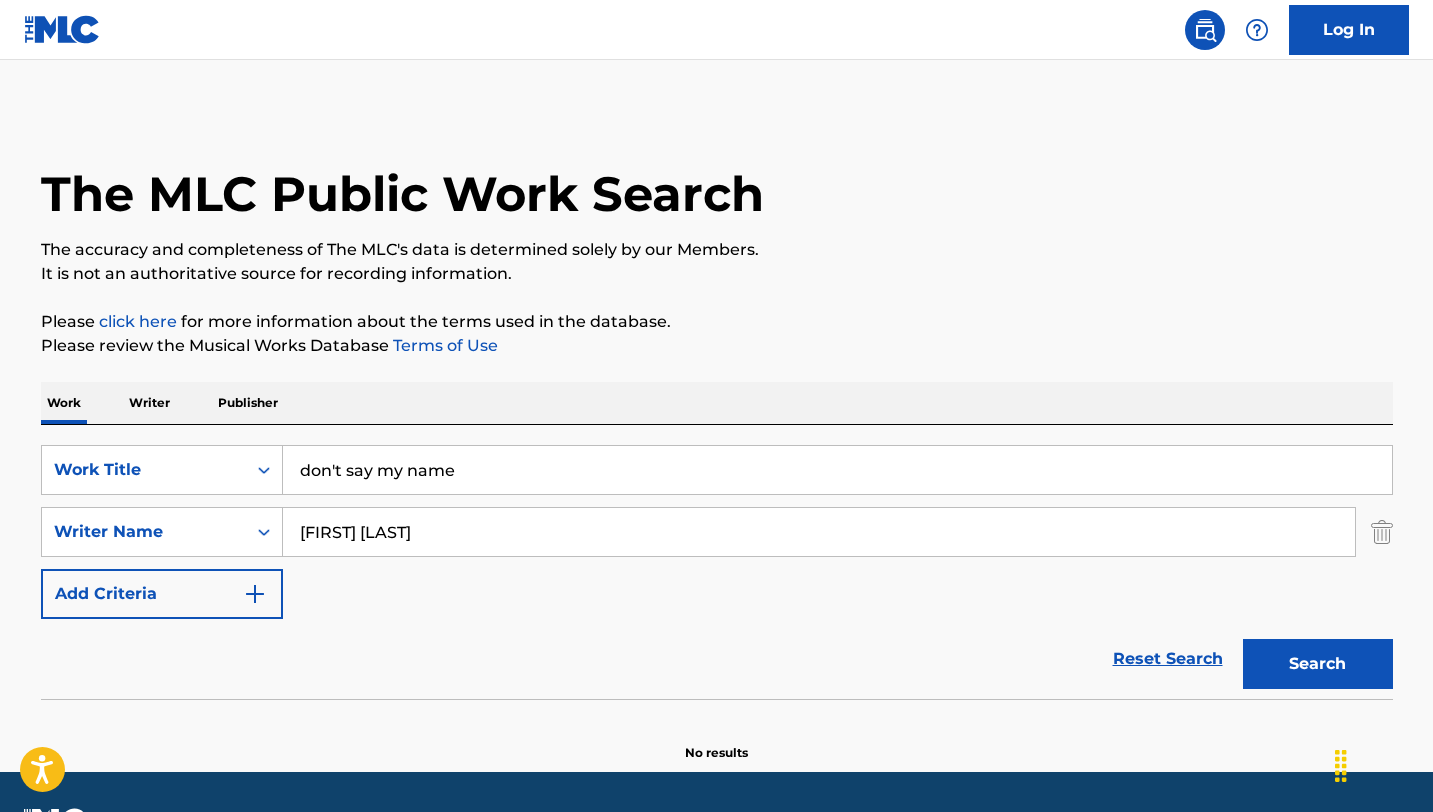 type on "[FIRST] [LAST]" 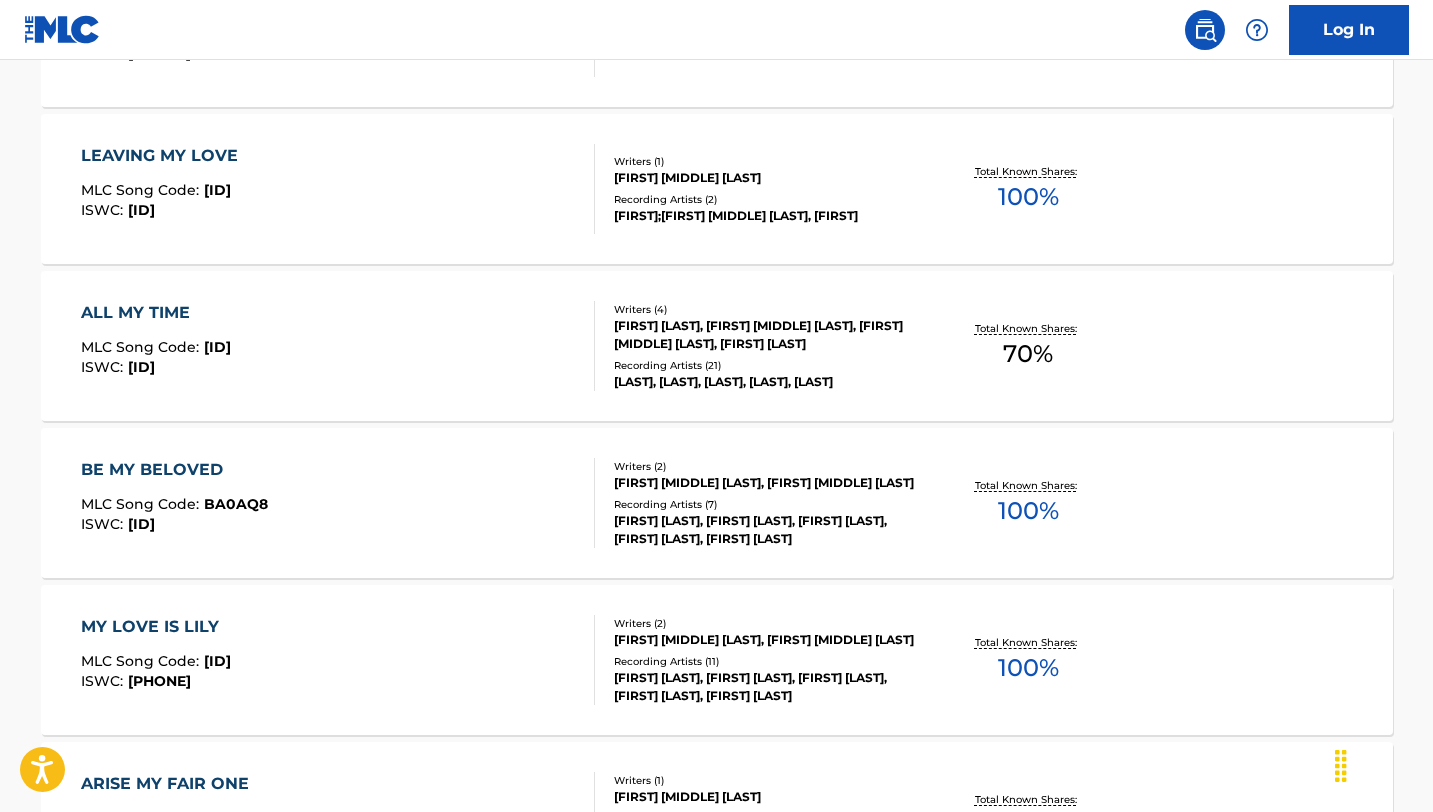 scroll, scrollTop: 0, scrollLeft: 0, axis: both 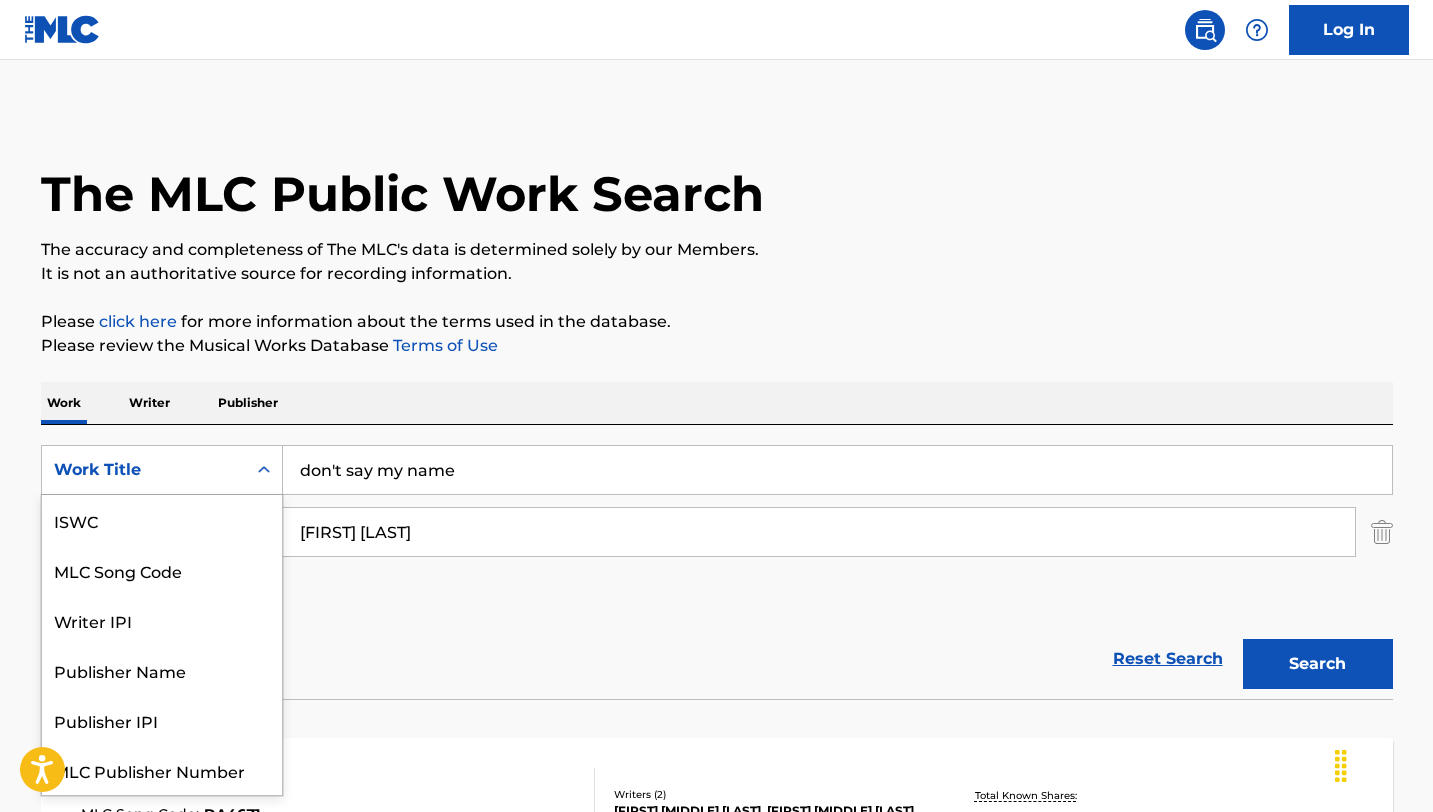 click on "Work Title" at bounding box center (144, 470) 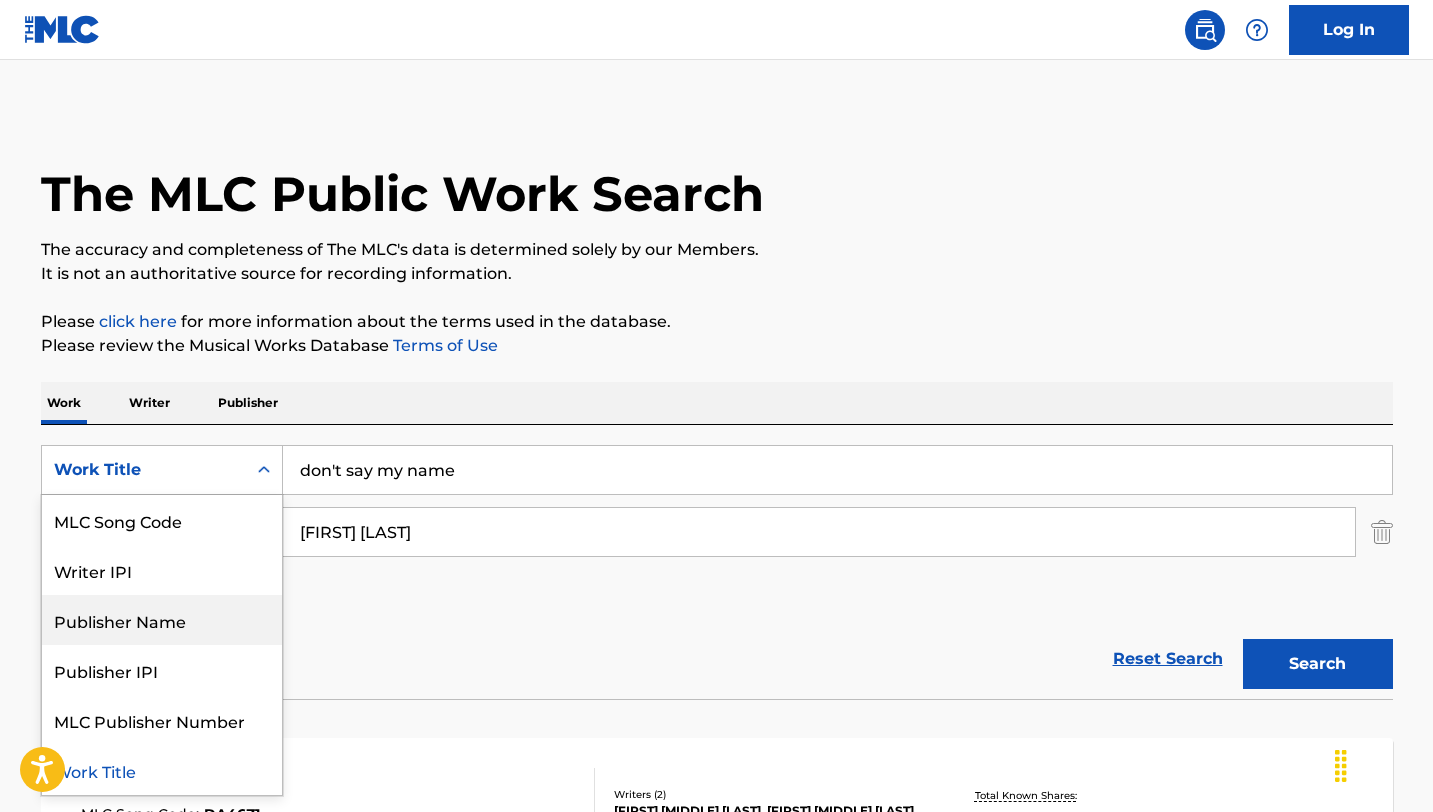click on "Publisher Name" at bounding box center [162, 620] 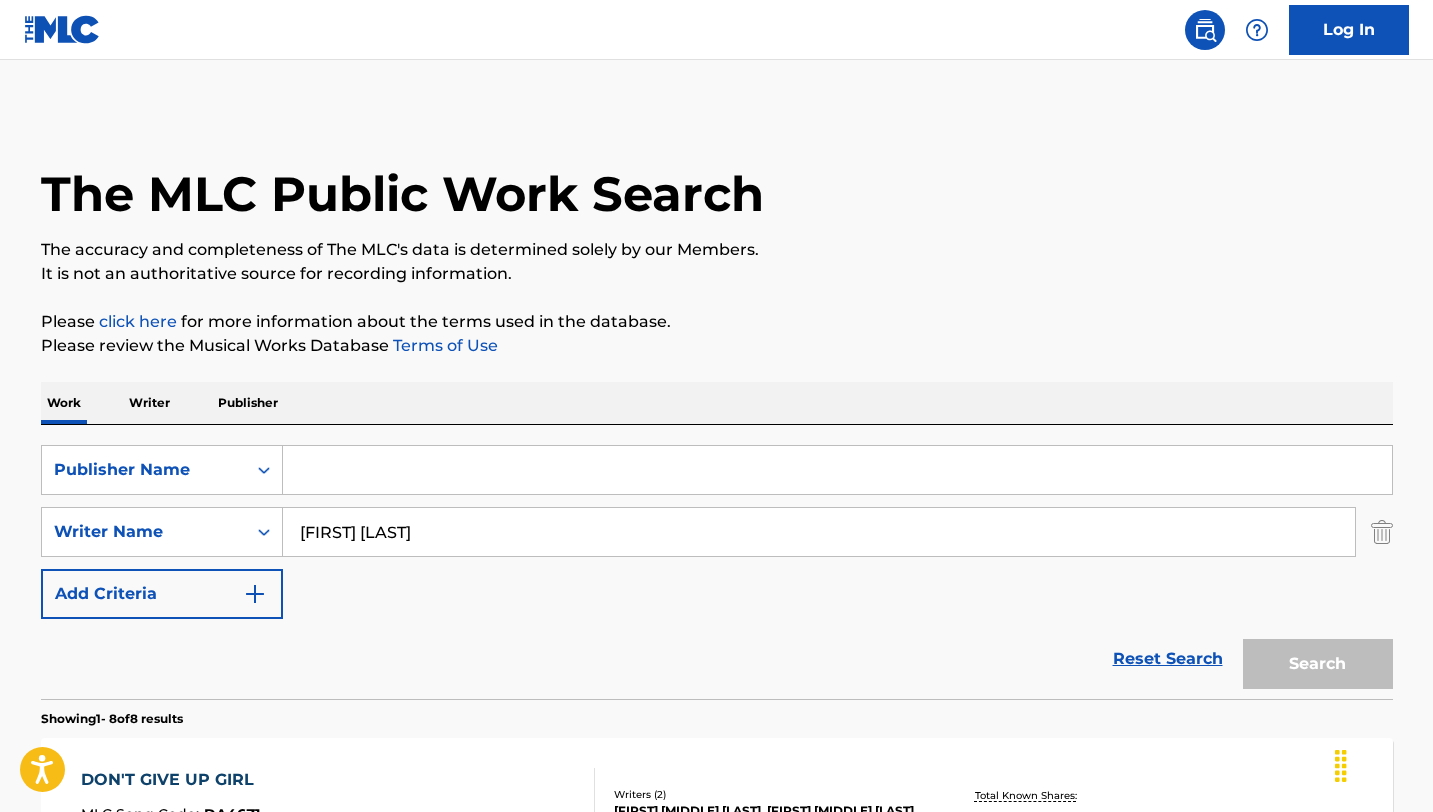drag, startPoint x: 468, startPoint y: 534, endPoint x: 107, endPoint y: 501, distance: 362.50516 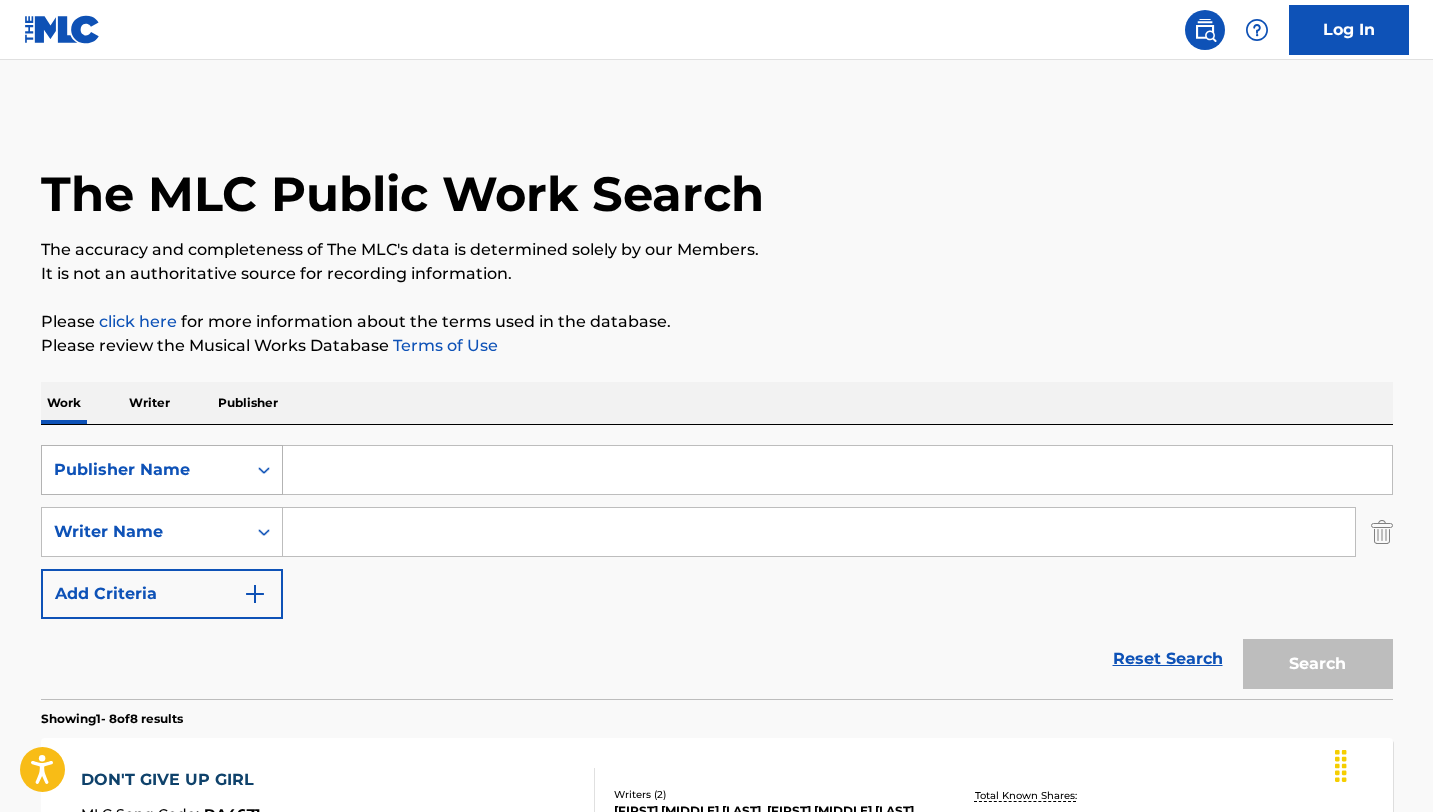 type 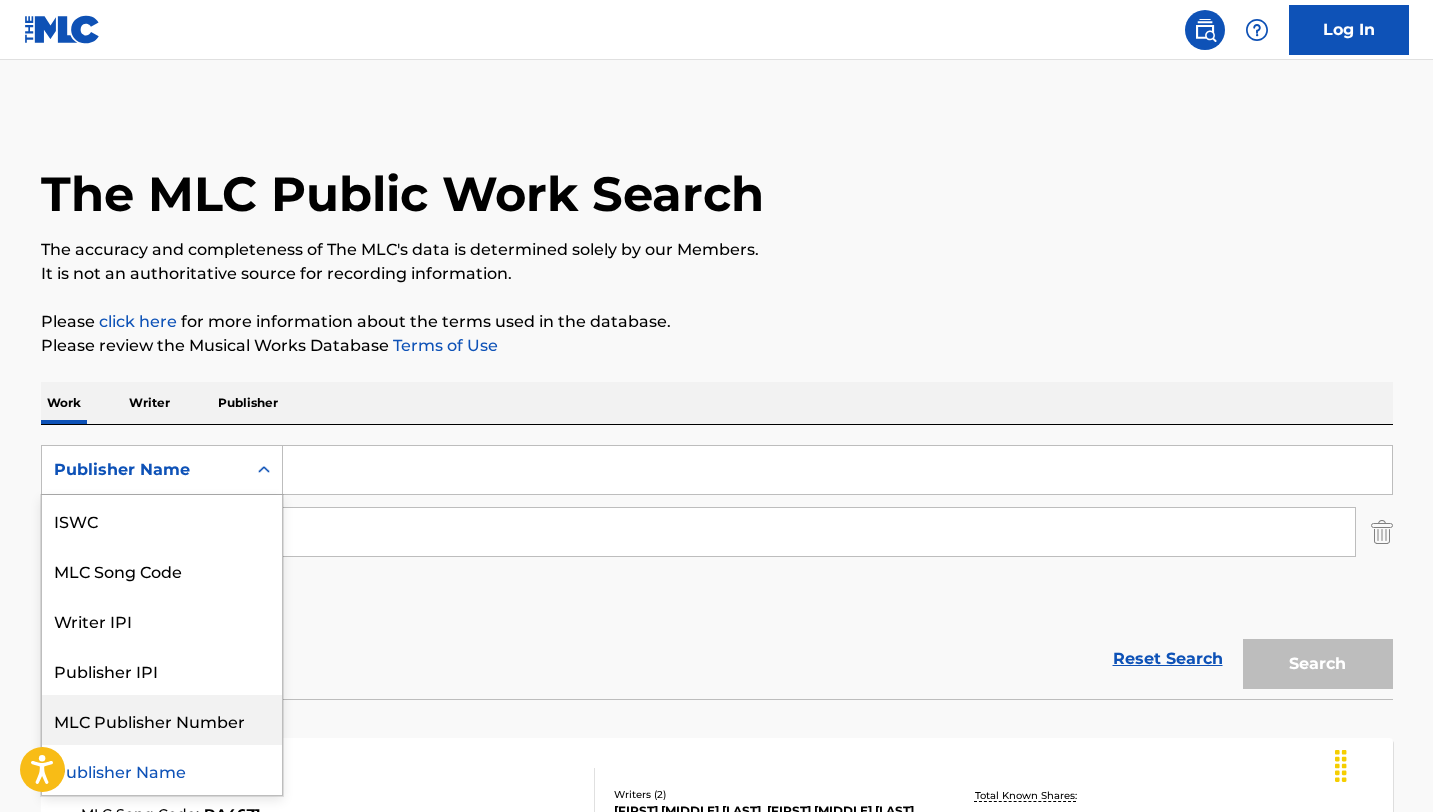 scroll, scrollTop: 0, scrollLeft: 0, axis: both 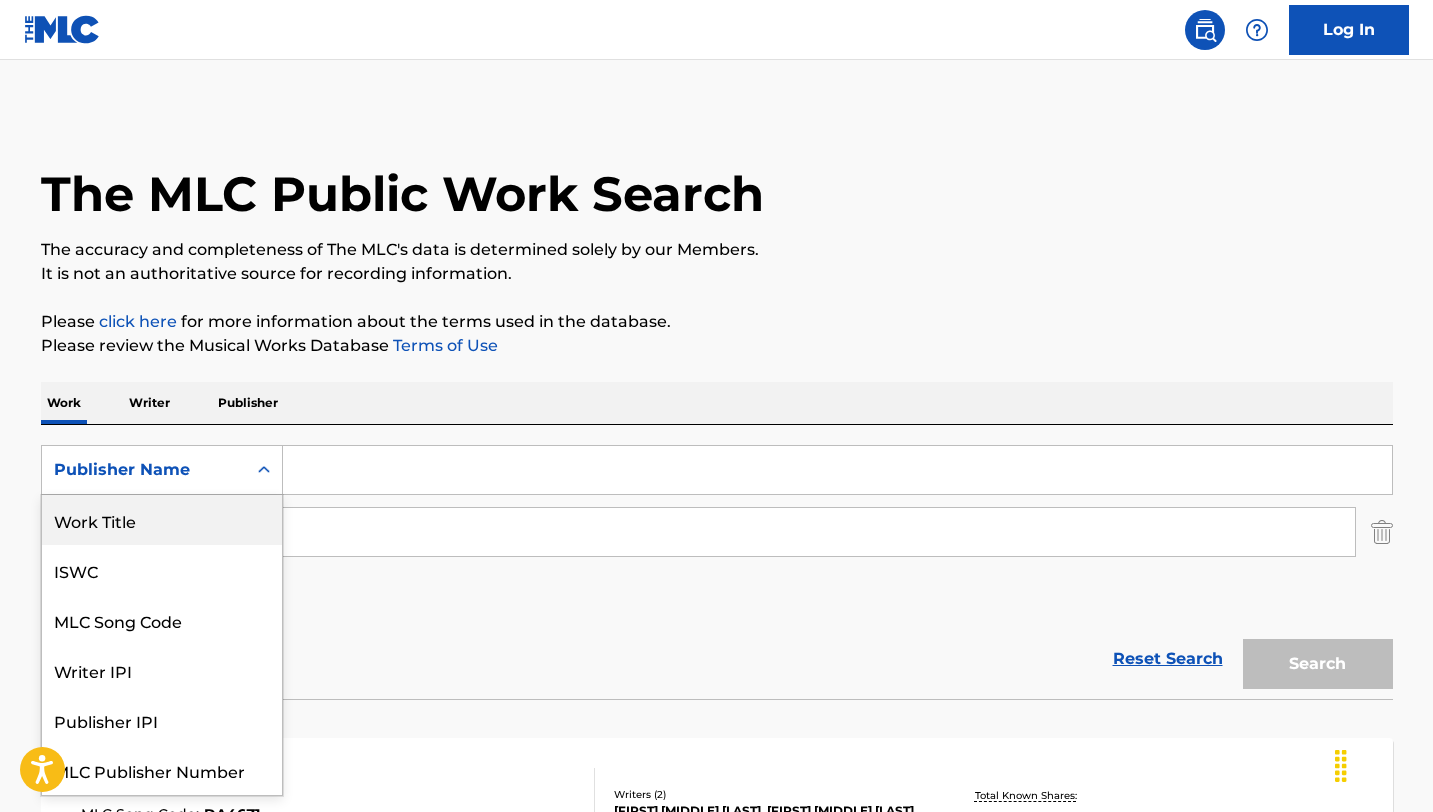 click on "Work Title" at bounding box center [162, 520] 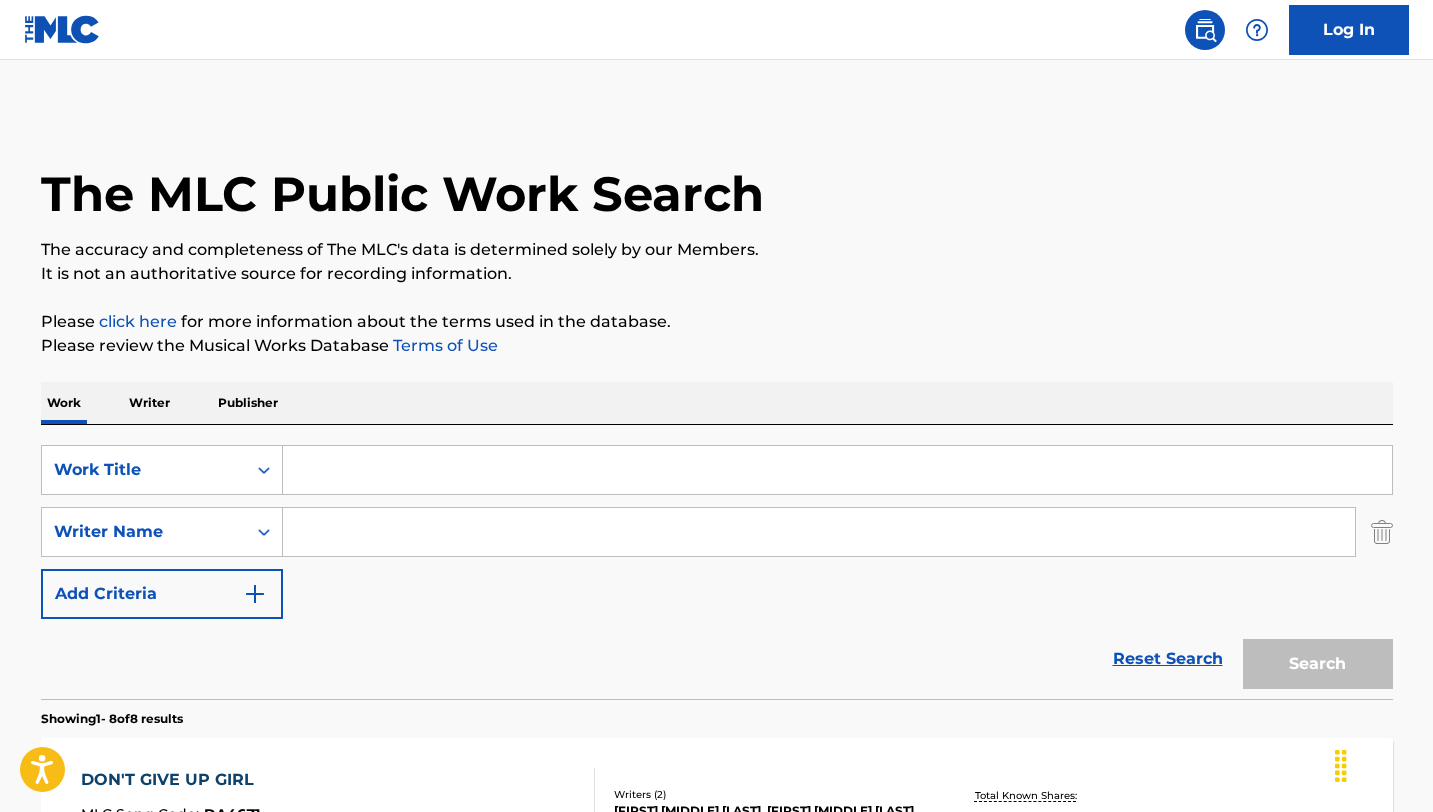 click at bounding box center (837, 470) 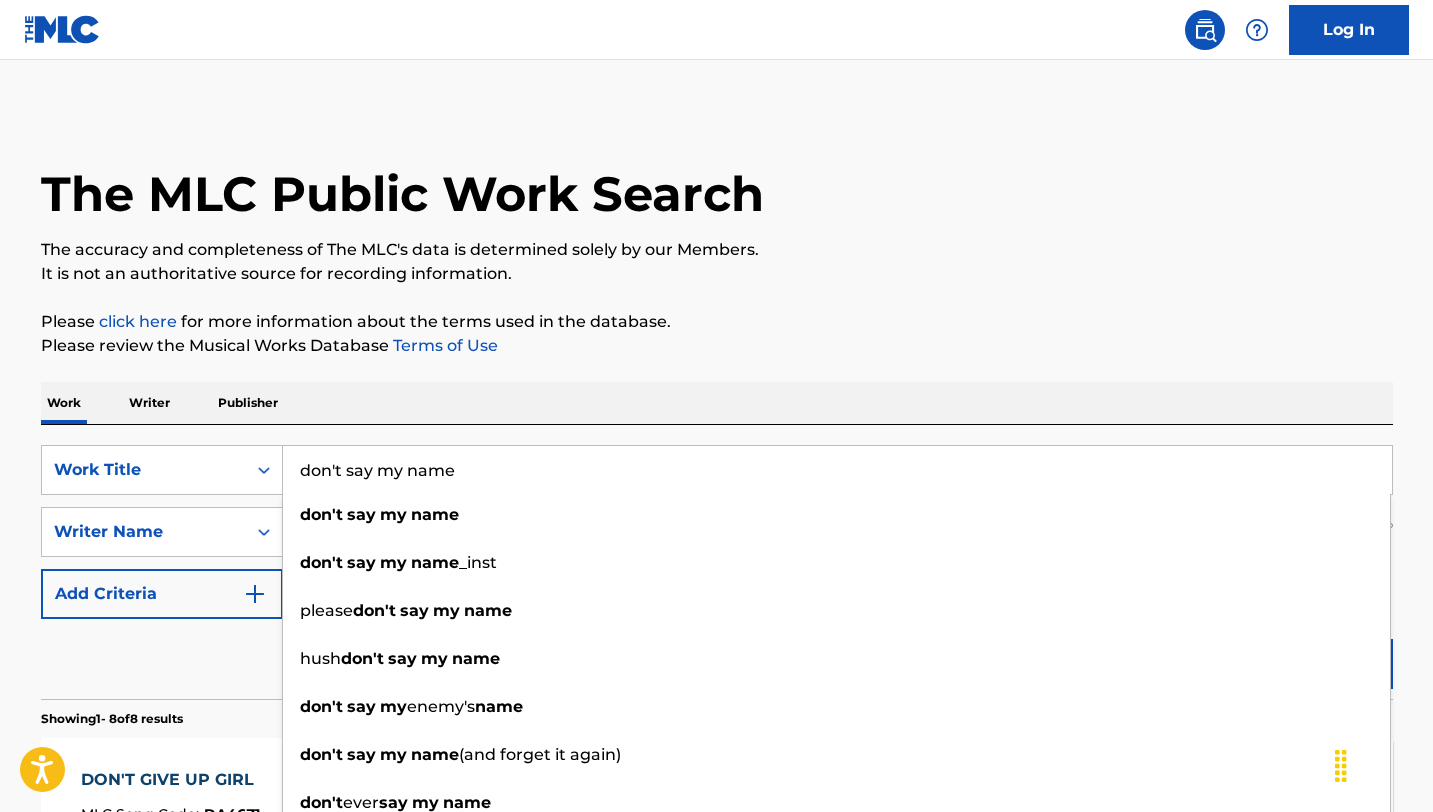 click on "don't say my name" at bounding box center [837, 470] 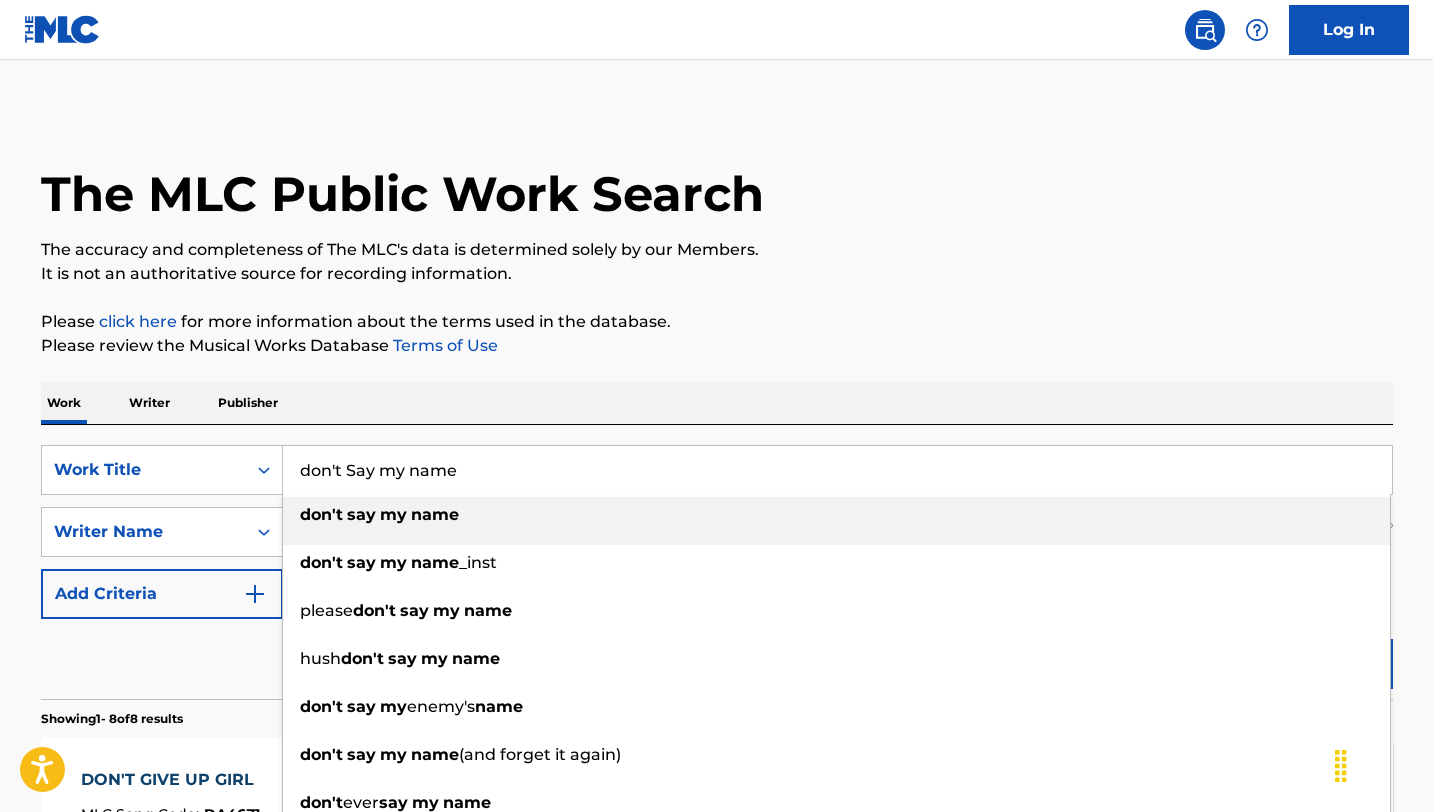 click on "don't Say my name" at bounding box center (837, 470) 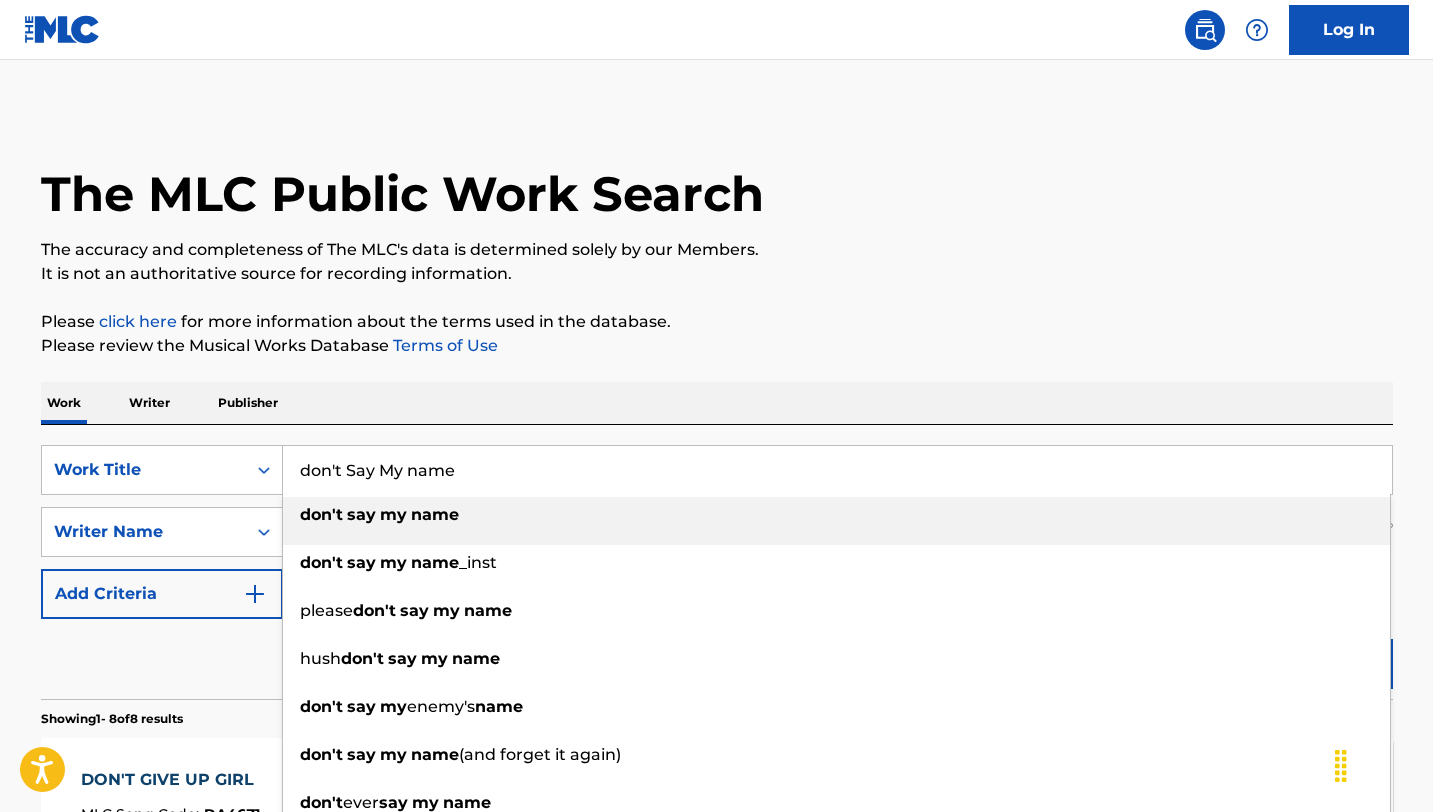 click on "don't Say My name" at bounding box center (837, 470) 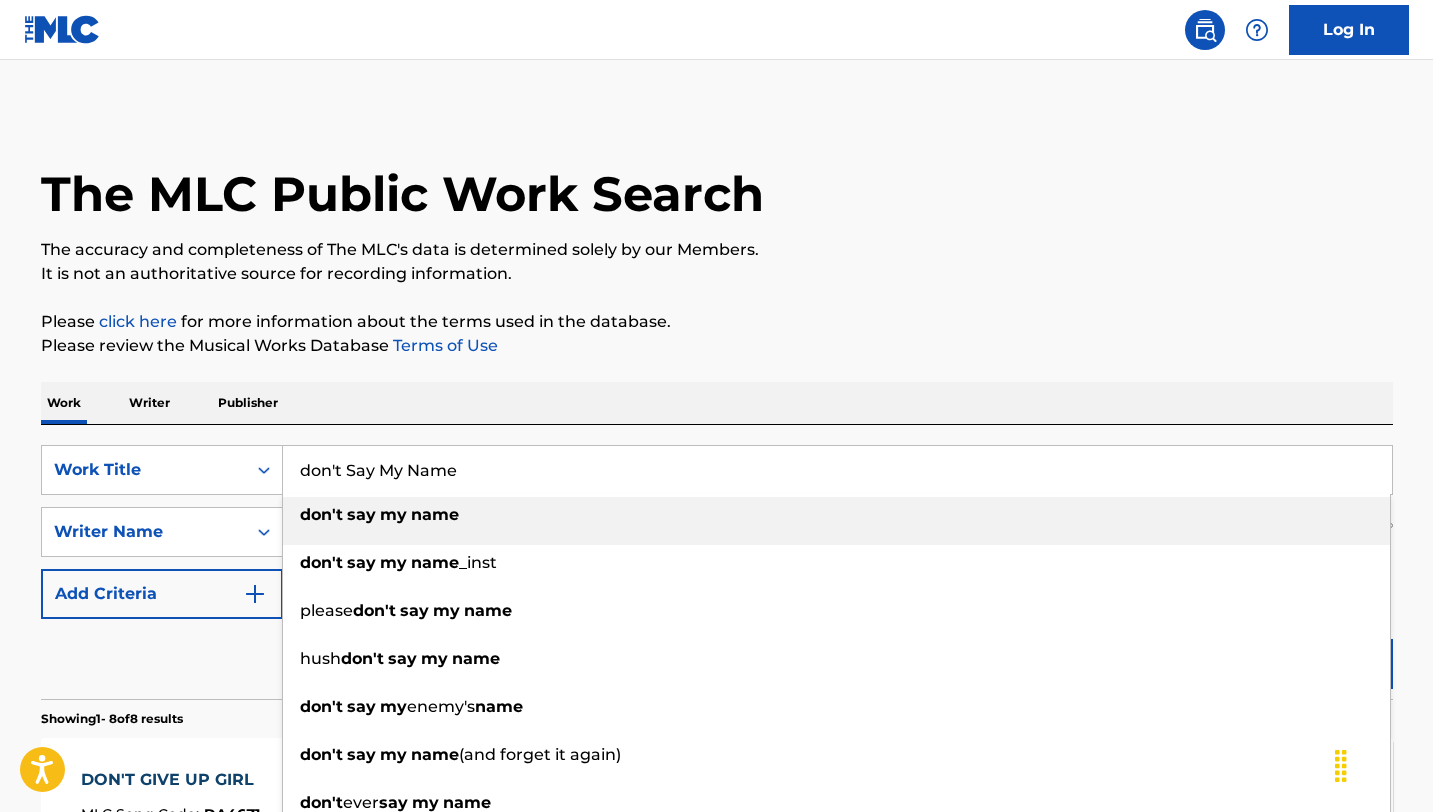 click on "don't Say My Name" at bounding box center [837, 470] 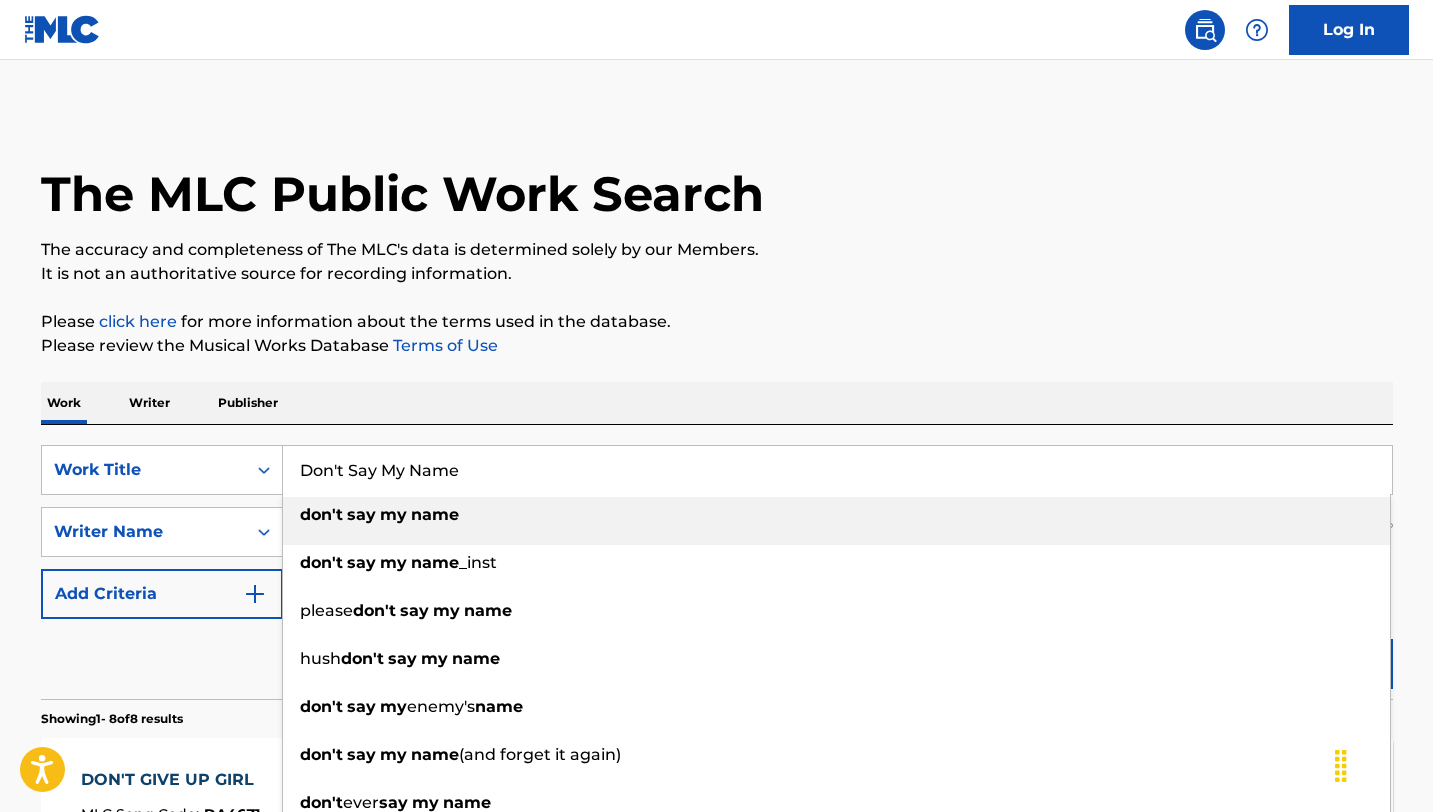 type on "Don't Say My Name" 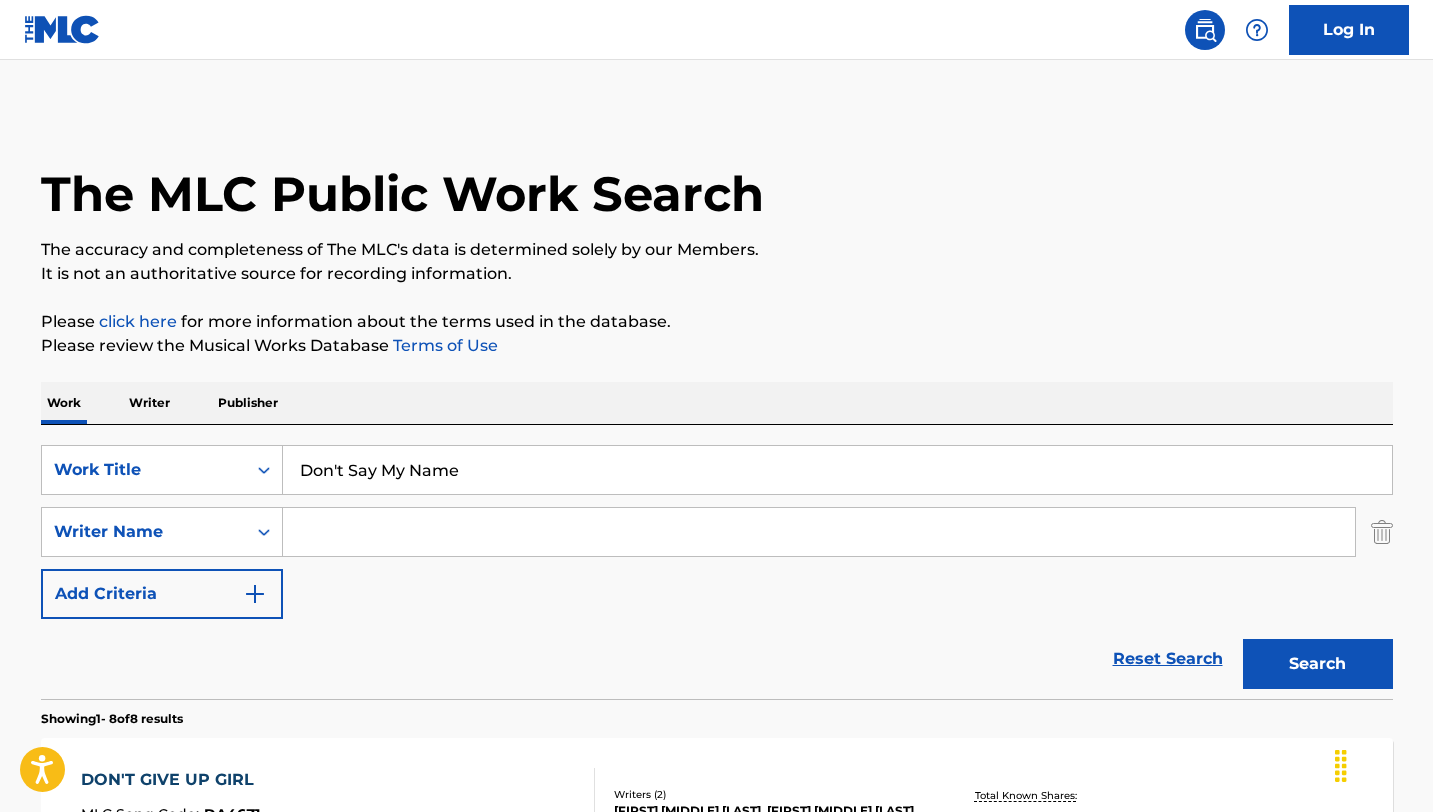 scroll, scrollTop: 99, scrollLeft: 0, axis: vertical 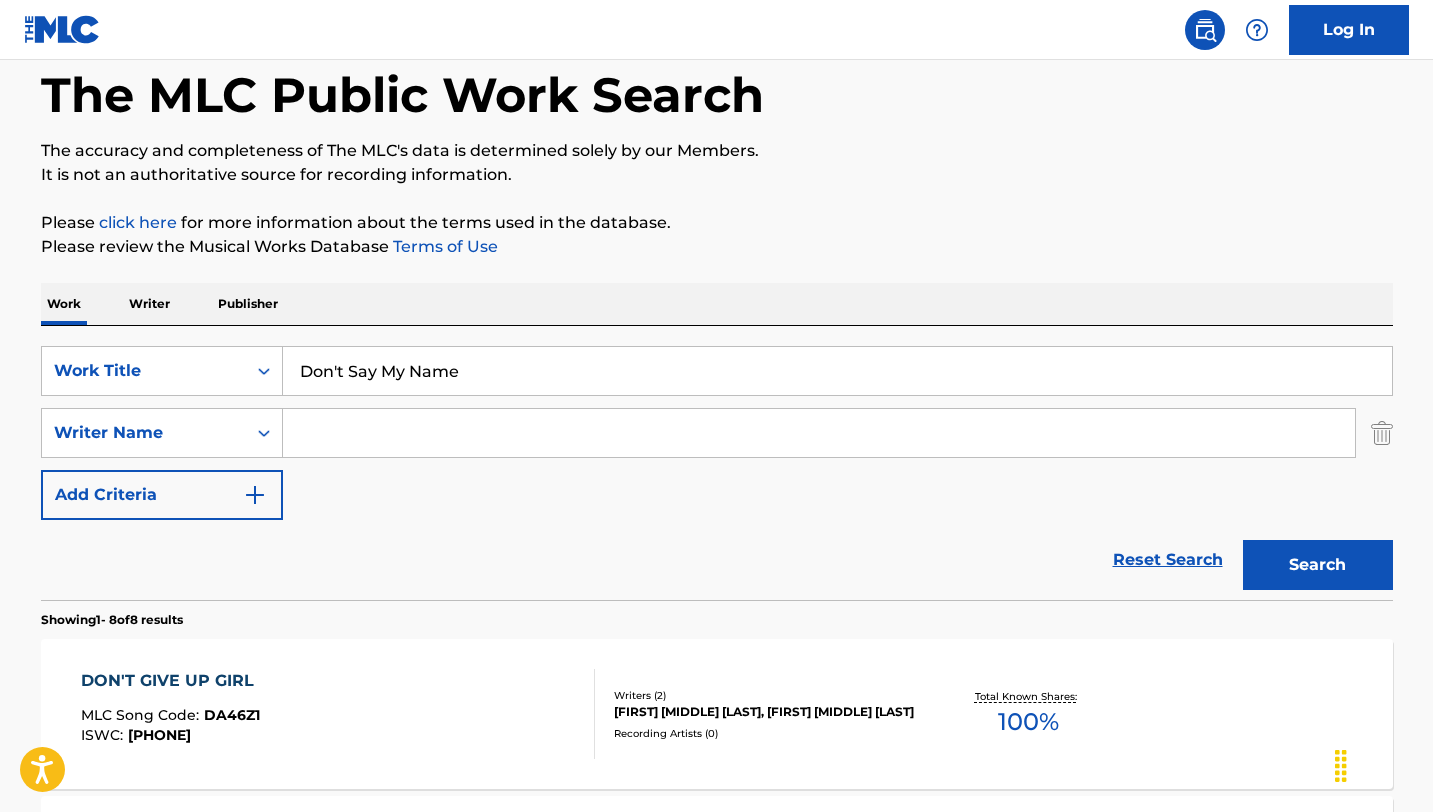 click on "Search" at bounding box center (1318, 565) 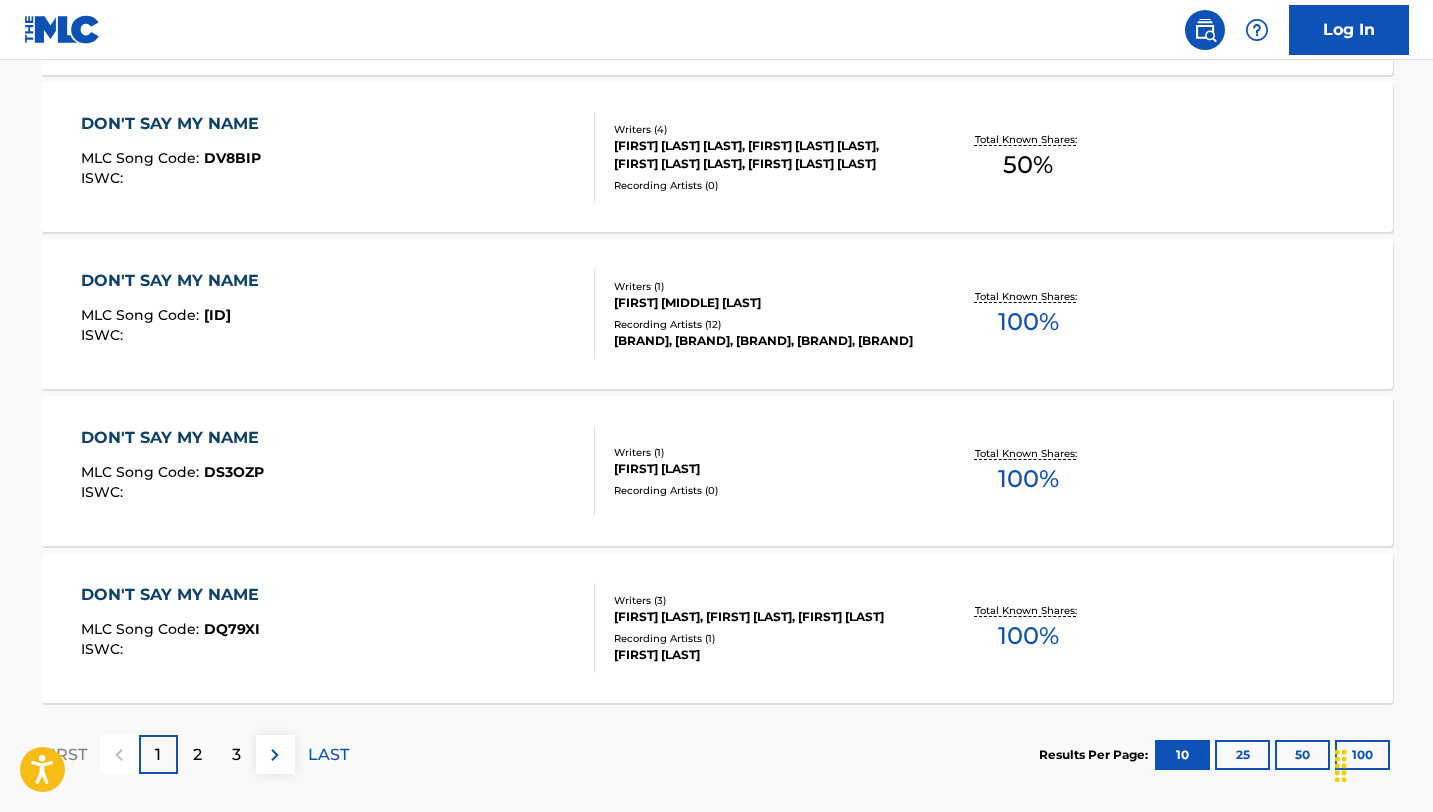 scroll, scrollTop: 1607, scrollLeft: 0, axis: vertical 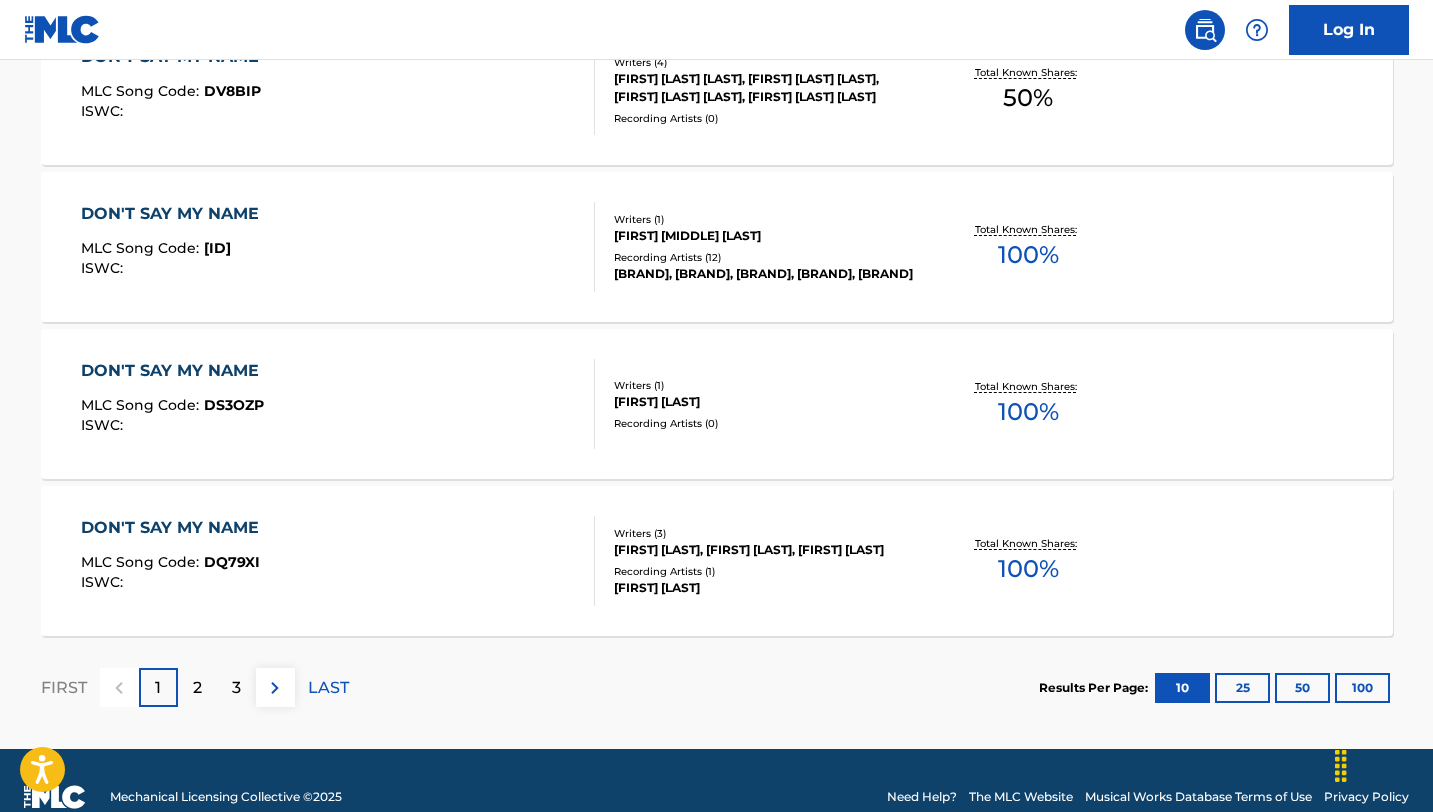 click on "2" at bounding box center (197, 688) 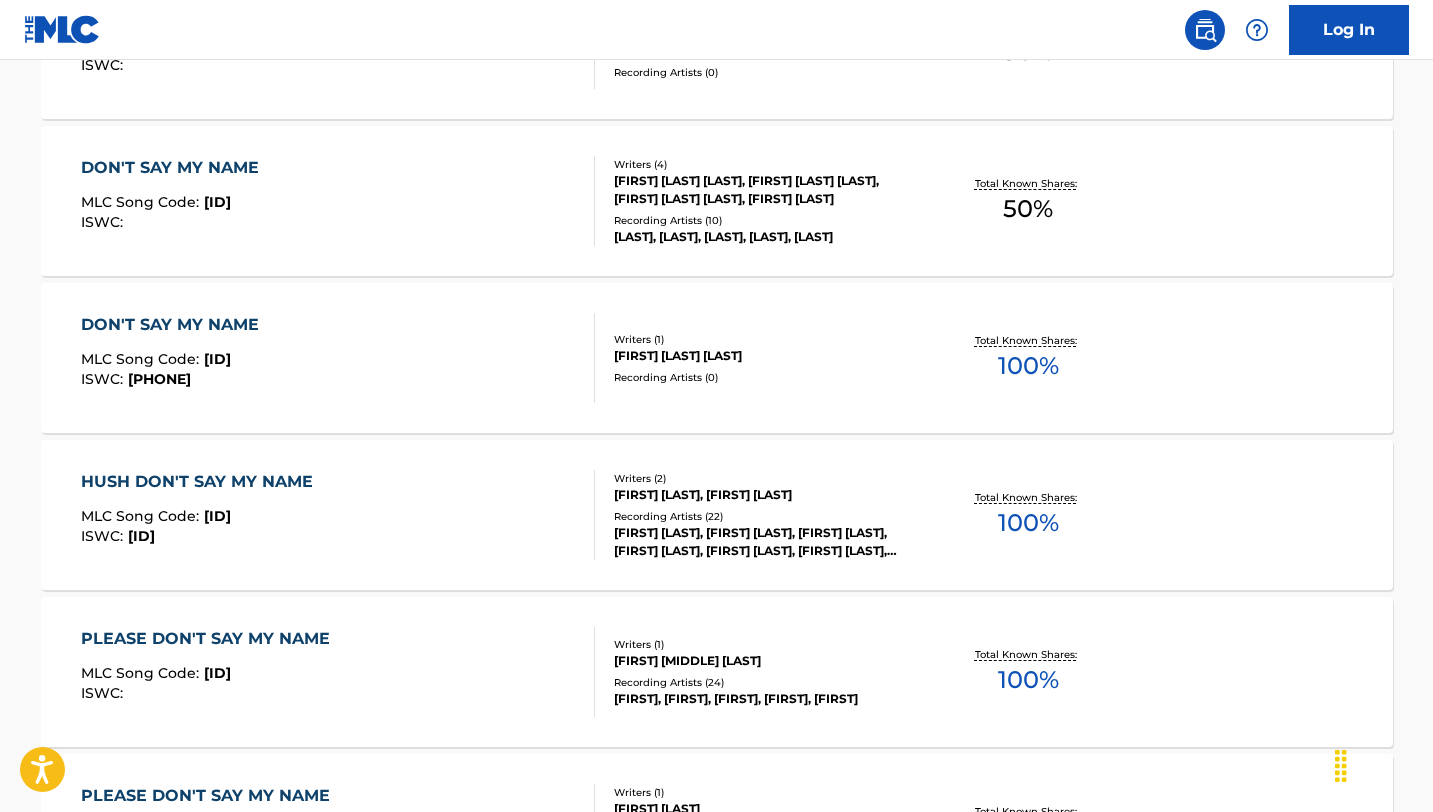scroll, scrollTop: 1630, scrollLeft: 0, axis: vertical 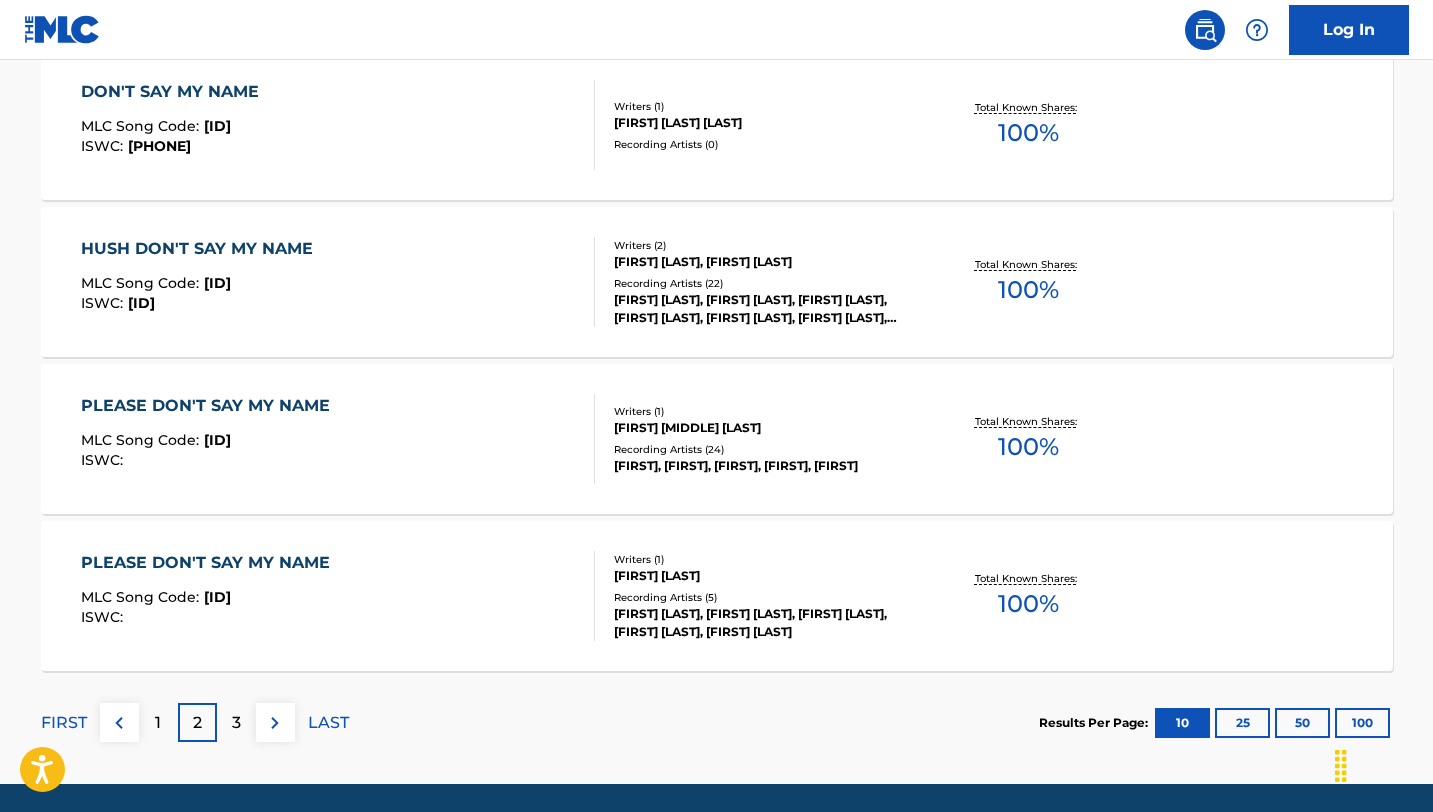 click on "3" at bounding box center [236, 723] 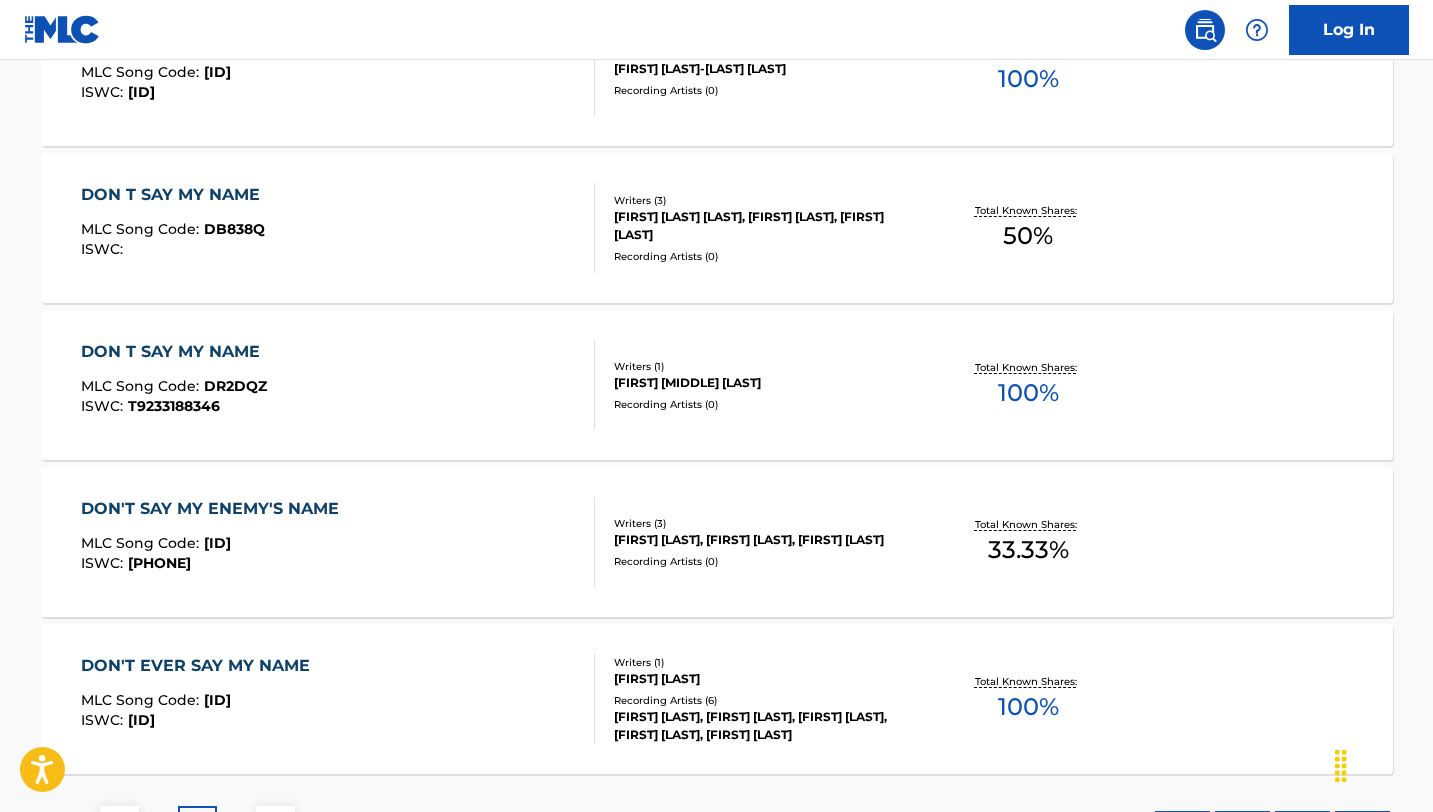 scroll, scrollTop: 1698, scrollLeft: 0, axis: vertical 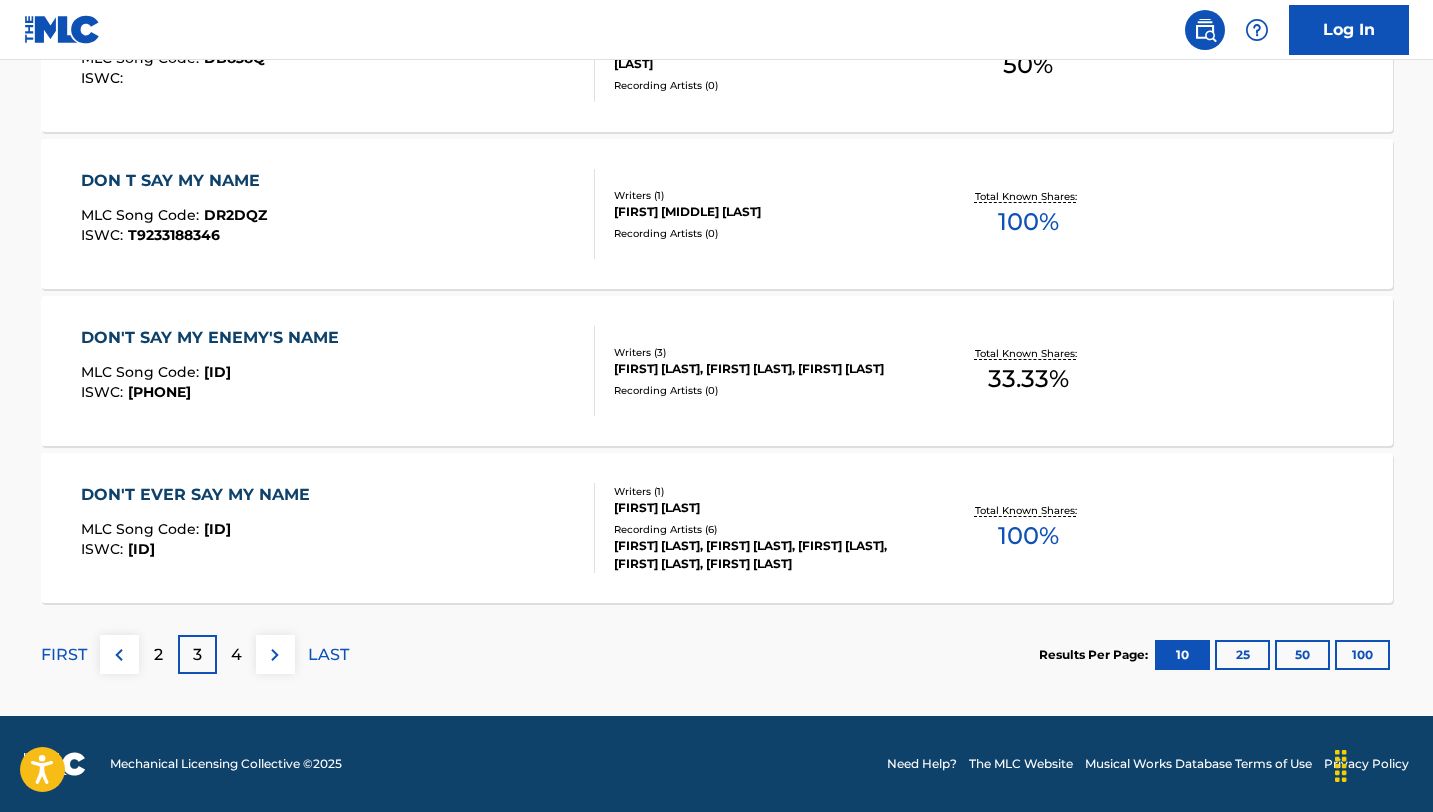 click on "4" at bounding box center (236, 654) 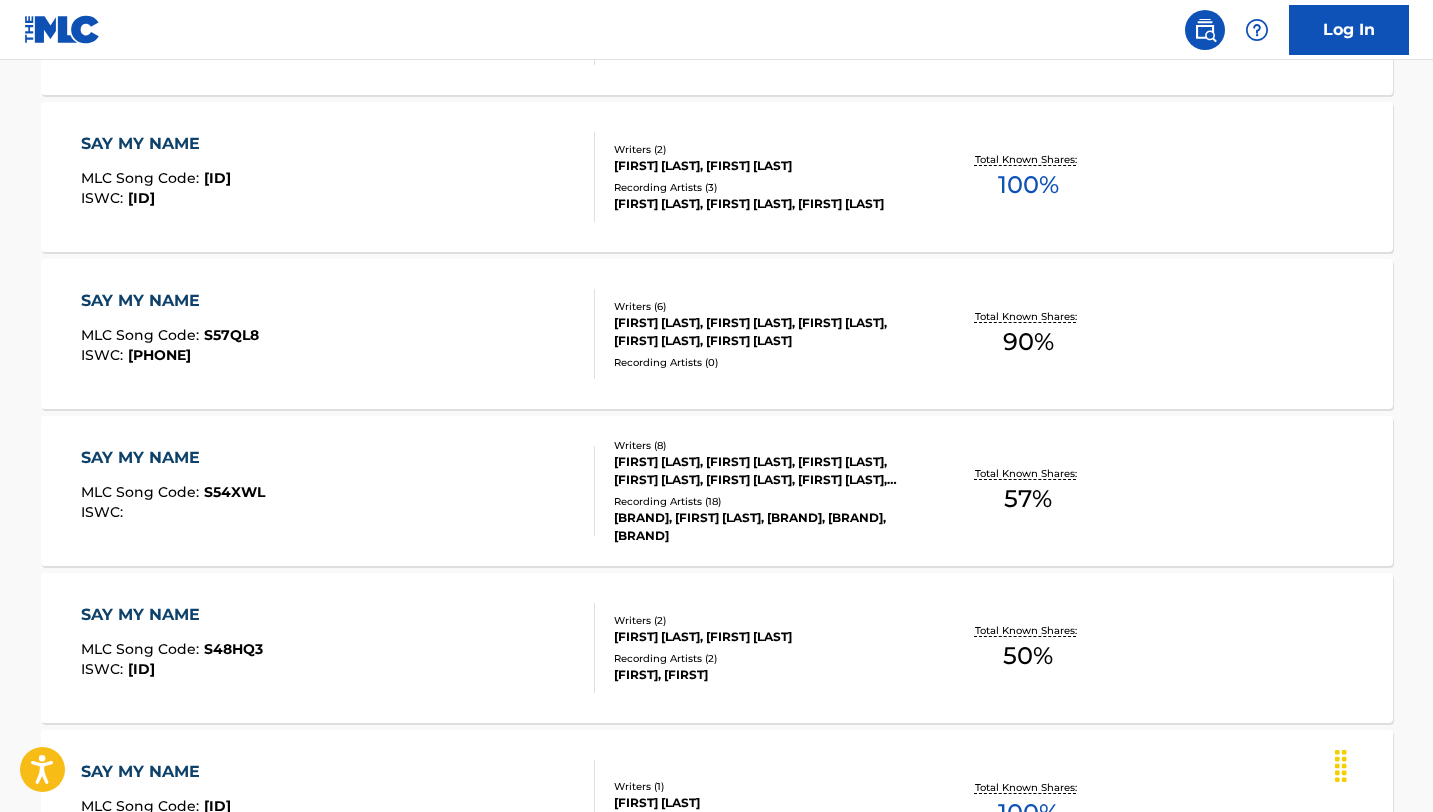 scroll, scrollTop: 1698, scrollLeft: 0, axis: vertical 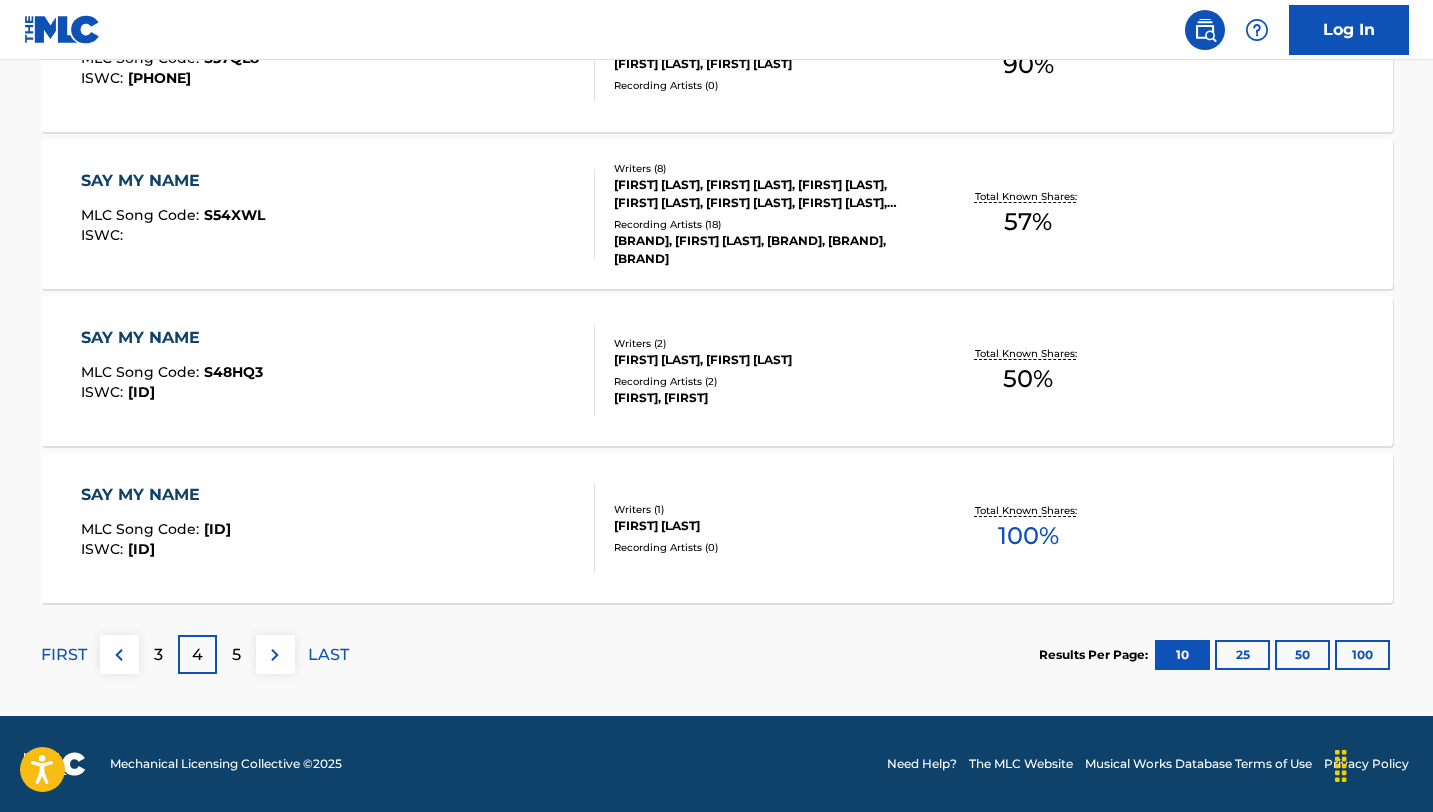 click on "5" at bounding box center [236, 655] 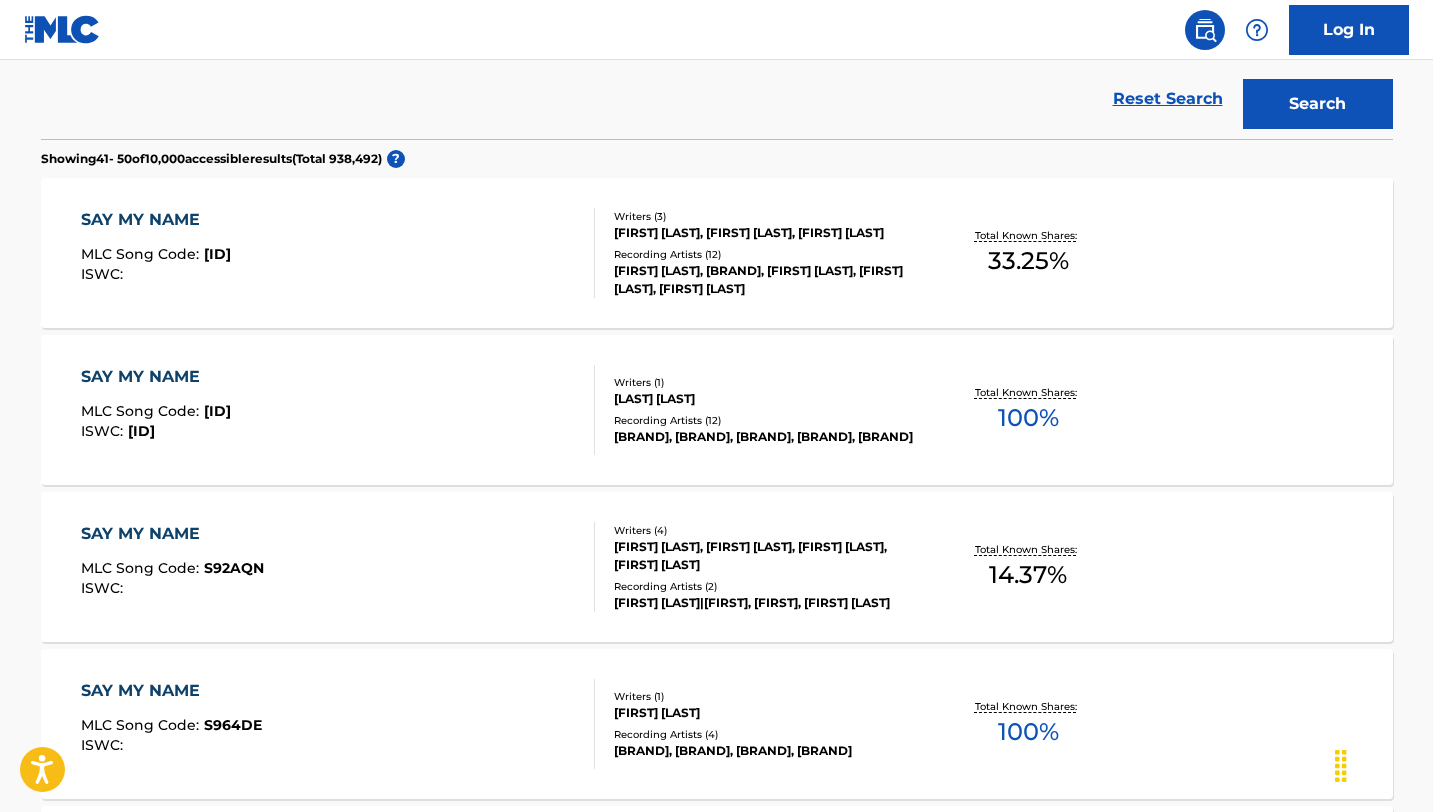scroll, scrollTop: 0, scrollLeft: 0, axis: both 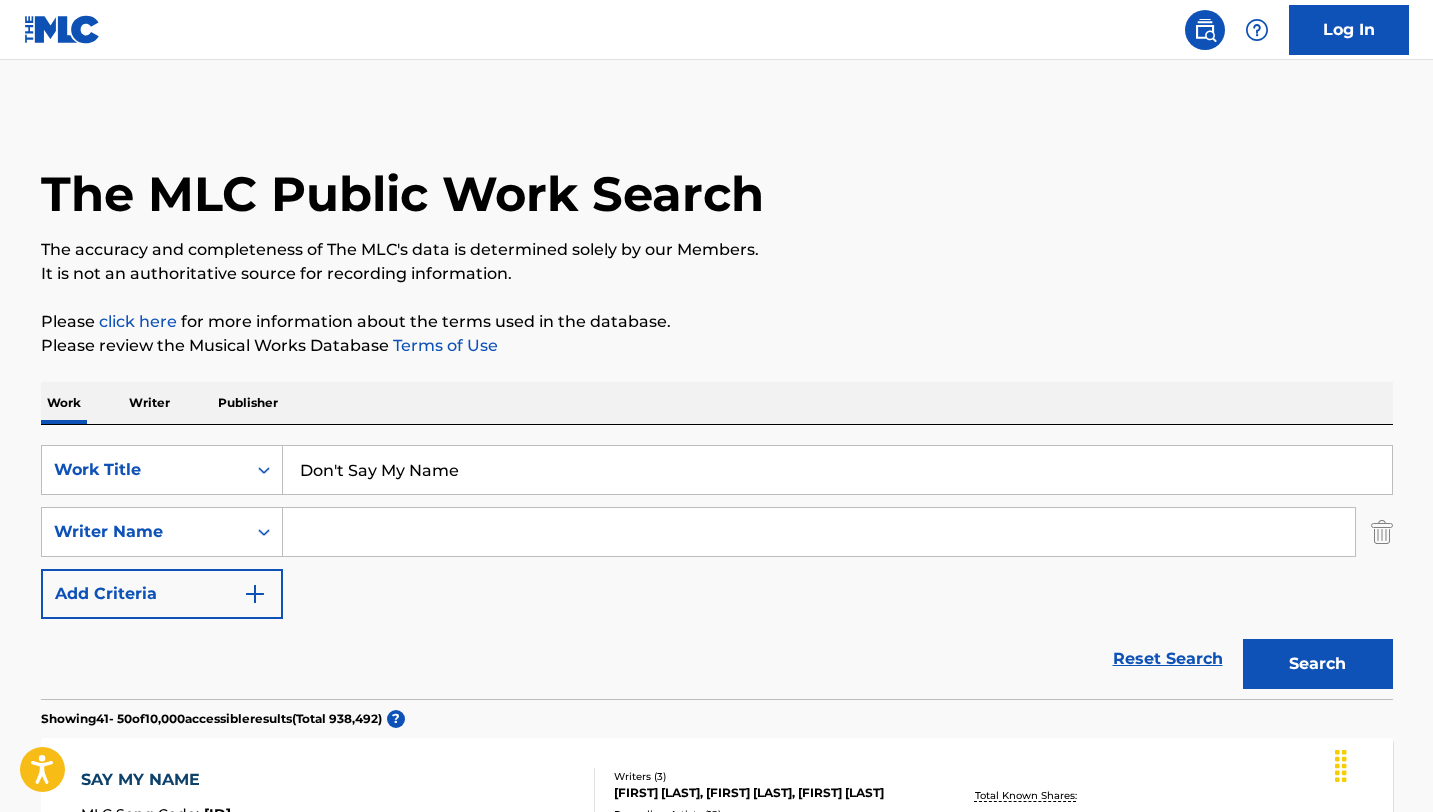 click at bounding box center (819, 532) 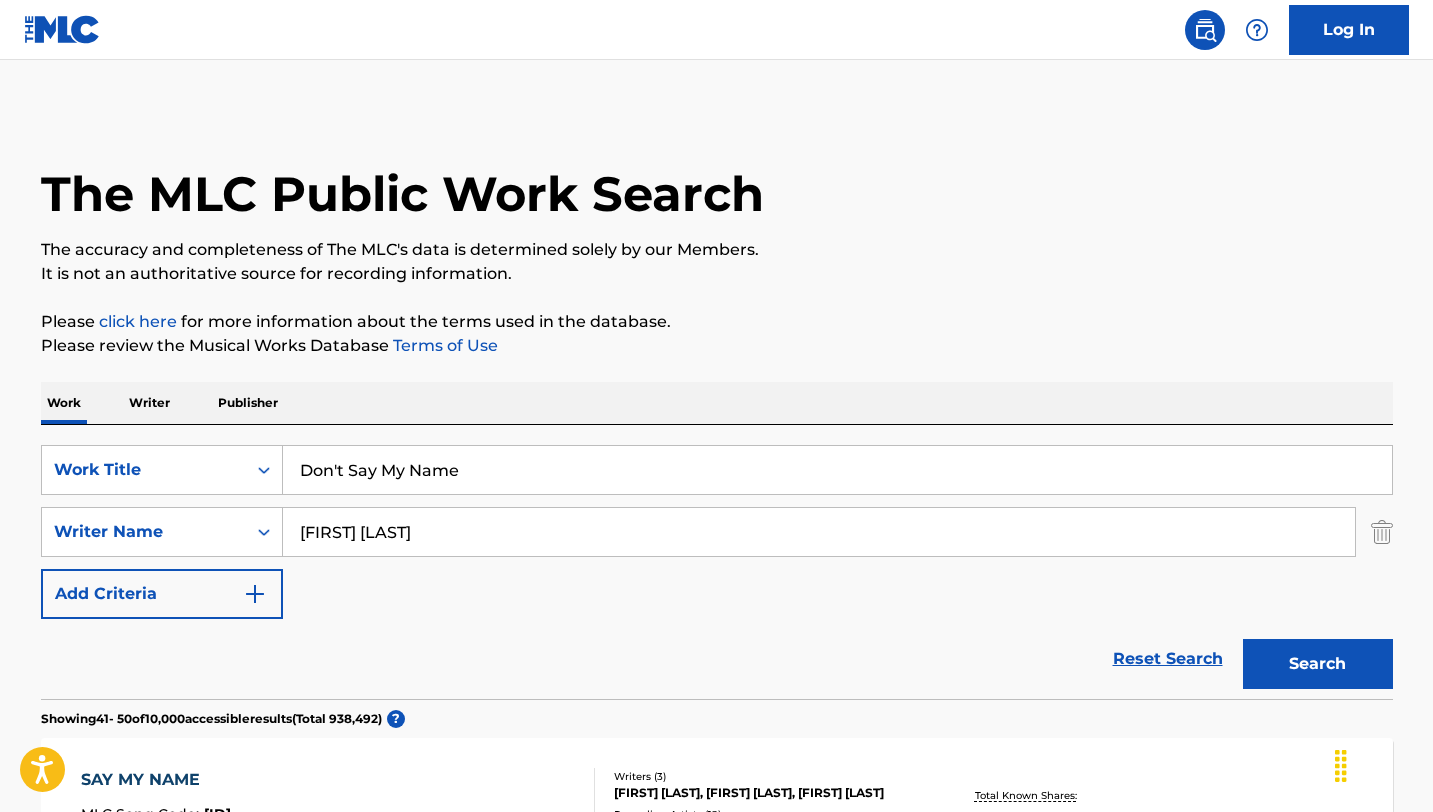 type on "Elizabeth Young" 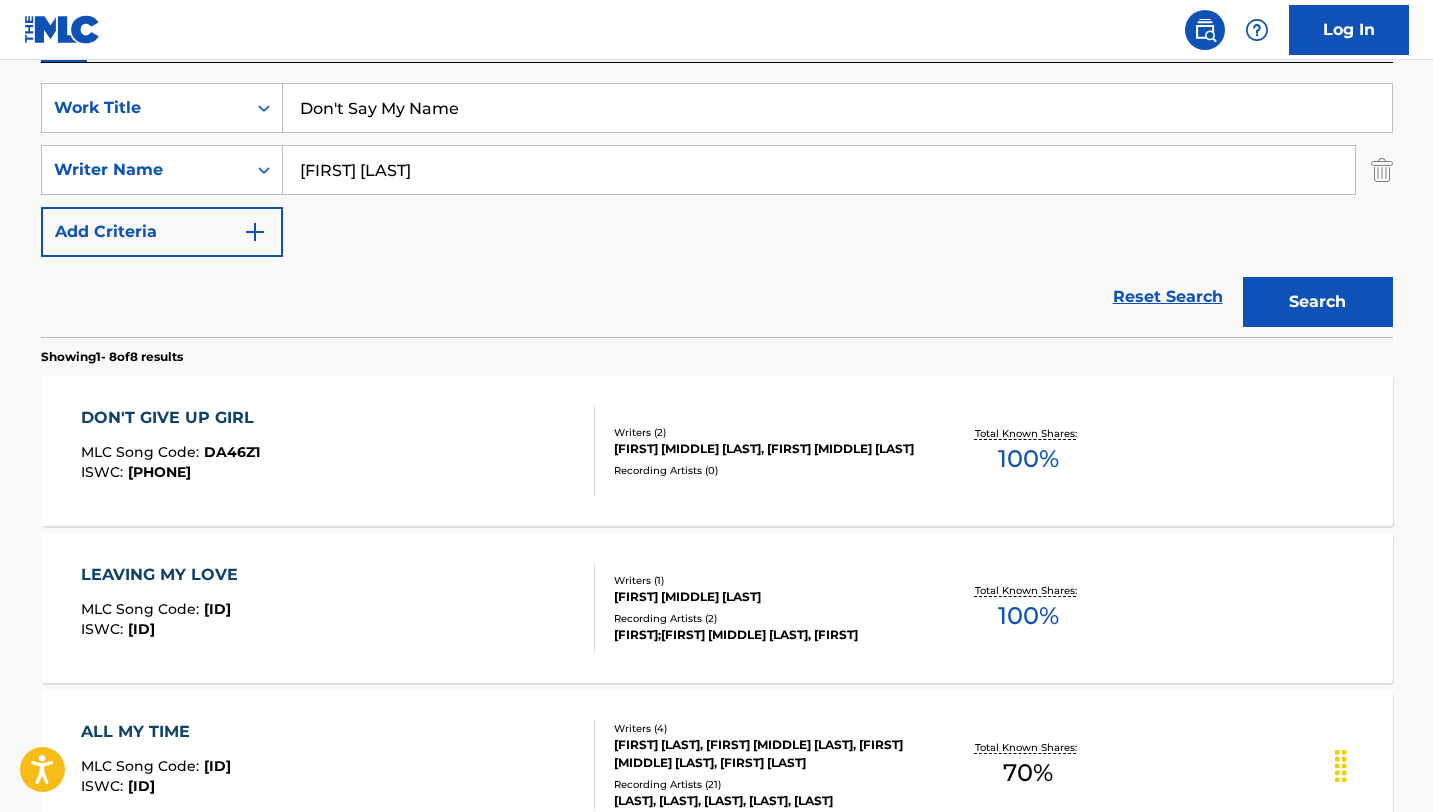scroll, scrollTop: 325, scrollLeft: 0, axis: vertical 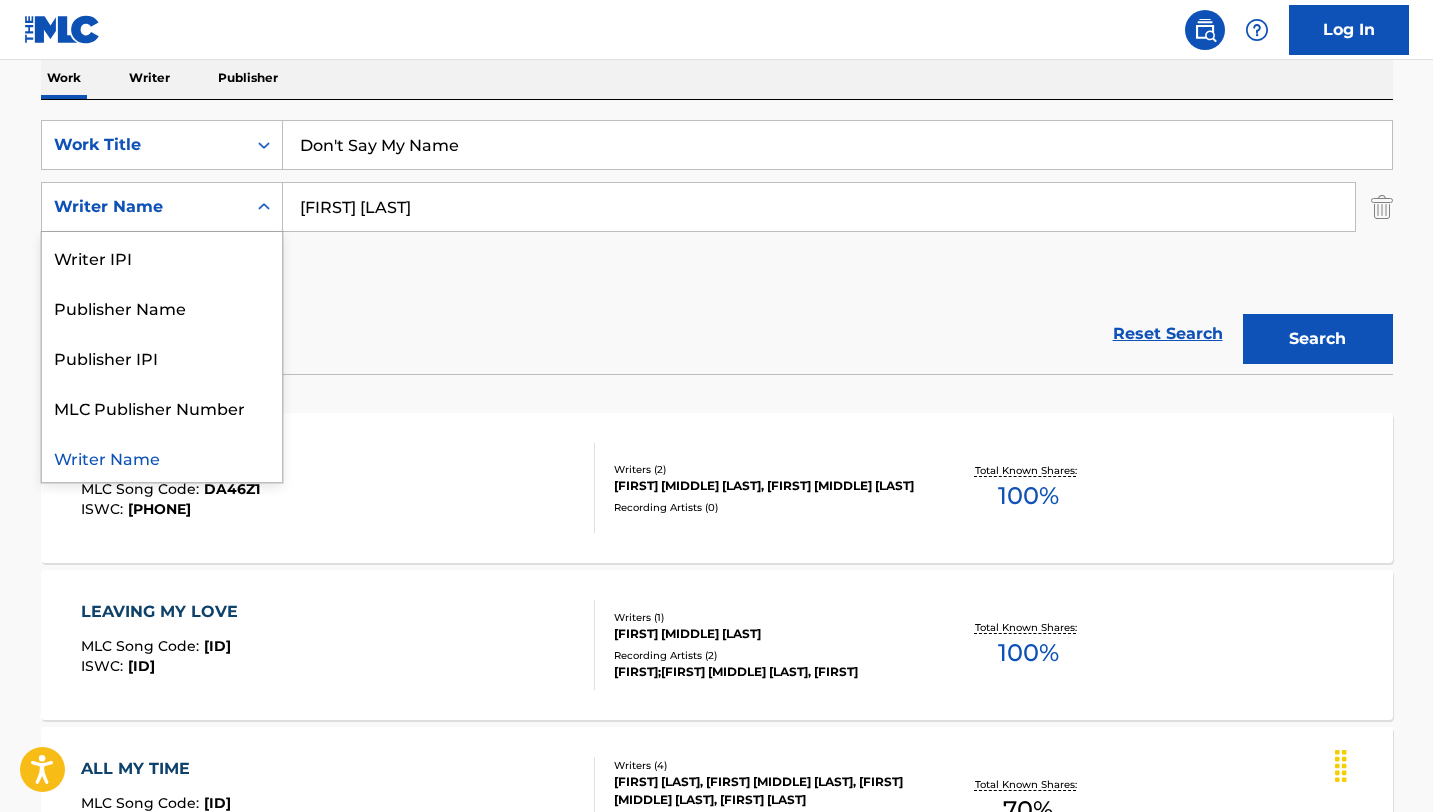 click on "Writer Name" at bounding box center (144, 207) 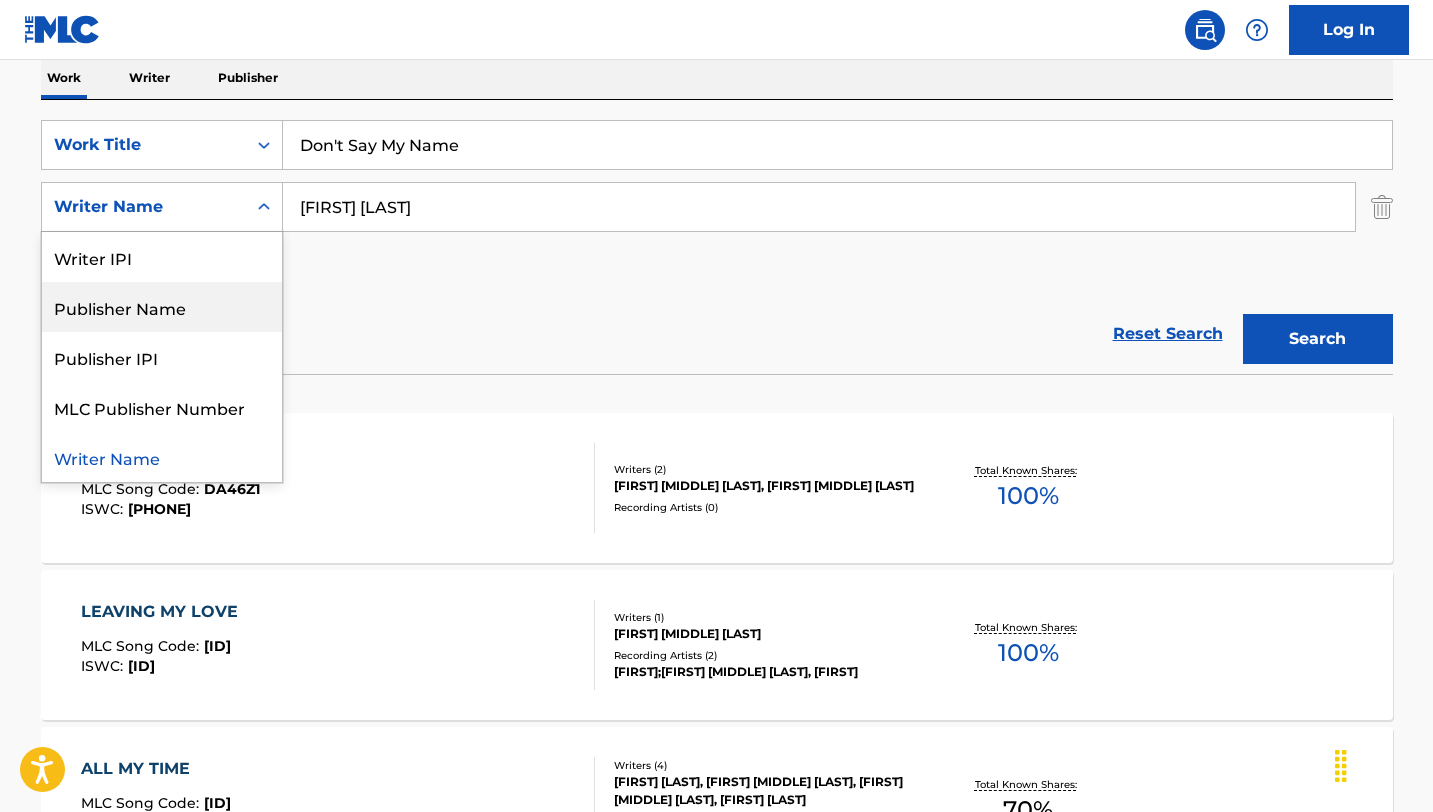 click on "Publisher Name" at bounding box center [162, 307] 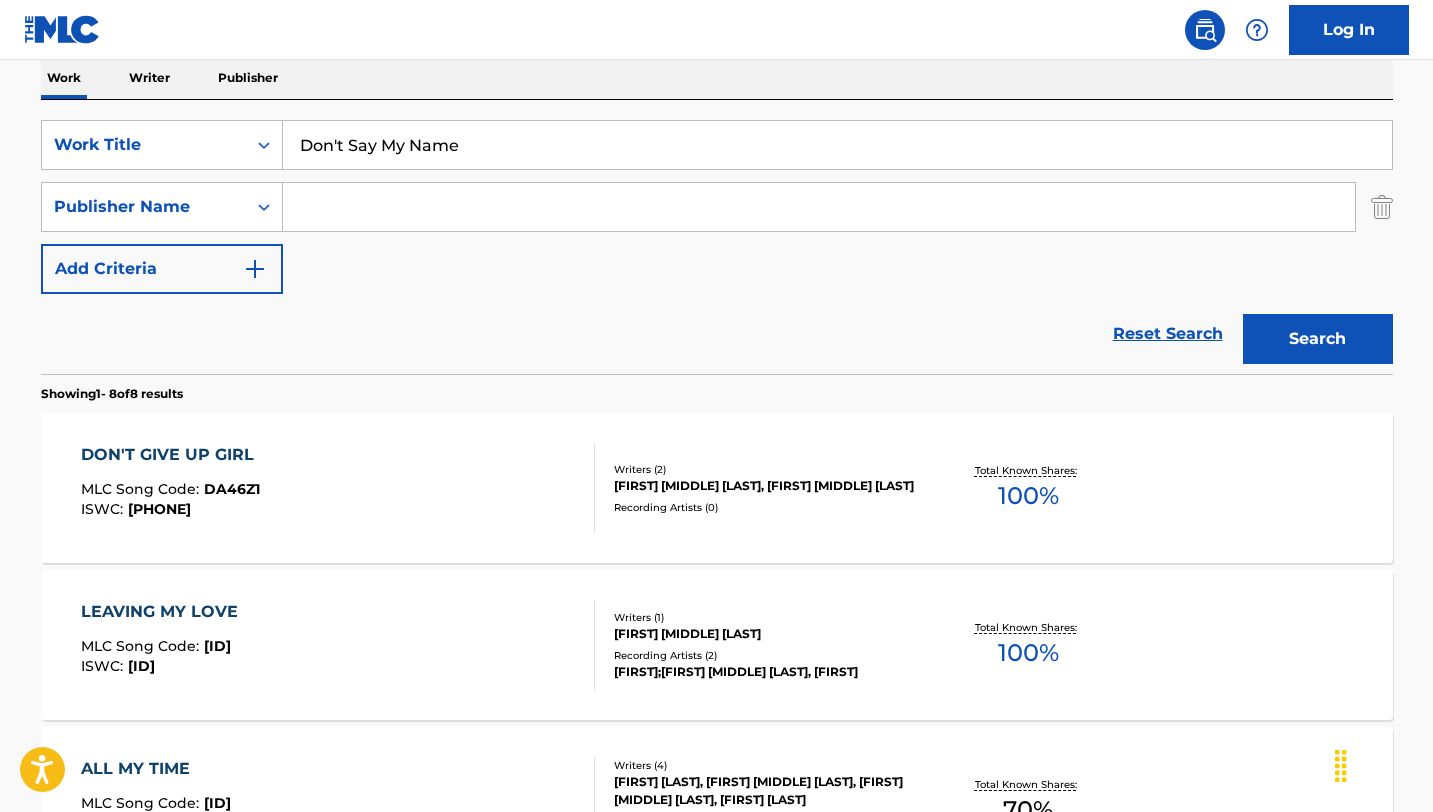 click on "SearchWithCriteria4be95c5a-b316-4074-85b5-c984ab560680 Work Title Don't Say My Name SearchWithCriteria6535cf25-d151-42be-9594-c9c7db71fec4 Publisher Name Add Criteria" at bounding box center (717, 207) 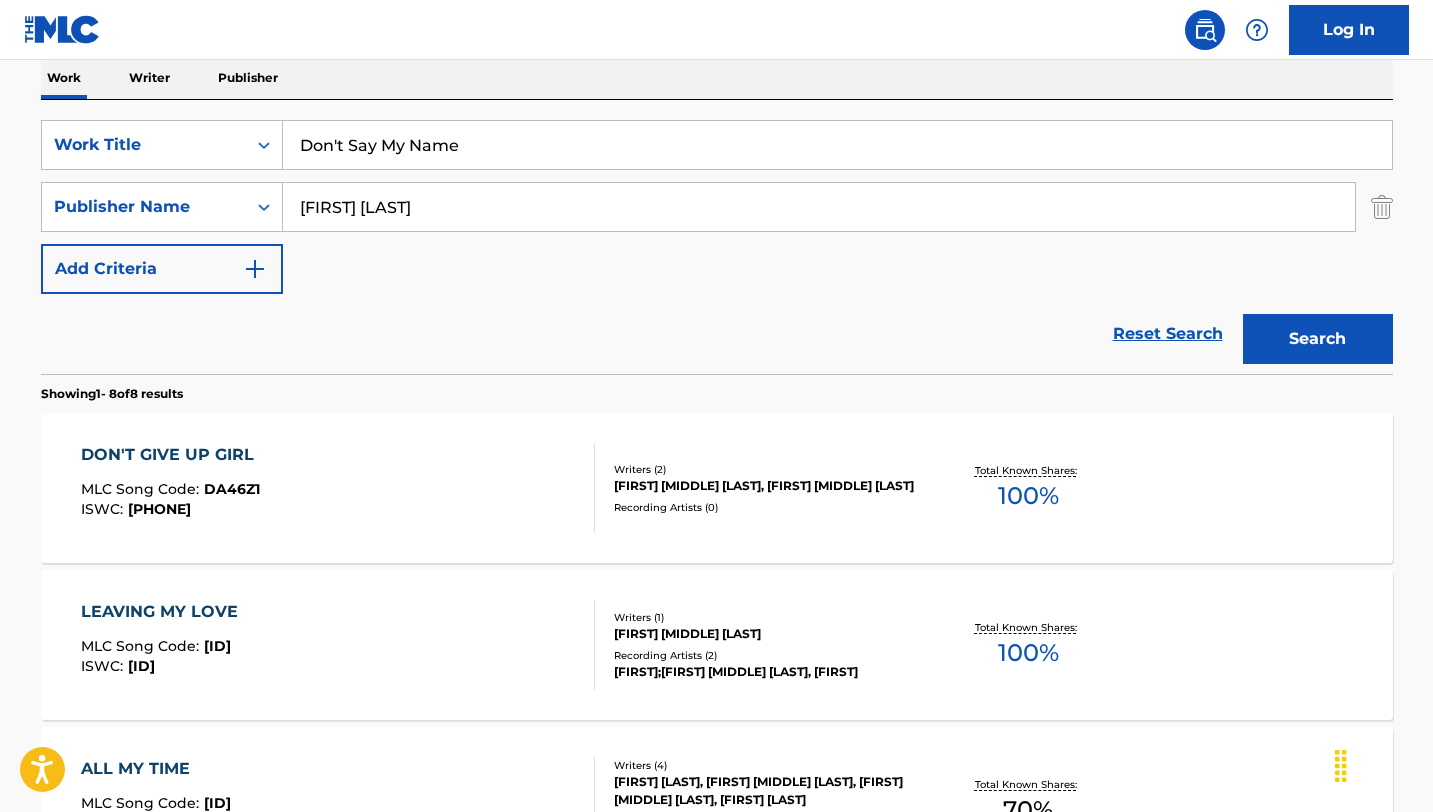 type on "Elizabeth Young" 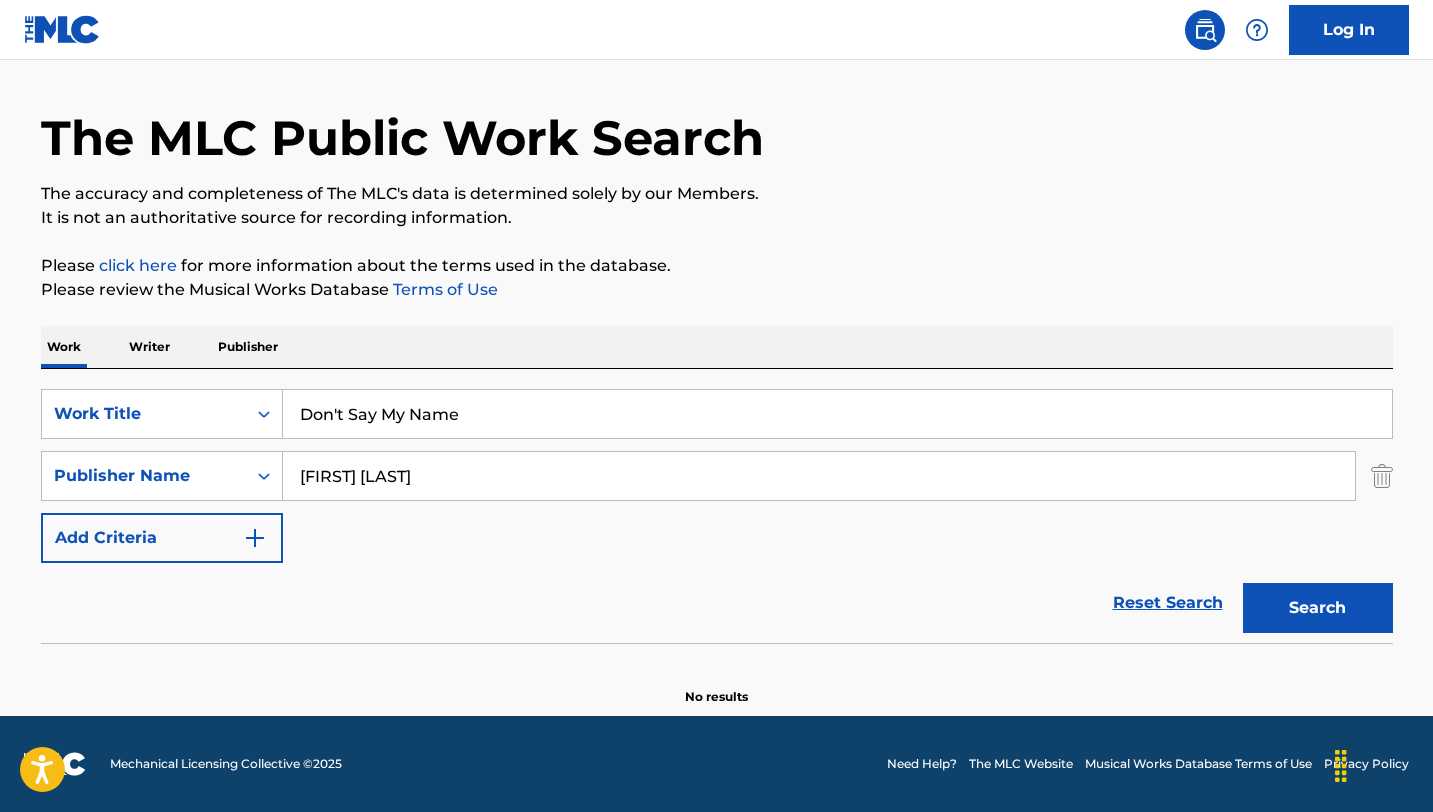scroll, scrollTop: 56, scrollLeft: 0, axis: vertical 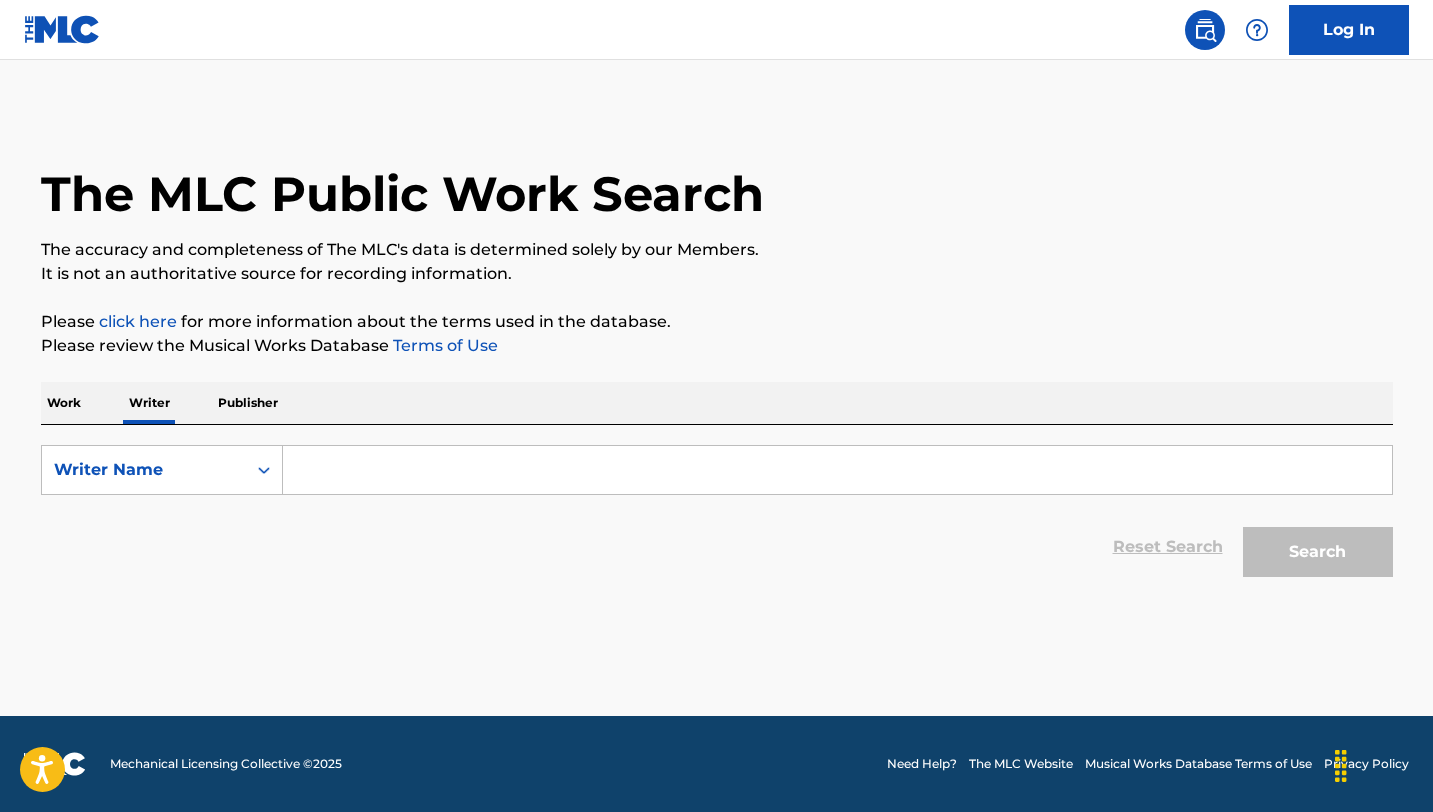click at bounding box center (837, 470) 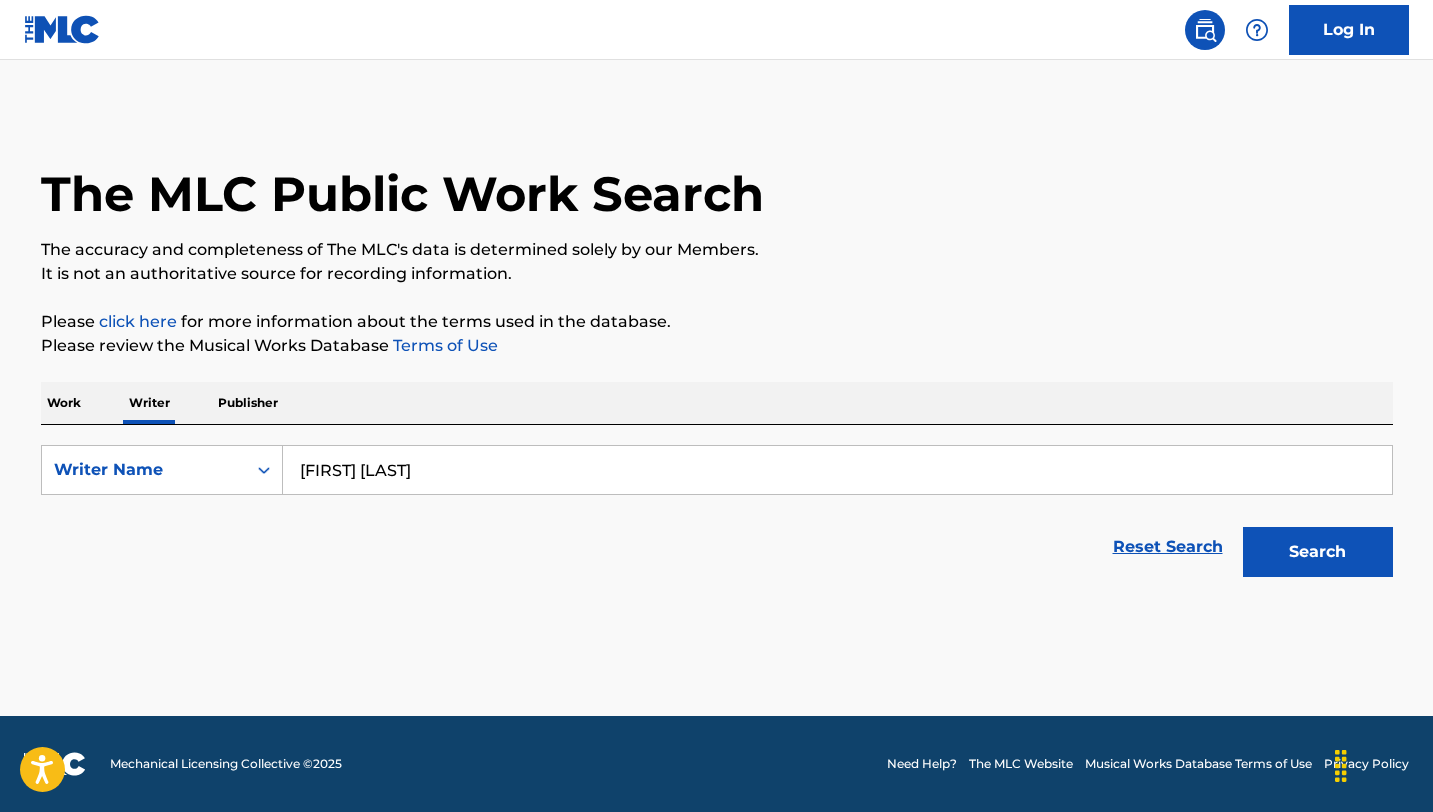 type on "[FIRST] [LAST]" 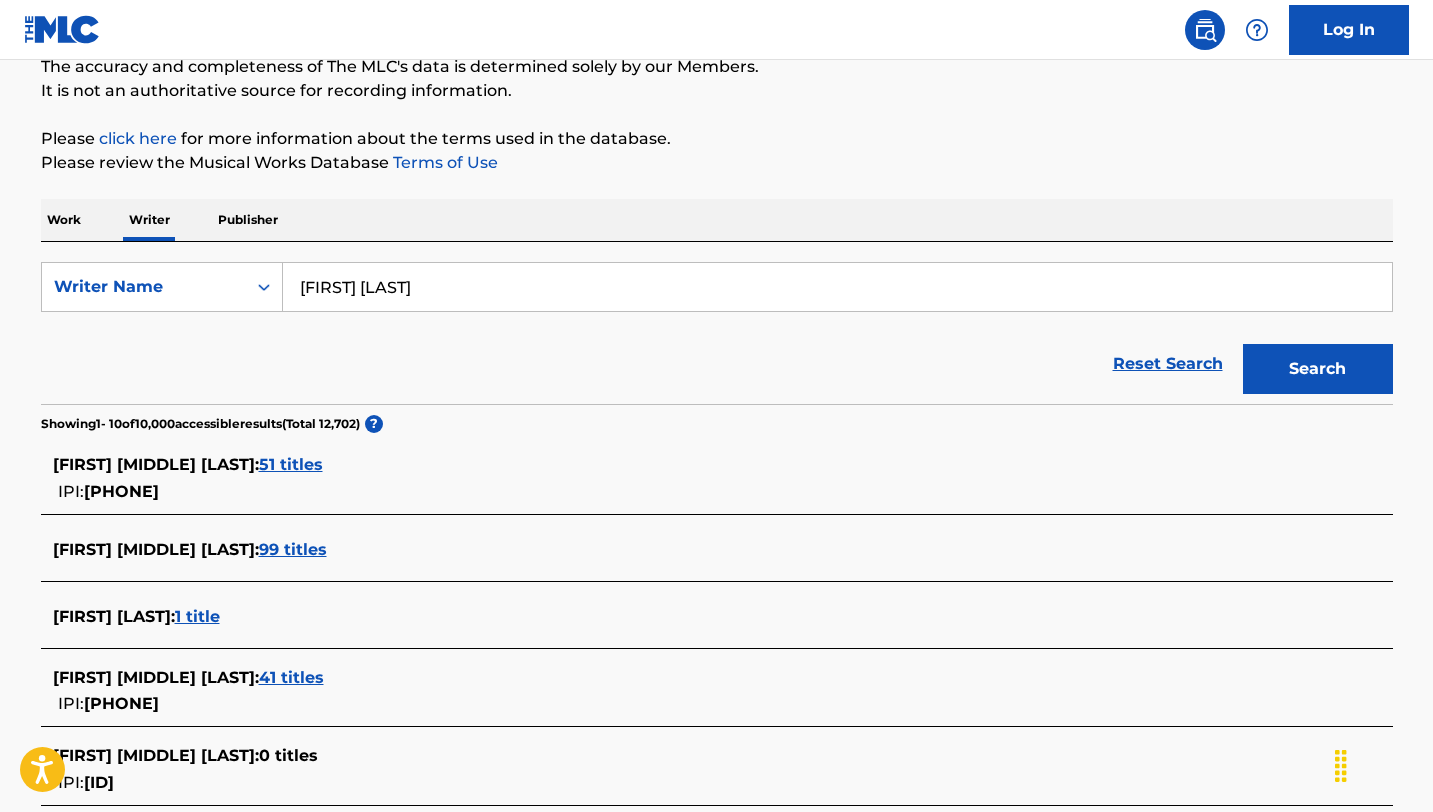 scroll, scrollTop: 277, scrollLeft: 0, axis: vertical 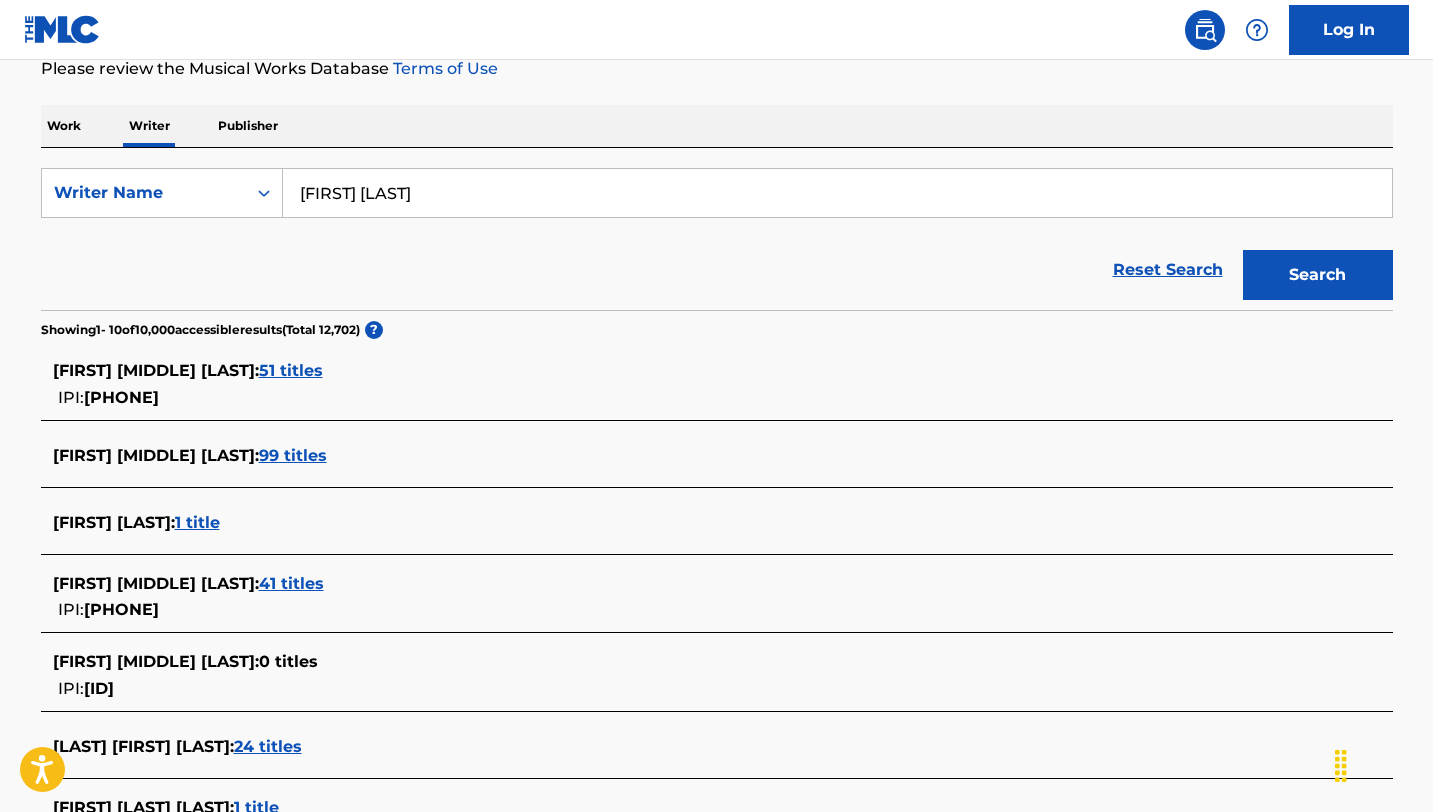 click on "1 title" at bounding box center (197, 522) 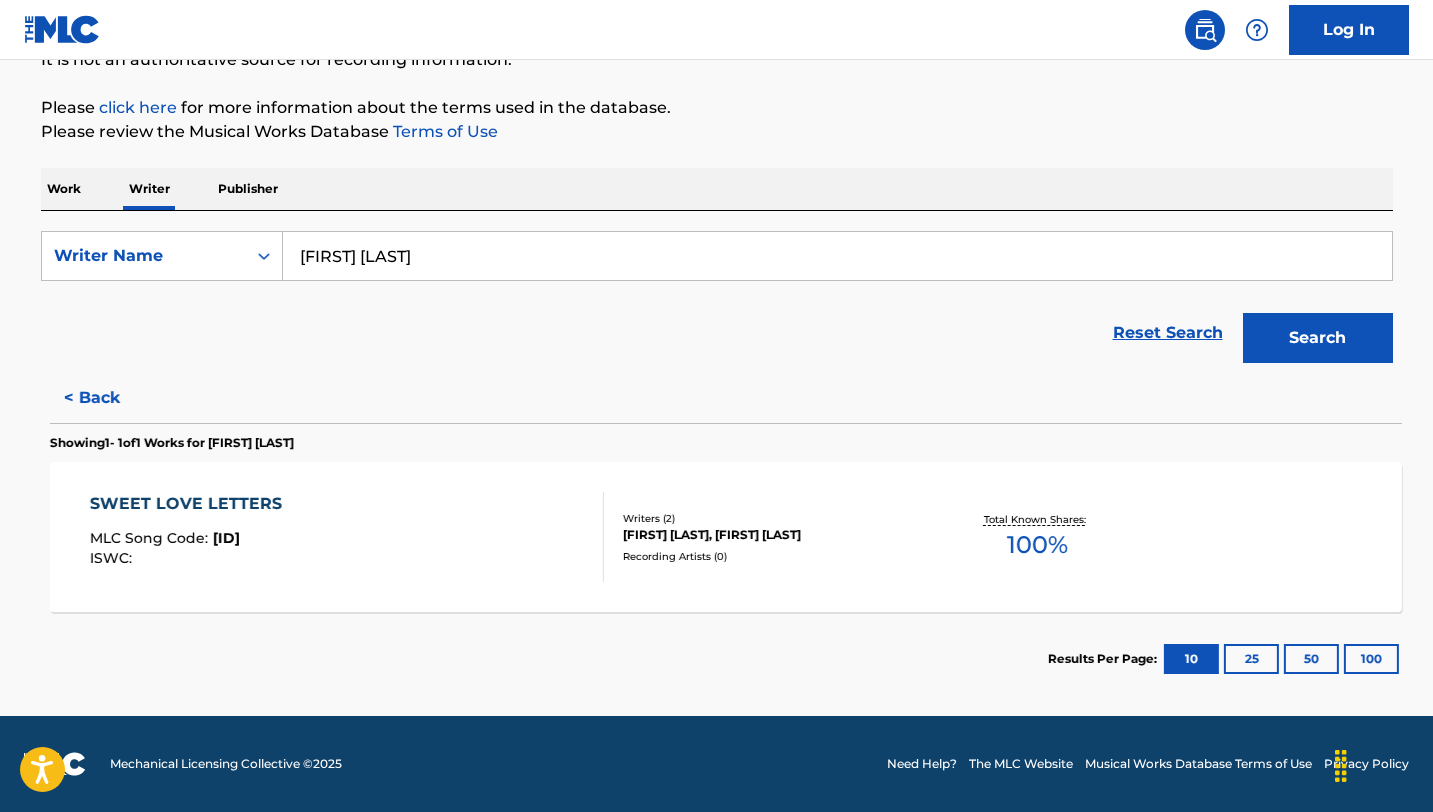 scroll, scrollTop: 214, scrollLeft: 0, axis: vertical 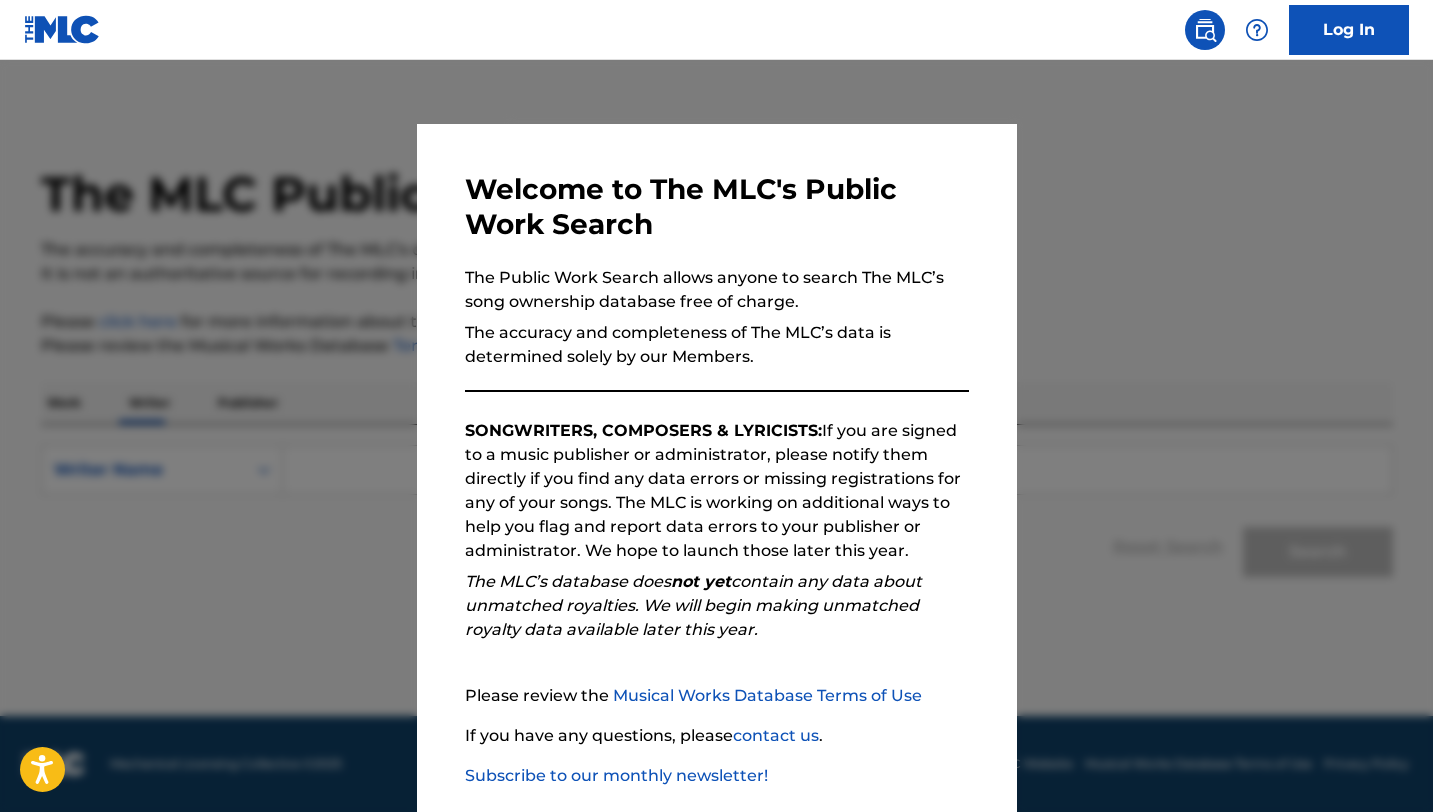 click on "Welcome to The MLC's Public Work Search The Public Work Search allows anyone to search The MLC’s song ownership database free of charge. The accuracy and completeness of The MLC’s data is determined solely by our Members. SONGWRITERS, COMPOSERS & LYRICISTS:  If you are signed to a music publisher or administrator, please notify them directly if you find any data errors or missing registrations for any of your songs. The MLC is working on additional ways to help you flag and report data errors to your publisher or administrator. We hope to launch those later this year. The MLC’s database does  not yet  contain any data about unmatched royalties. We will begin making unmatched royalty data available later this year. Please review the   Musical Works Database Terms of Use If you have any questions, please  contact us . Subscribe to our monthly newsletter! This message will reappear one week after it is closed. Continue" at bounding box center (717, 519) 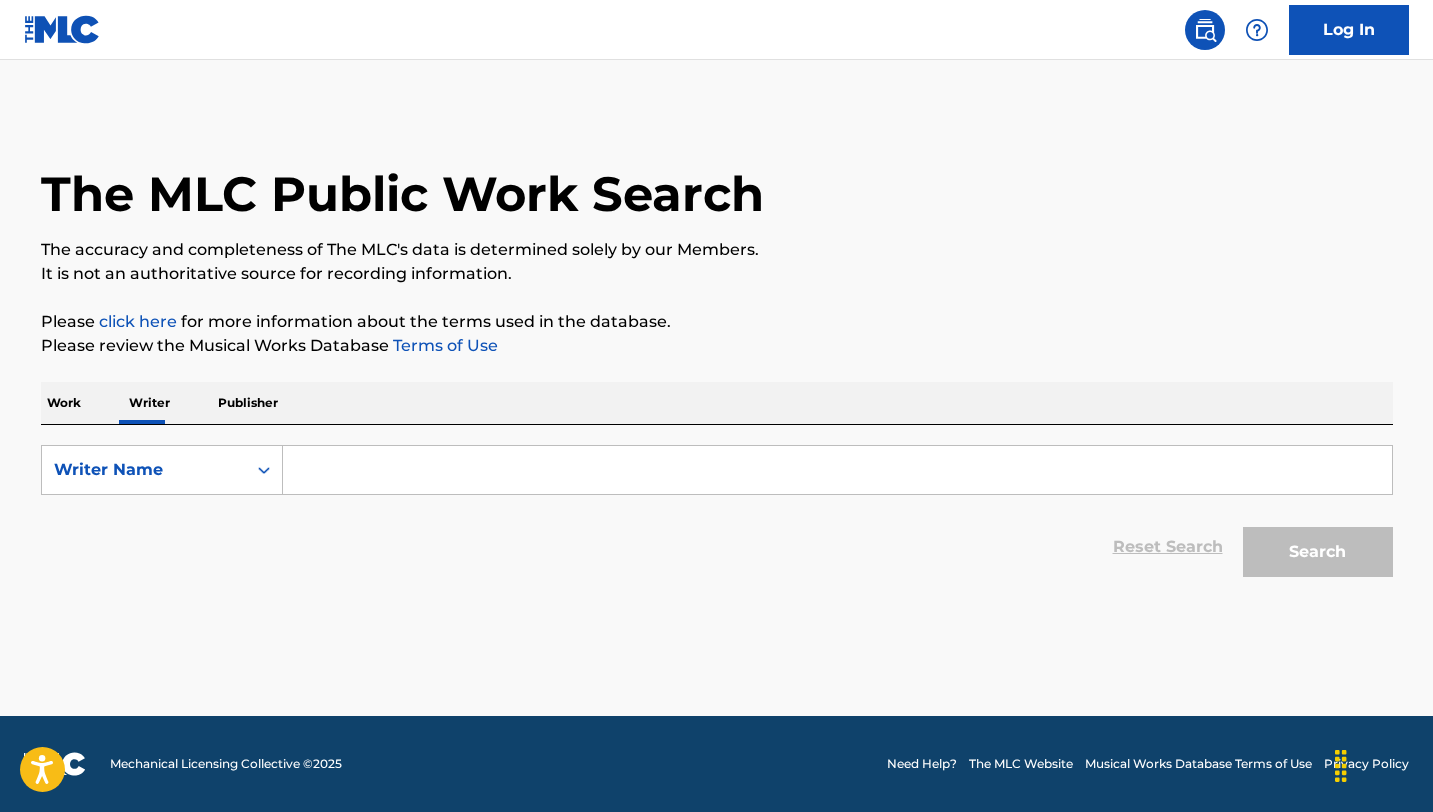 click at bounding box center (837, 470) 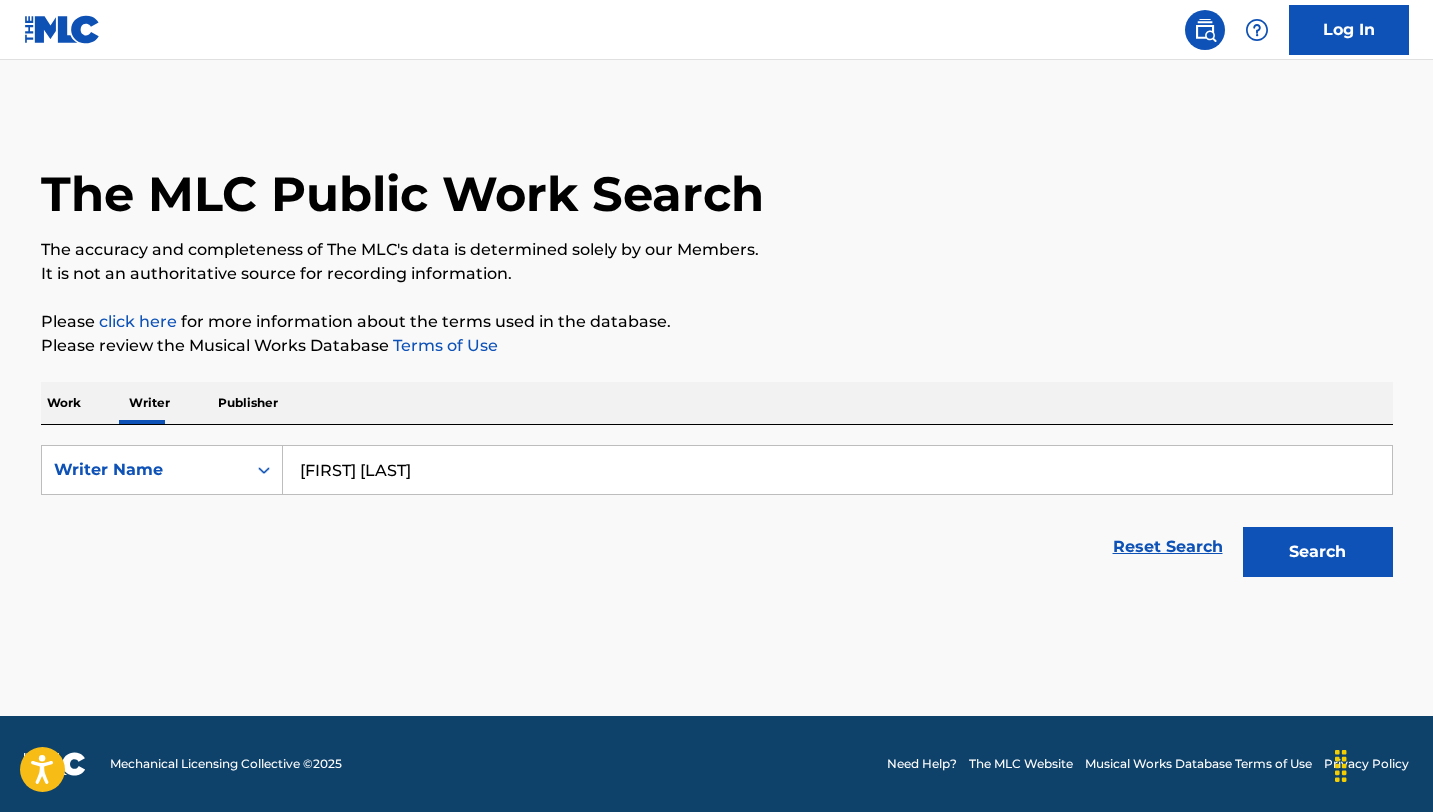type on "[FIRST] [LAST]" 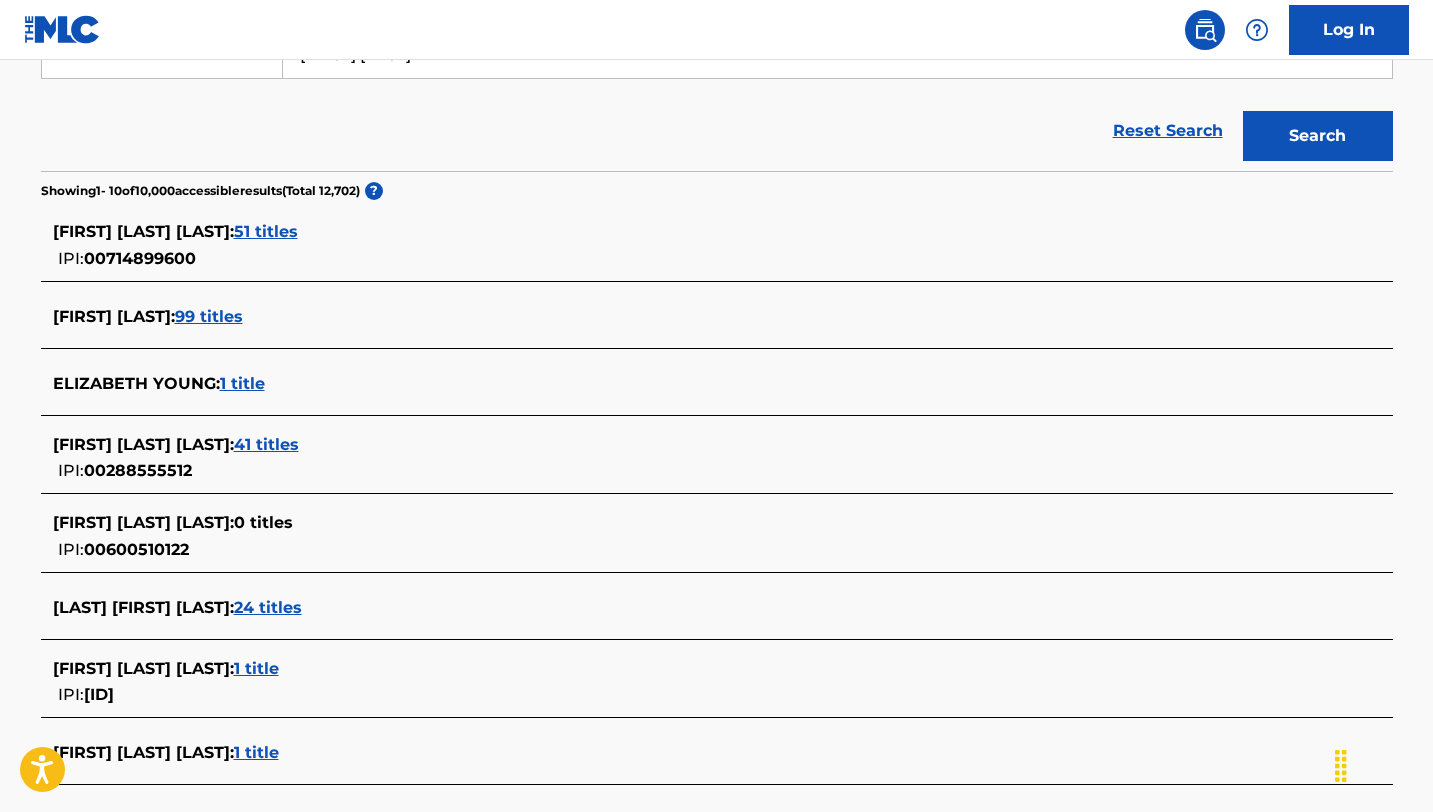 scroll, scrollTop: 417, scrollLeft: 0, axis: vertical 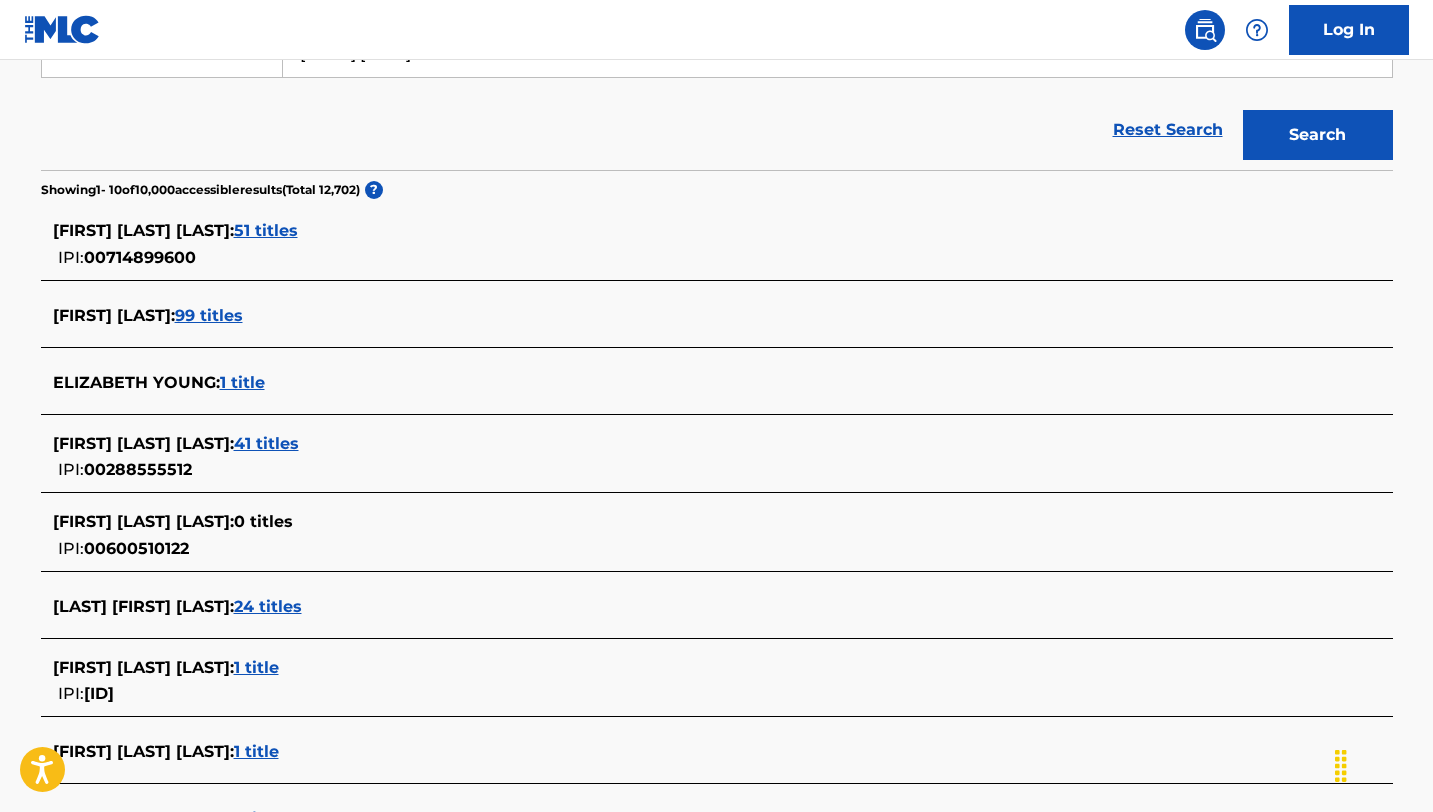 click on "99 titles" at bounding box center [209, 315] 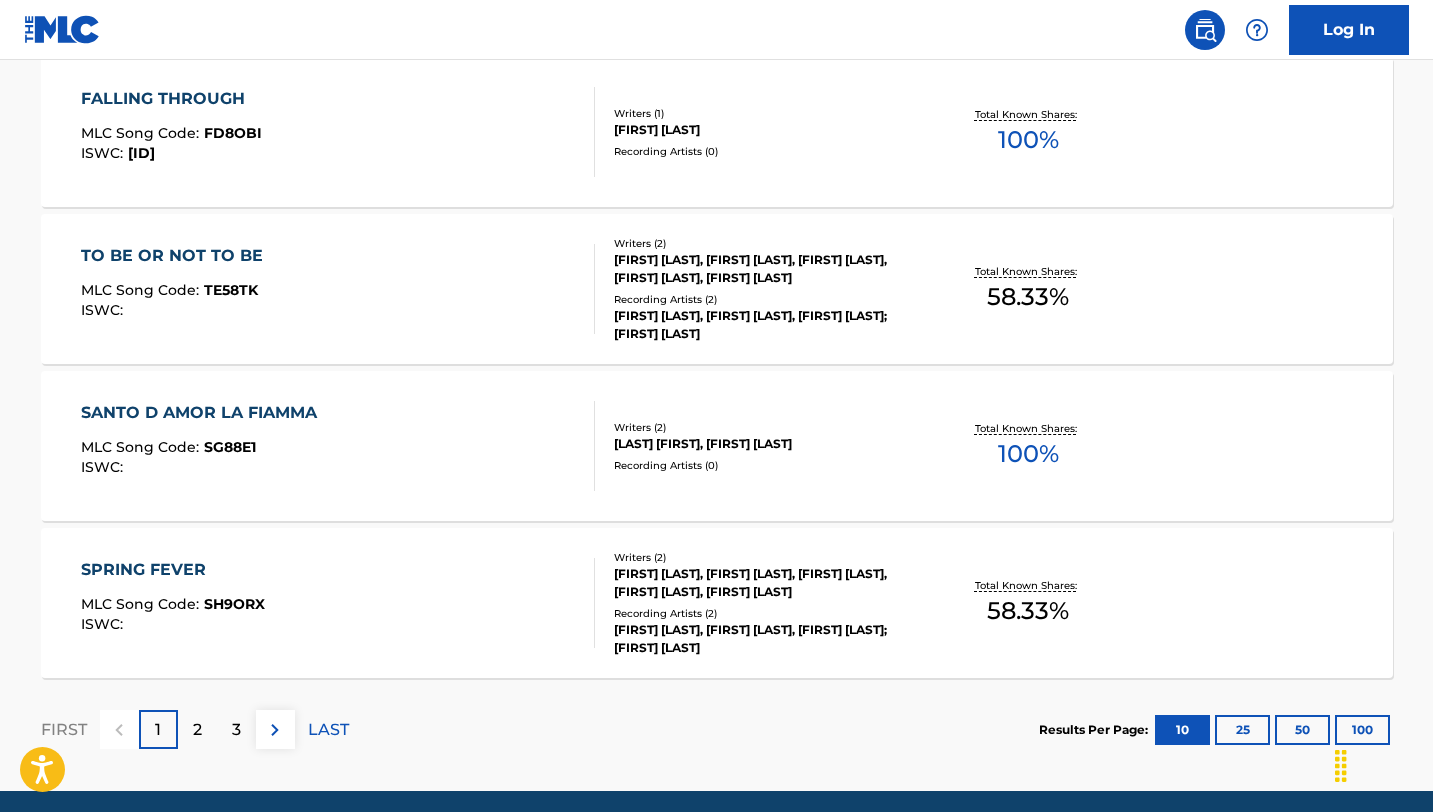scroll, scrollTop: 1562, scrollLeft: 0, axis: vertical 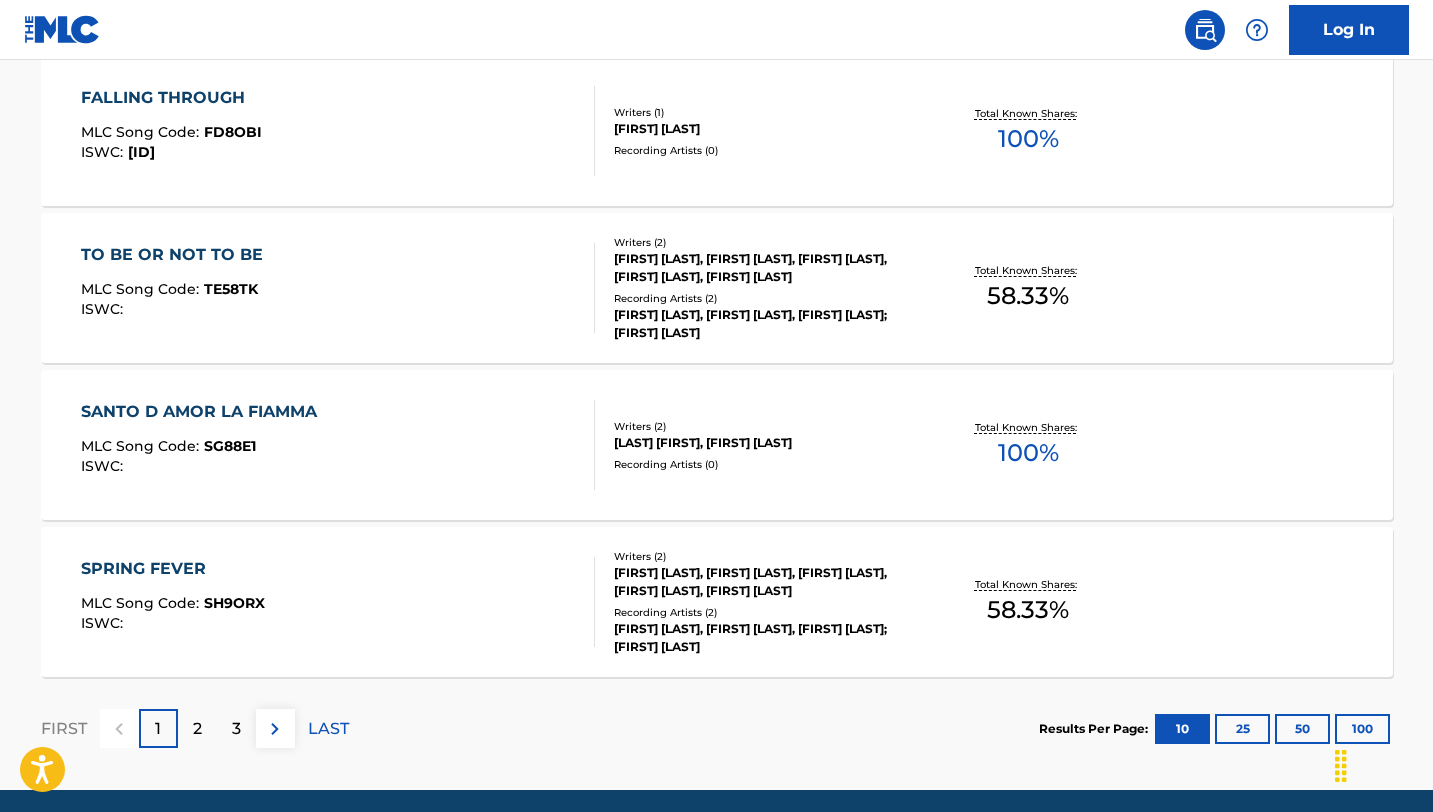 click on "2" at bounding box center [197, 728] 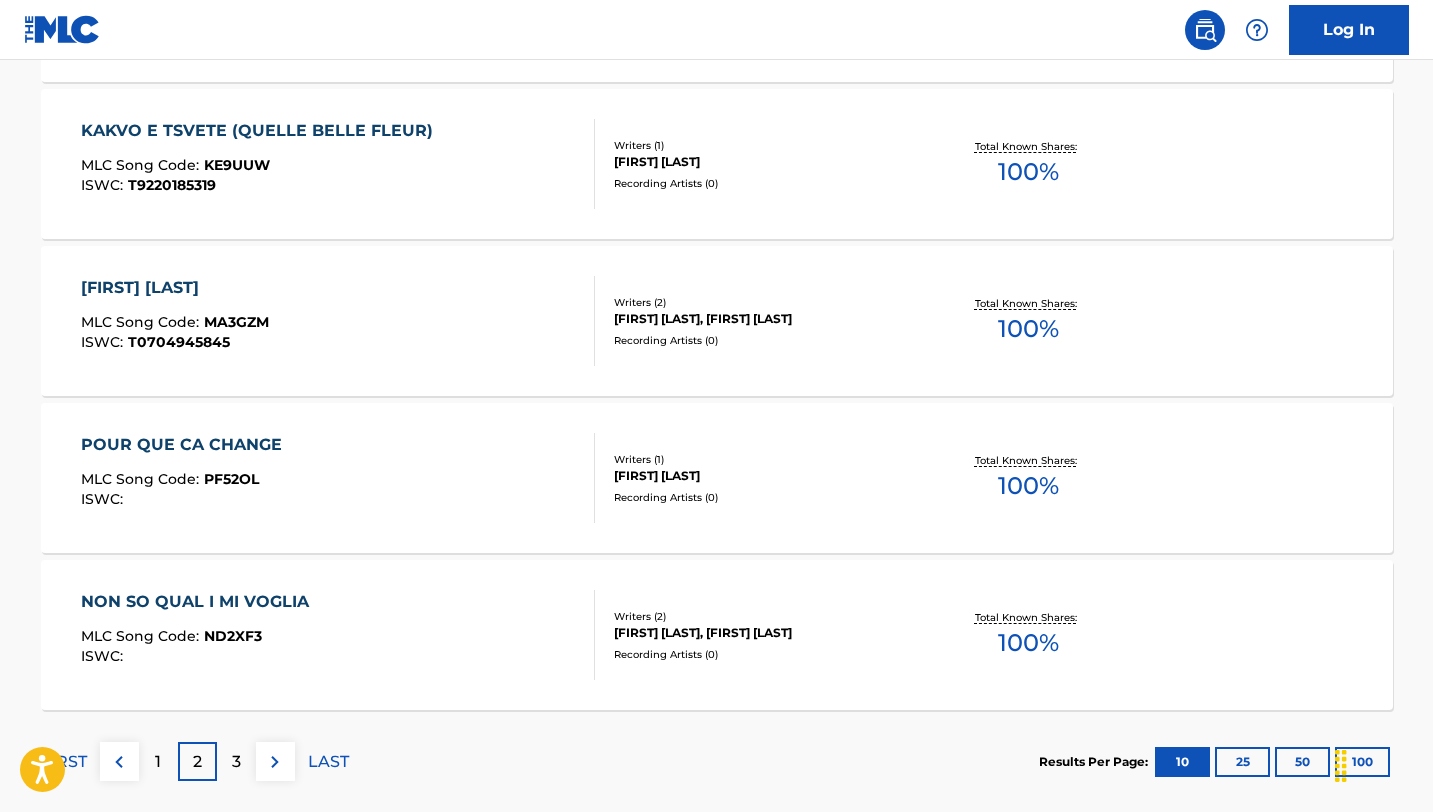 scroll, scrollTop: 1555, scrollLeft: 0, axis: vertical 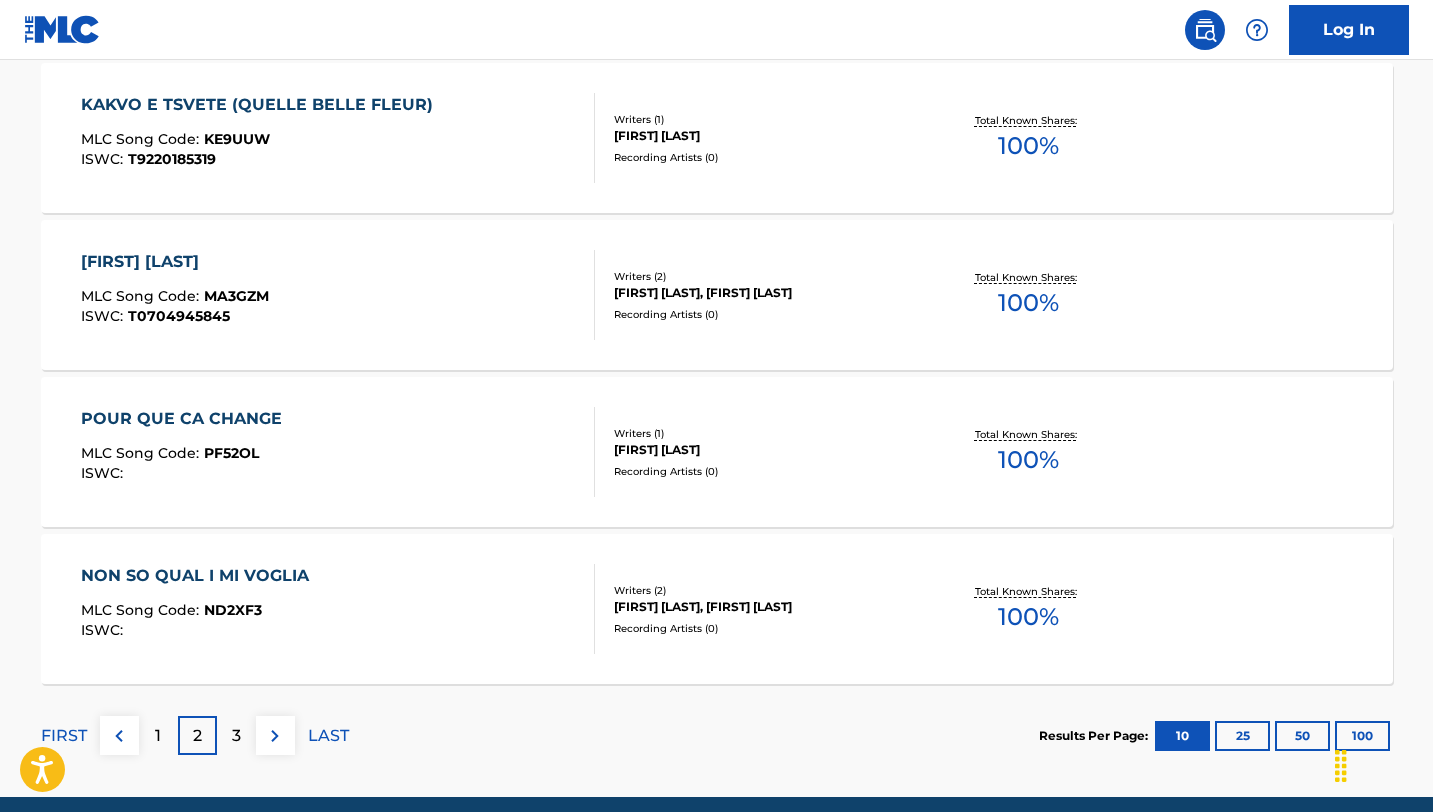 click on "3" at bounding box center (236, 736) 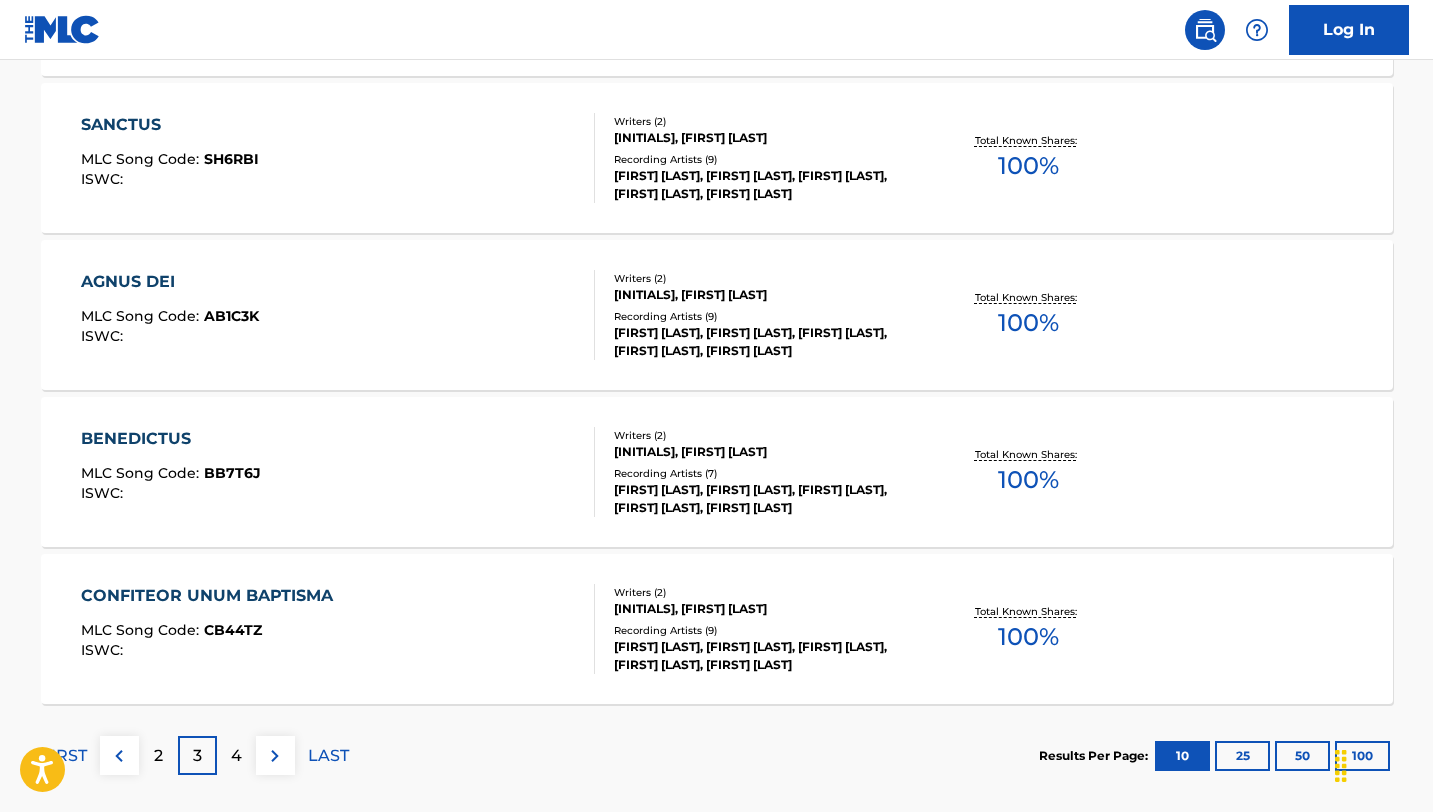 scroll, scrollTop: 1564, scrollLeft: 0, axis: vertical 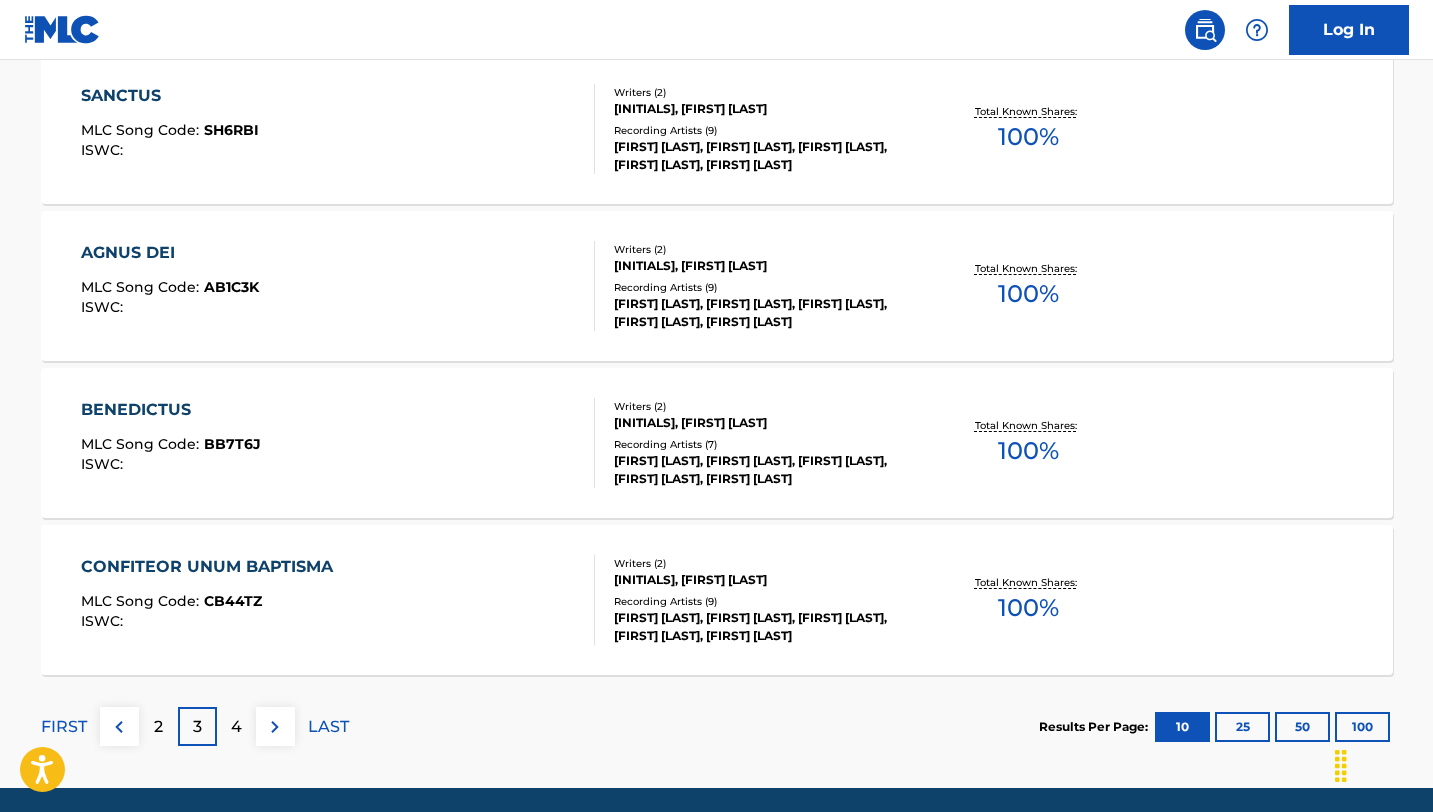 click on "4" at bounding box center (236, 727) 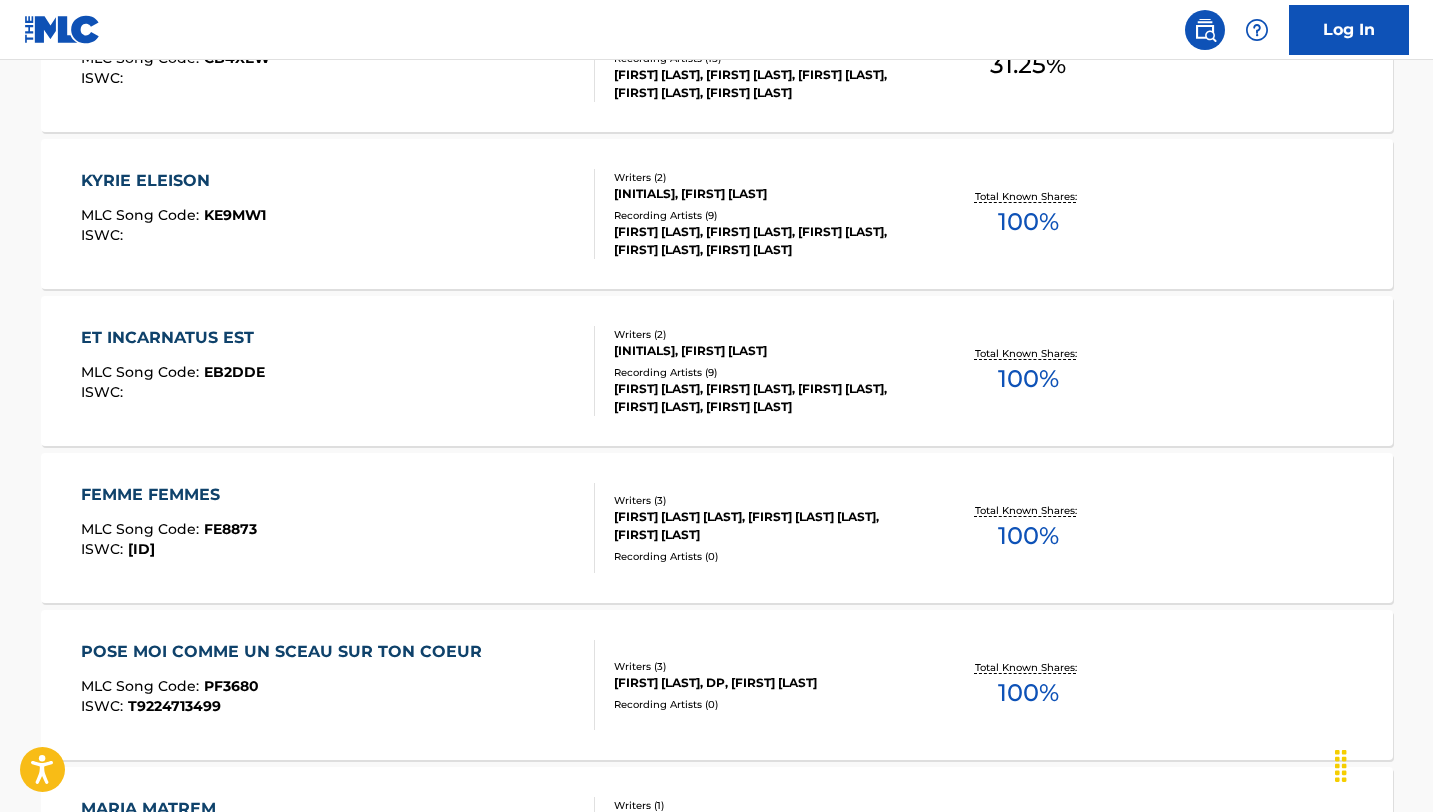 scroll, scrollTop: 1584, scrollLeft: 0, axis: vertical 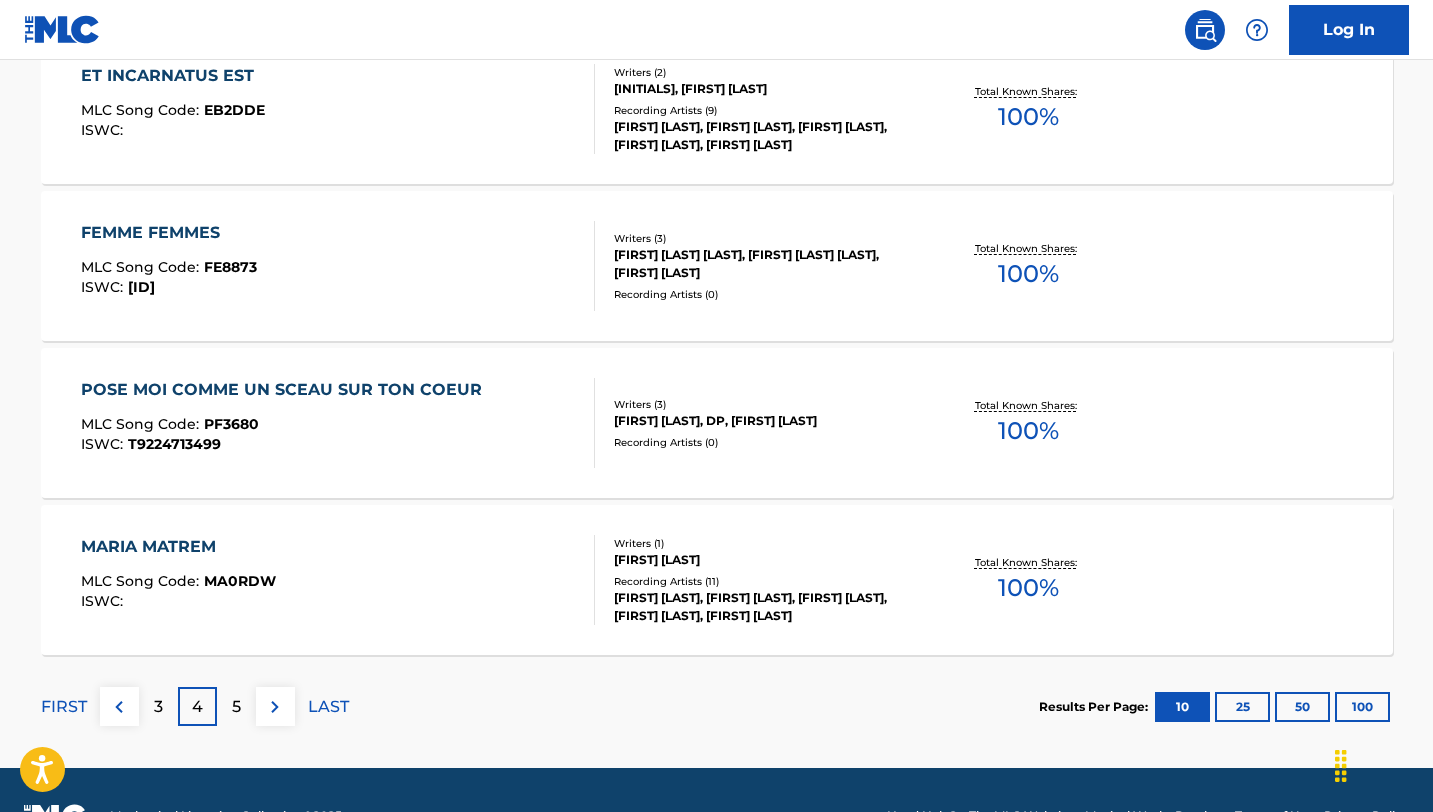 click on "5" at bounding box center (236, 707) 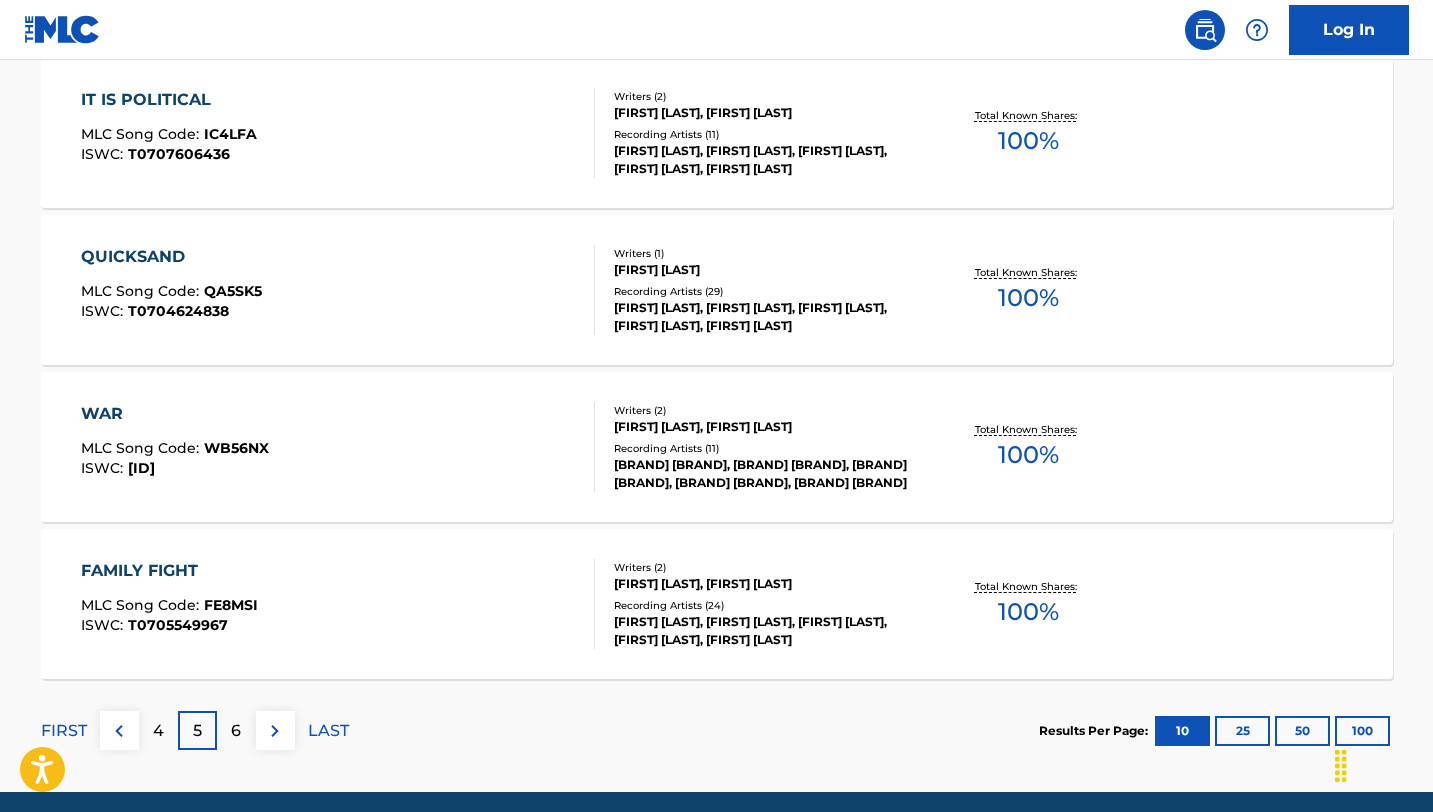 scroll, scrollTop: 1636, scrollLeft: 0, axis: vertical 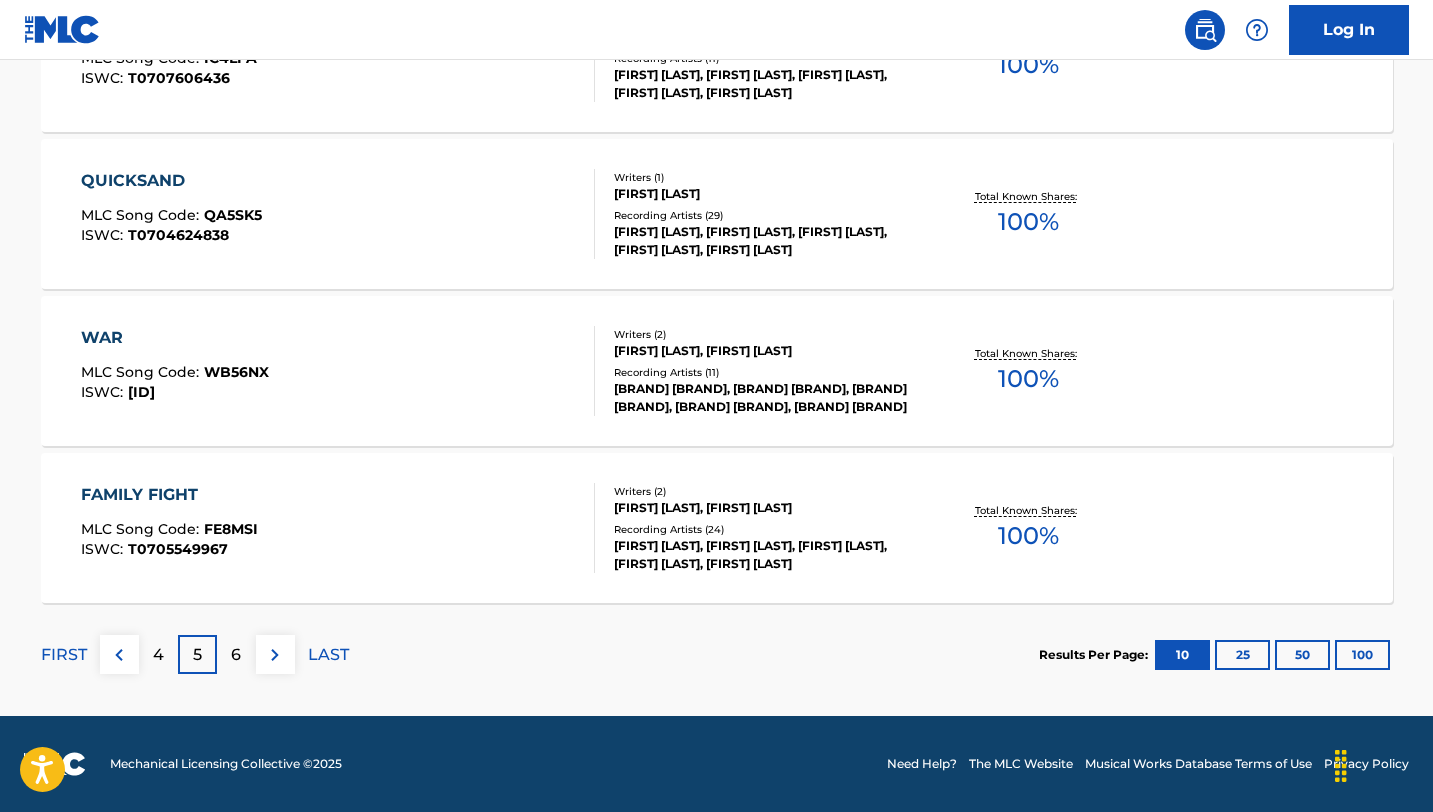 click on "6" at bounding box center (236, 655) 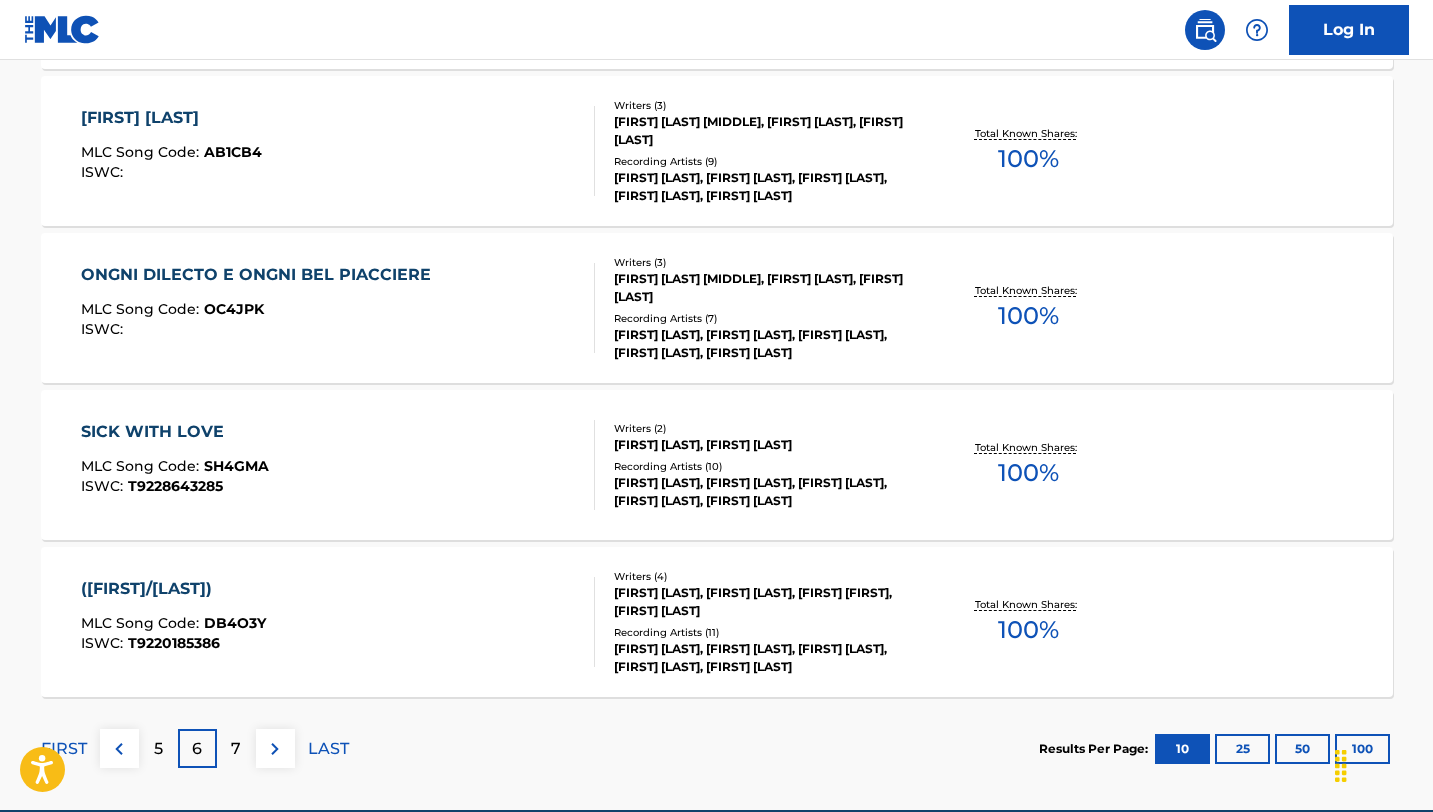 scroll, scrollTop: 1636, scrollLeft: 0, axis: vertical 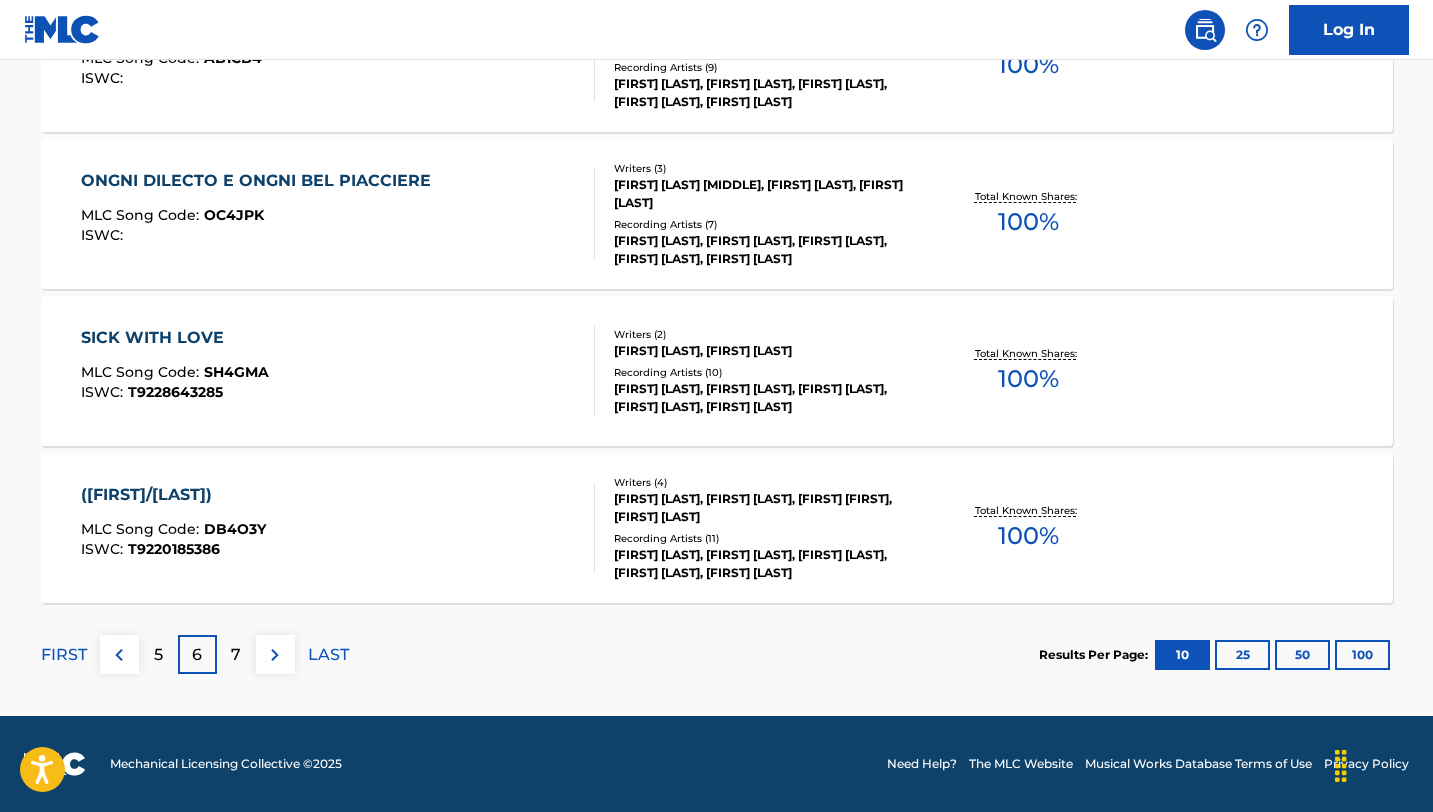 click on "7" at bounding box center (236, 654) 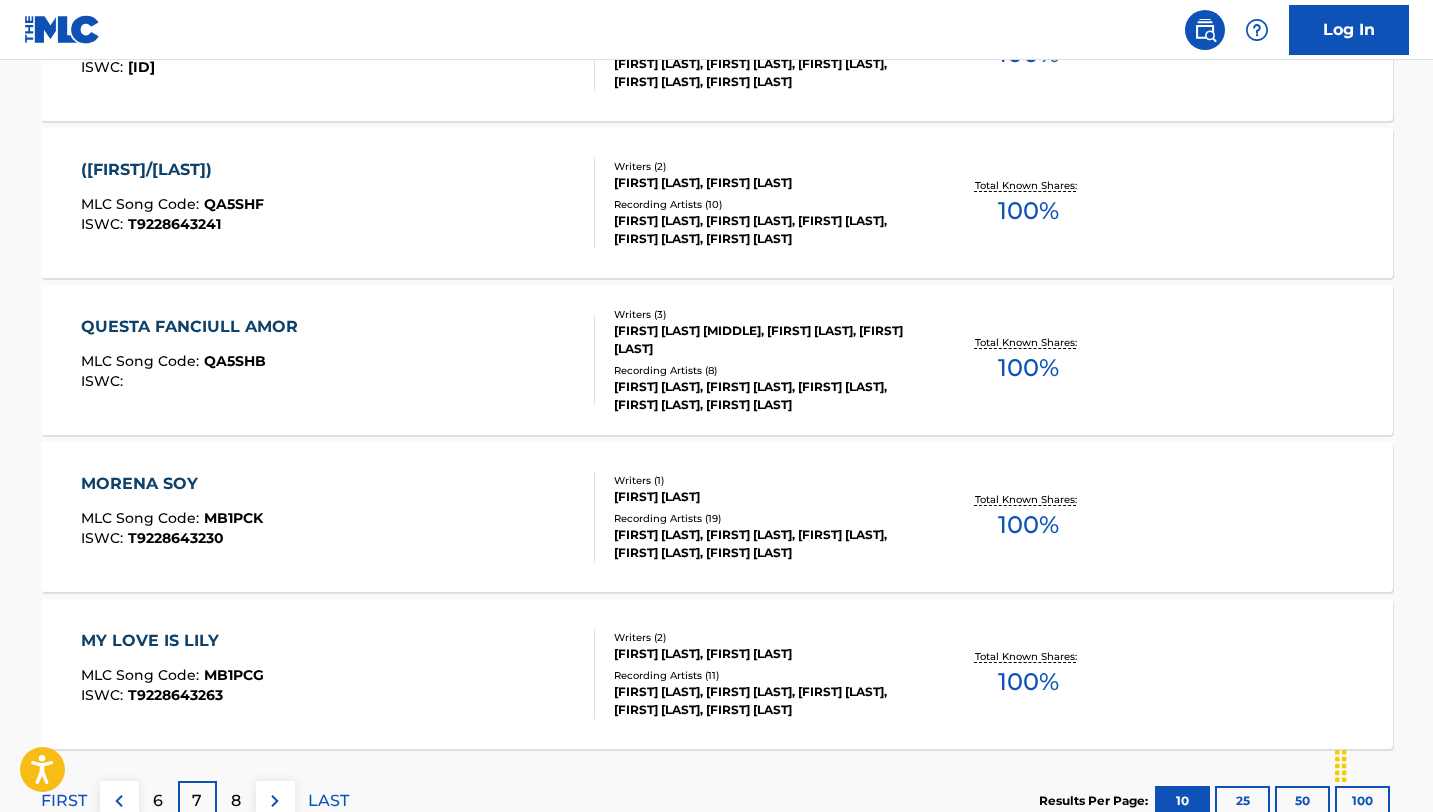 scroll, scrollTop: 1636, scrollLeft: 0, axis: vertical 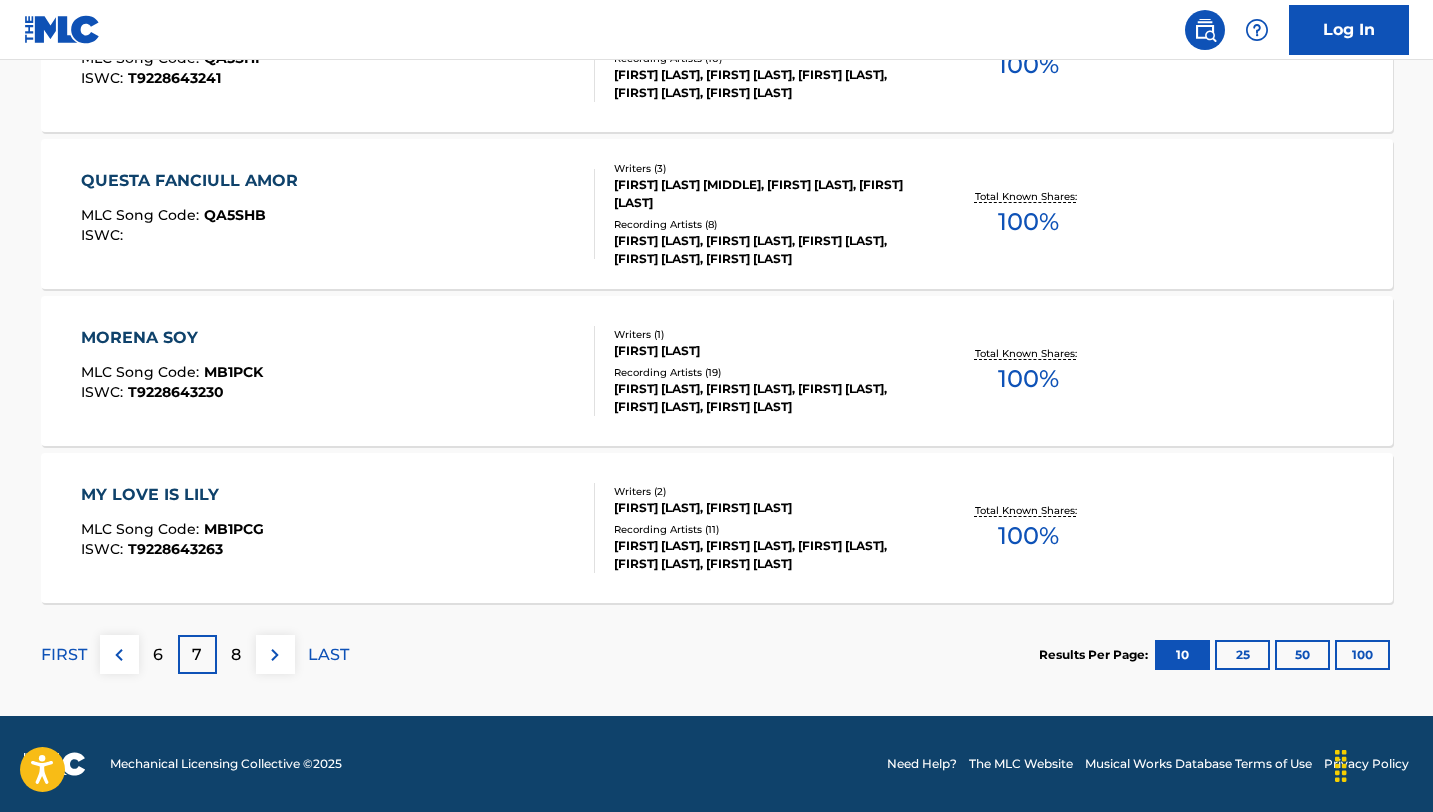 click on "8" at bounding box center [236, 655] 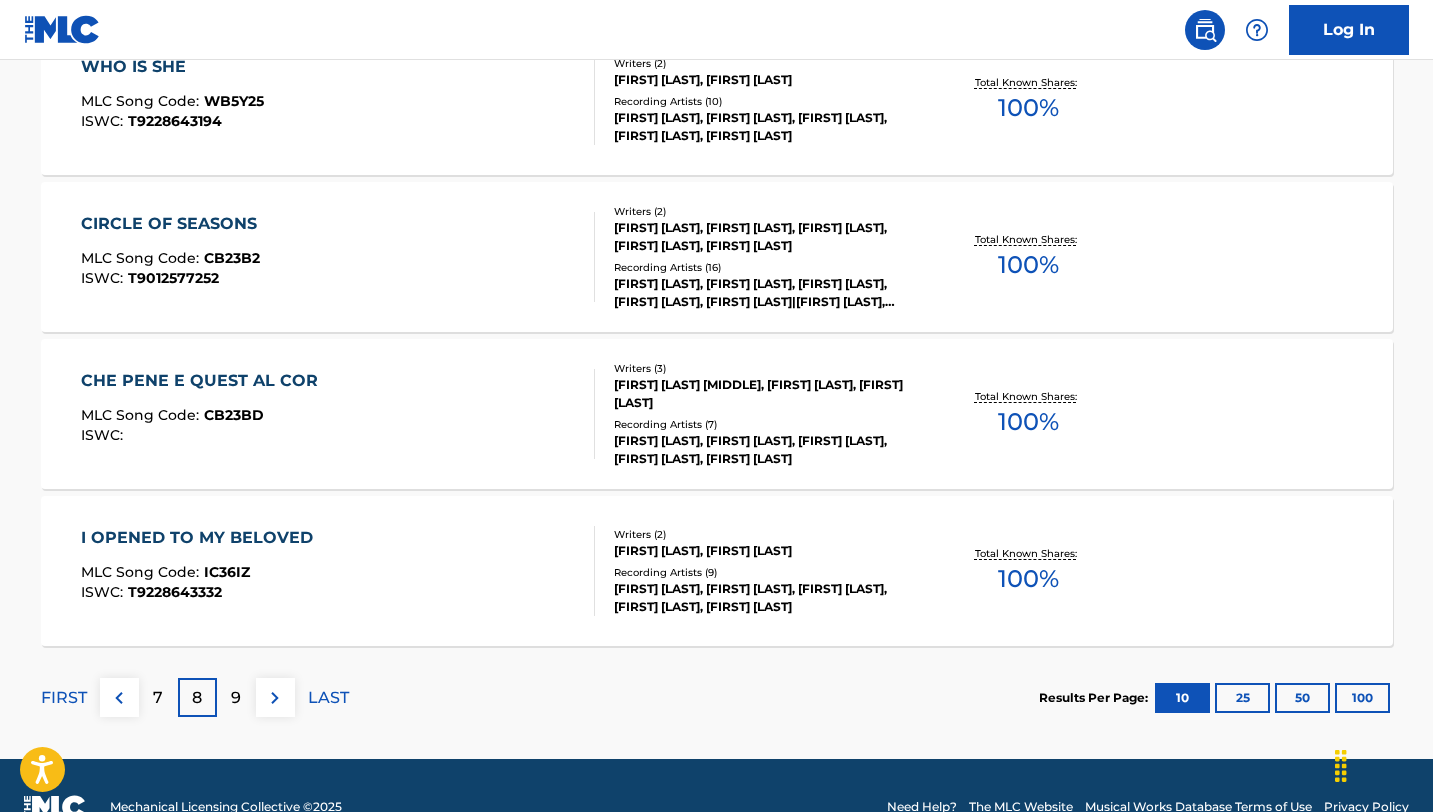scroll, scrollTop: 1635, scrollLeft: 0, axis: vertical 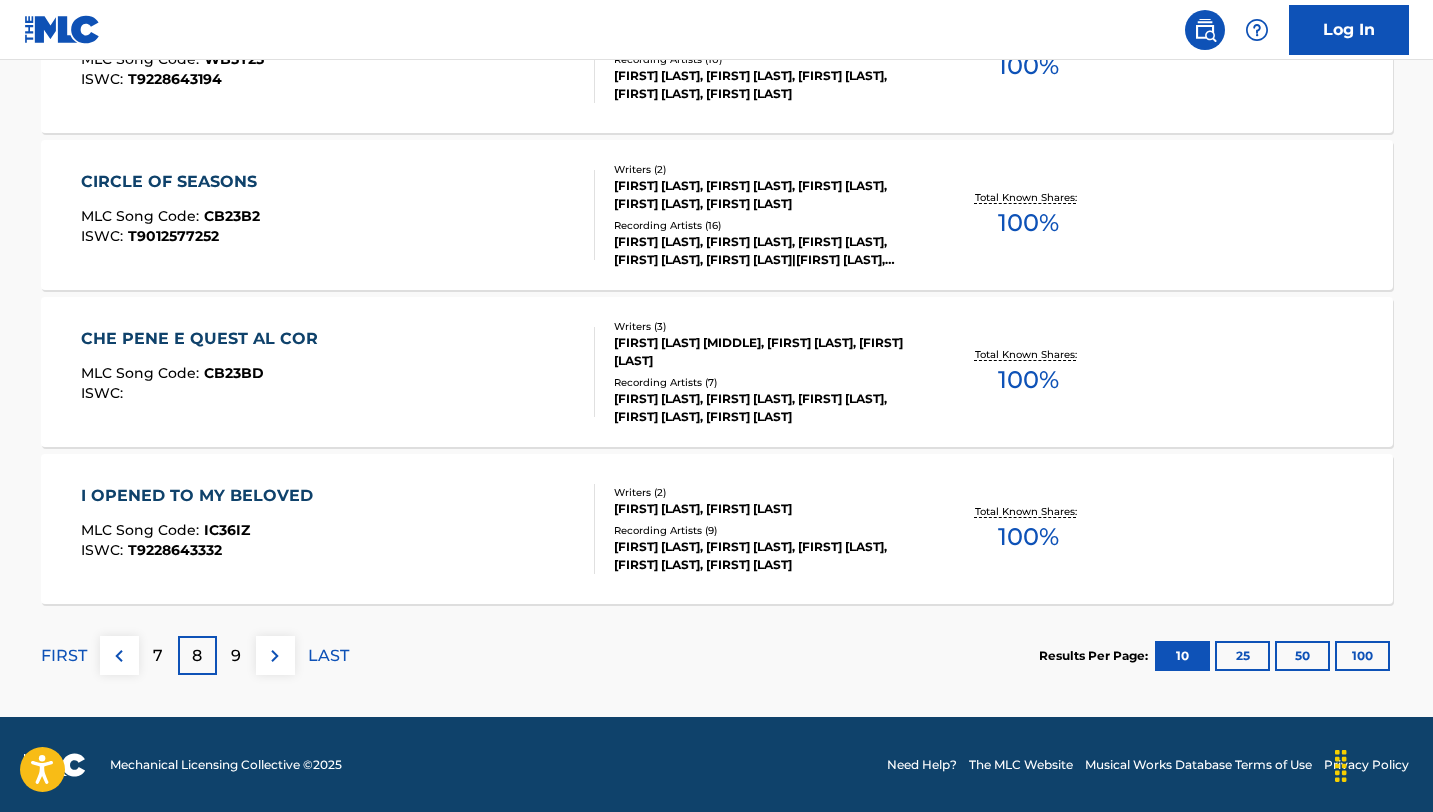 click on "9" at bounding box center (236, 656) 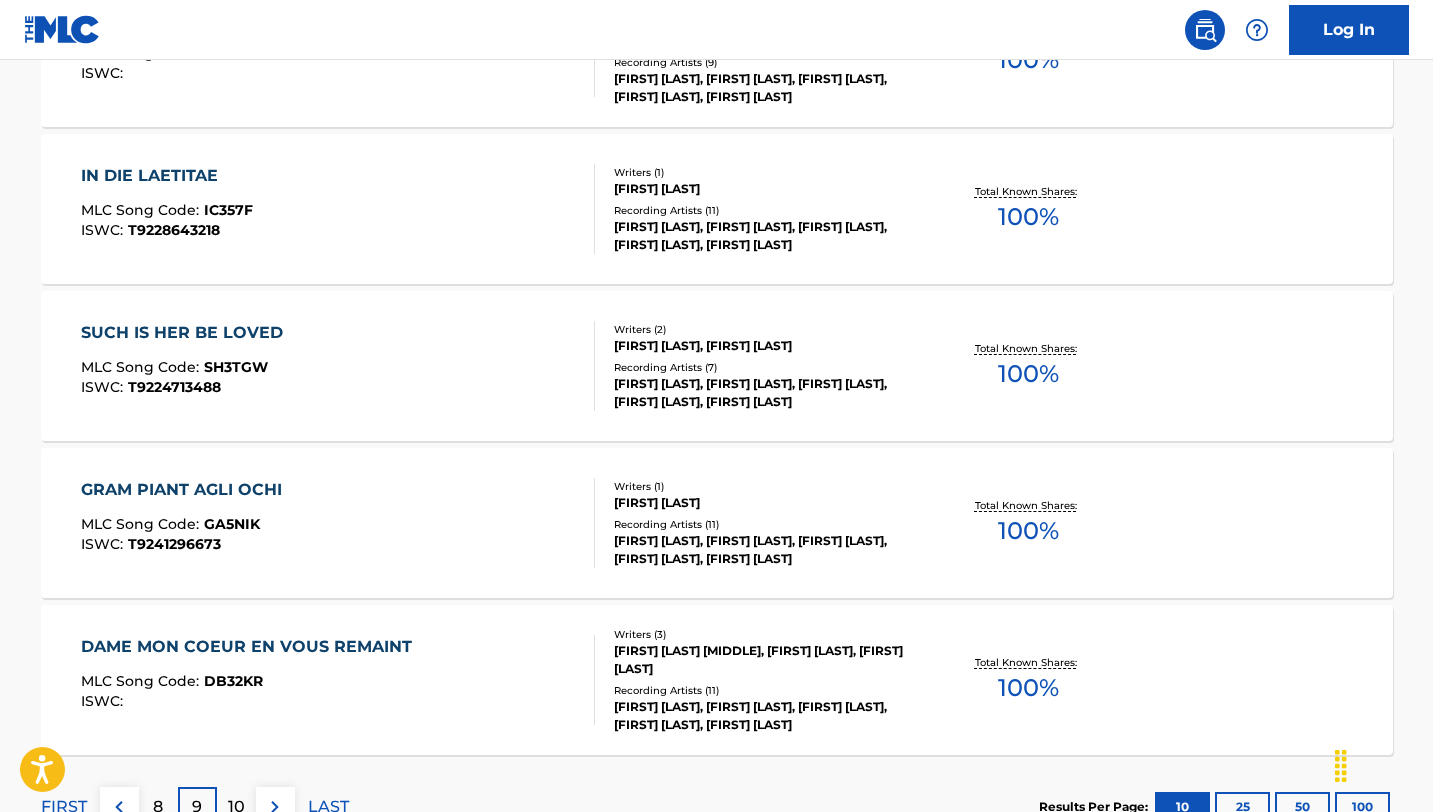 scroll, scrollTop: 1636, scrollLeft: 0, axis: vertical 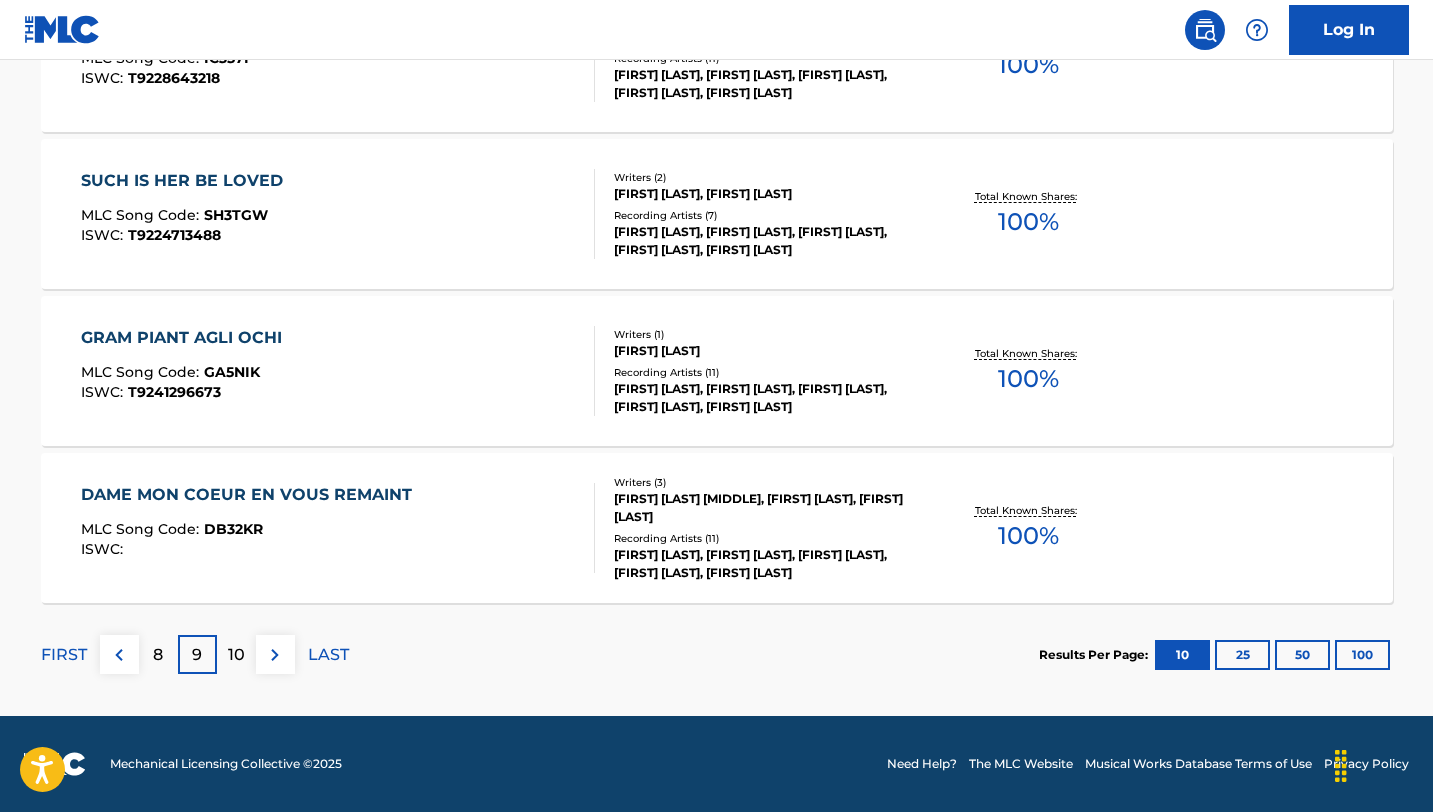 click on "10" at bounding box center [236, 655] 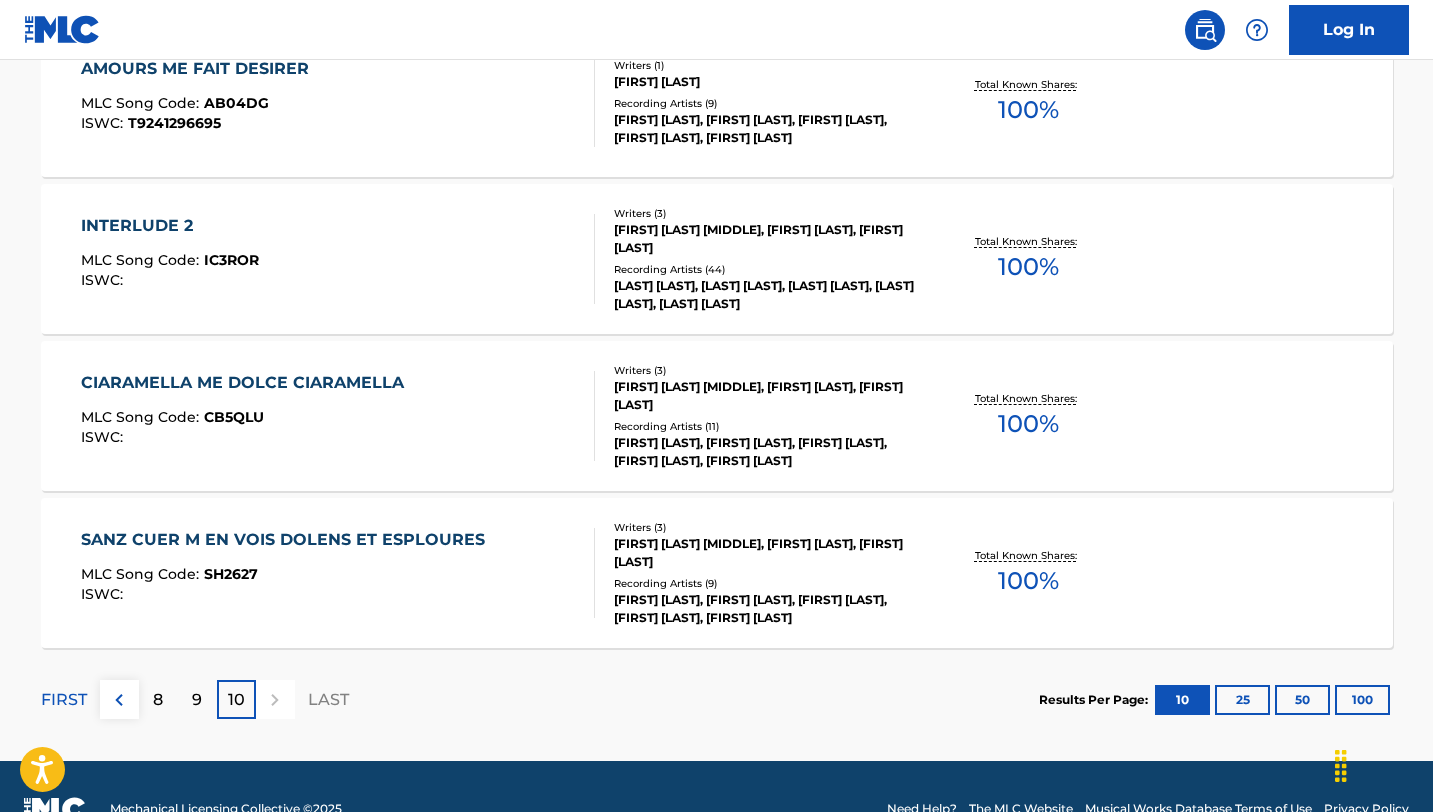scroll, scrollTop: 0, scrollLeft: 0, axis: both 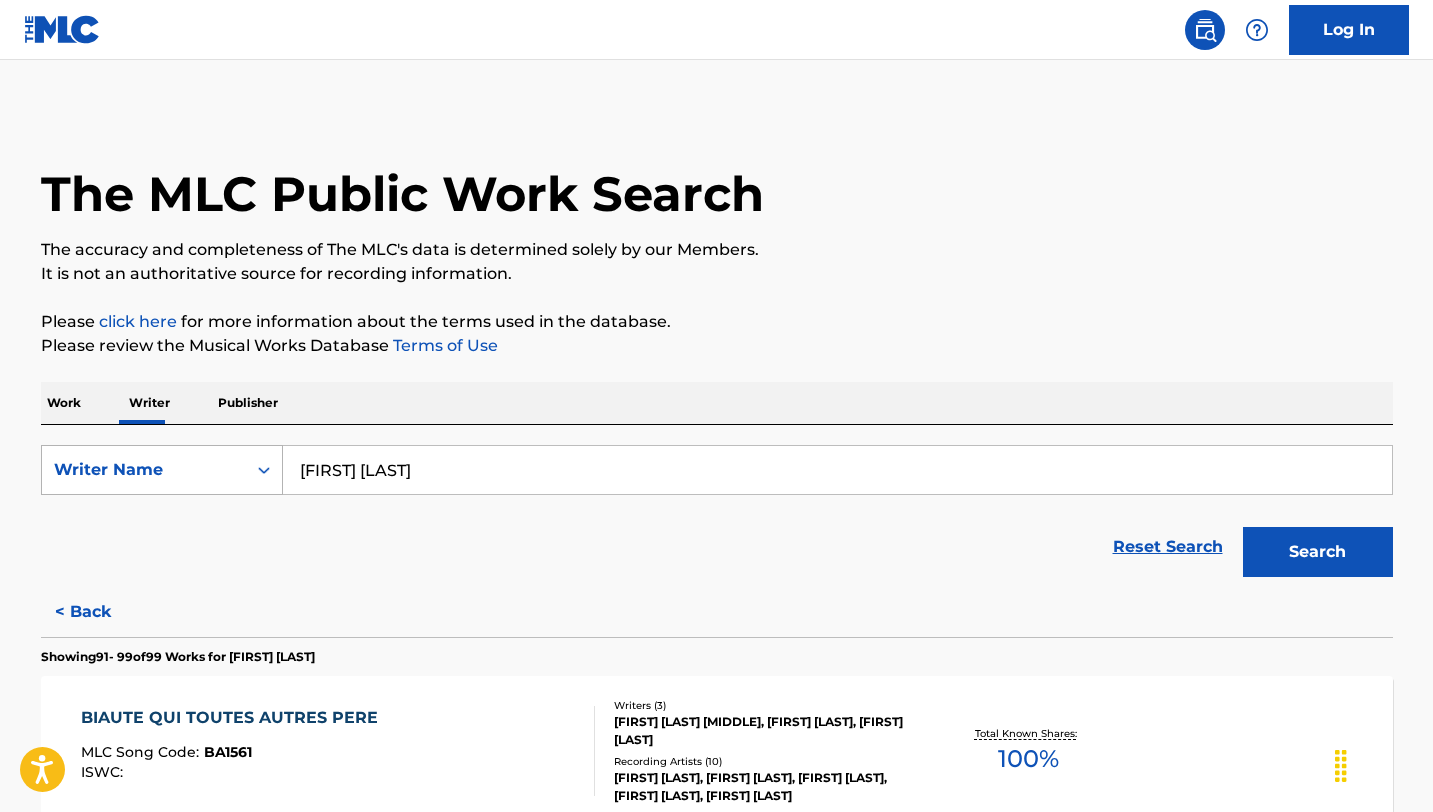 click on "Writer Name" at bounding box center (144, 470) 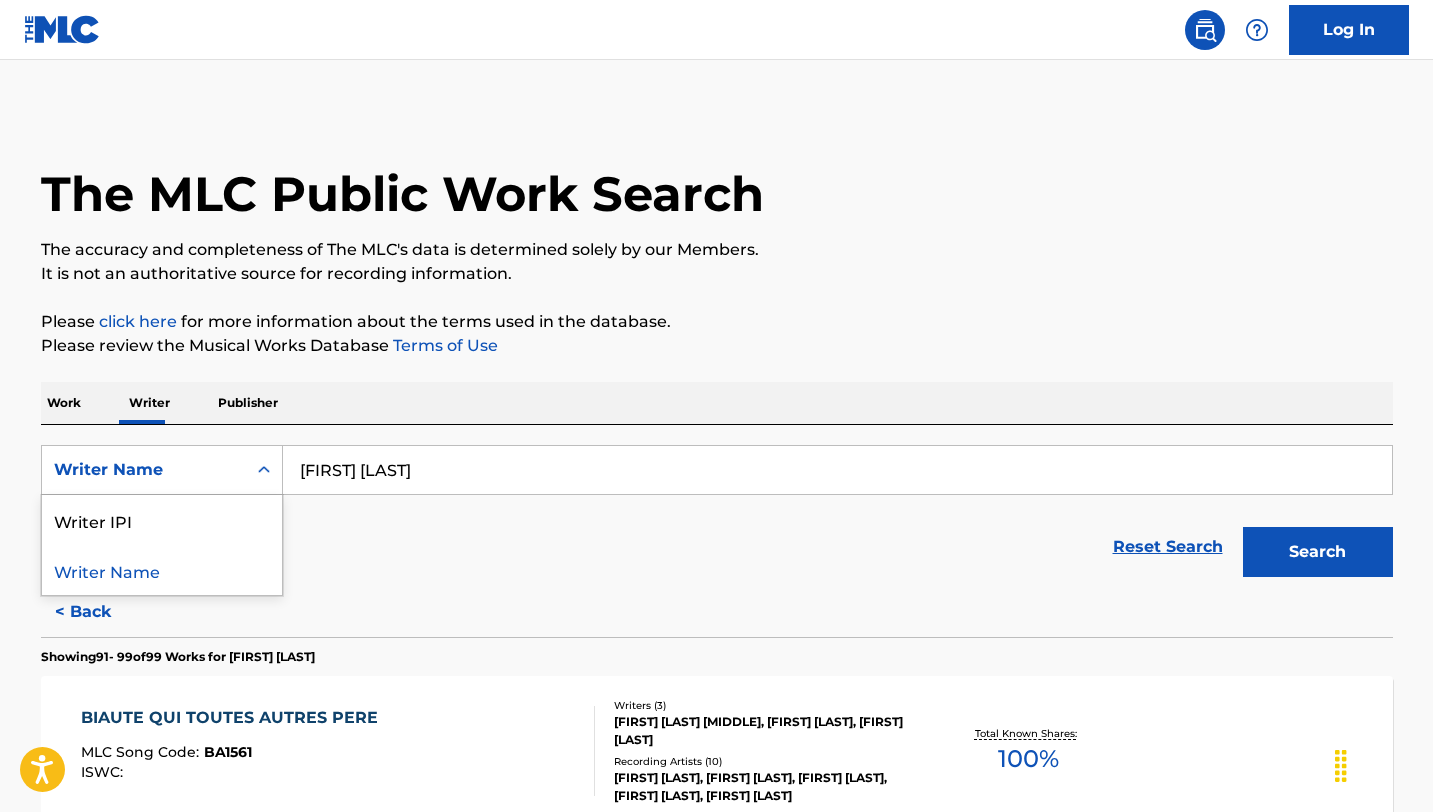 click on "Publisher" at bounding box center (248, 403) 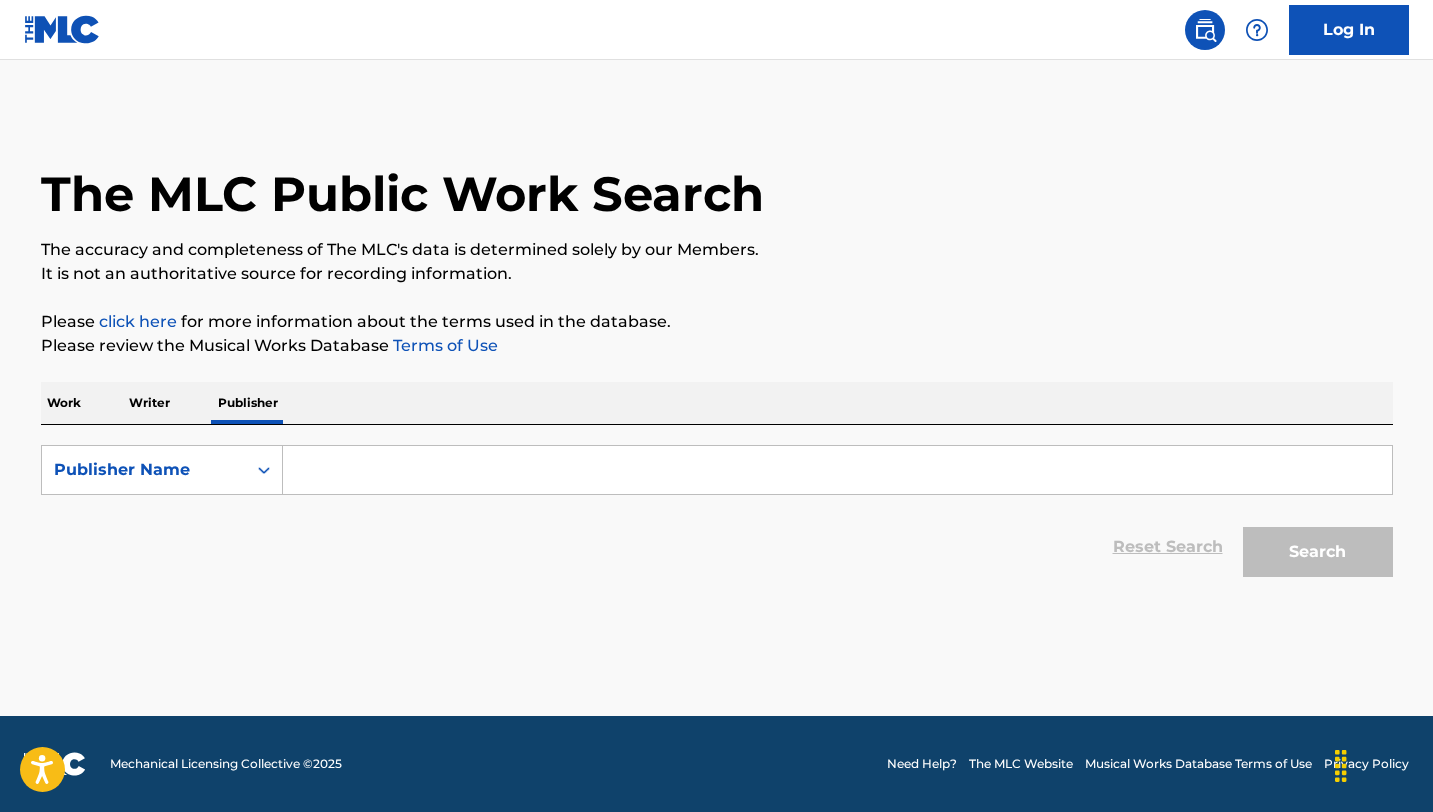 click on "Writer" at bounding box center [149, 403] 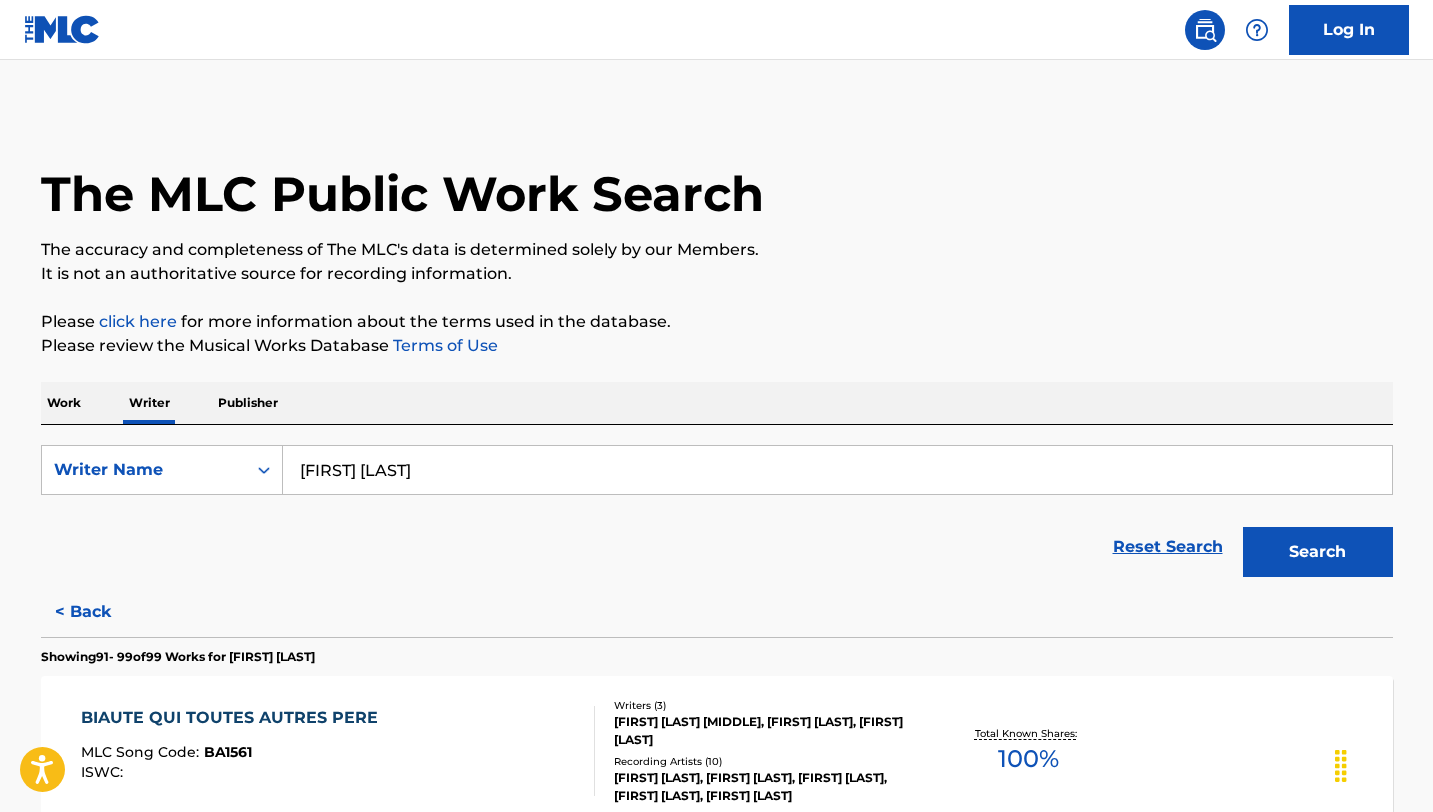 click on "[FIRST] [LAST]" at bounding box center [837, 470] 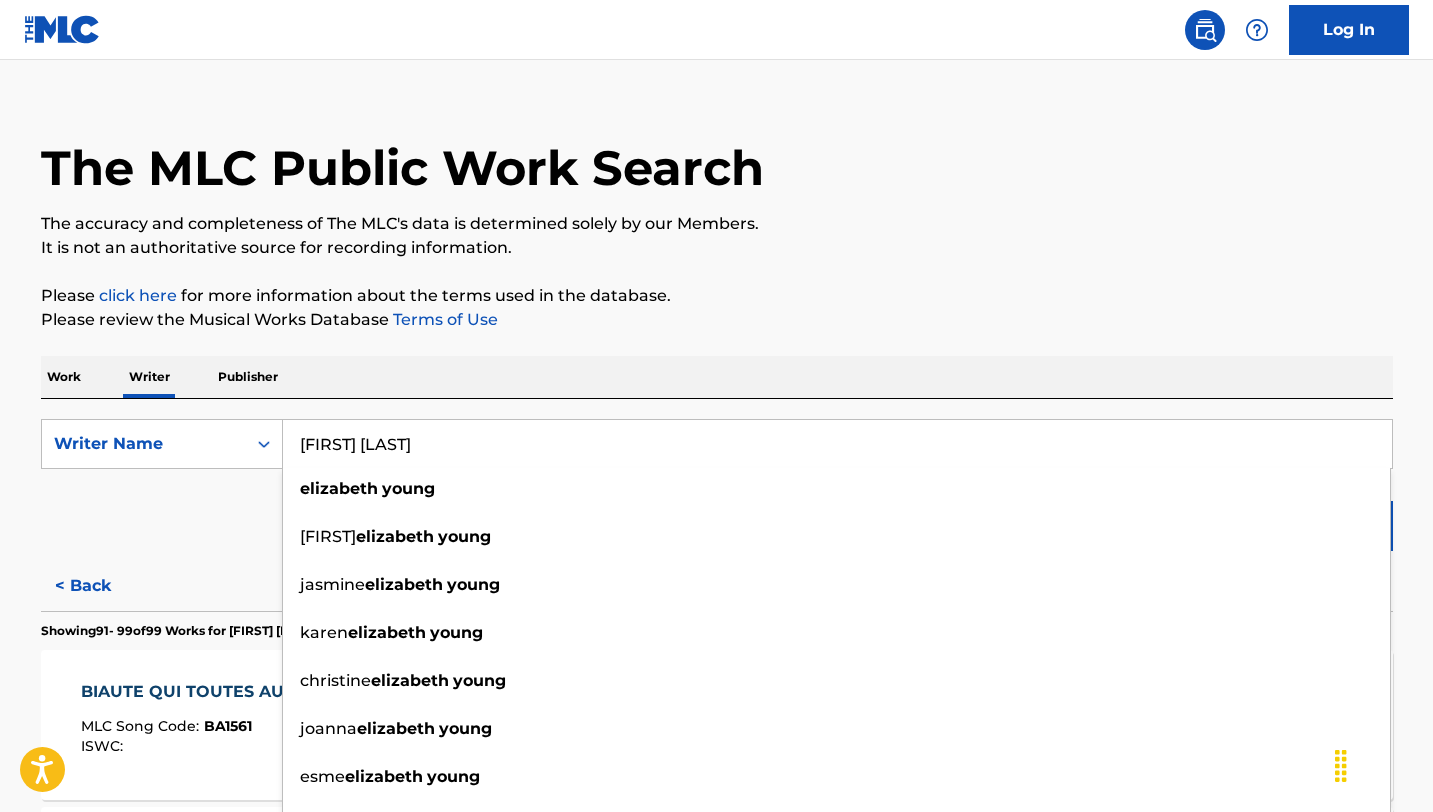 scroll, scrollTop: 29, scrollLeft: 0, axis: vertical 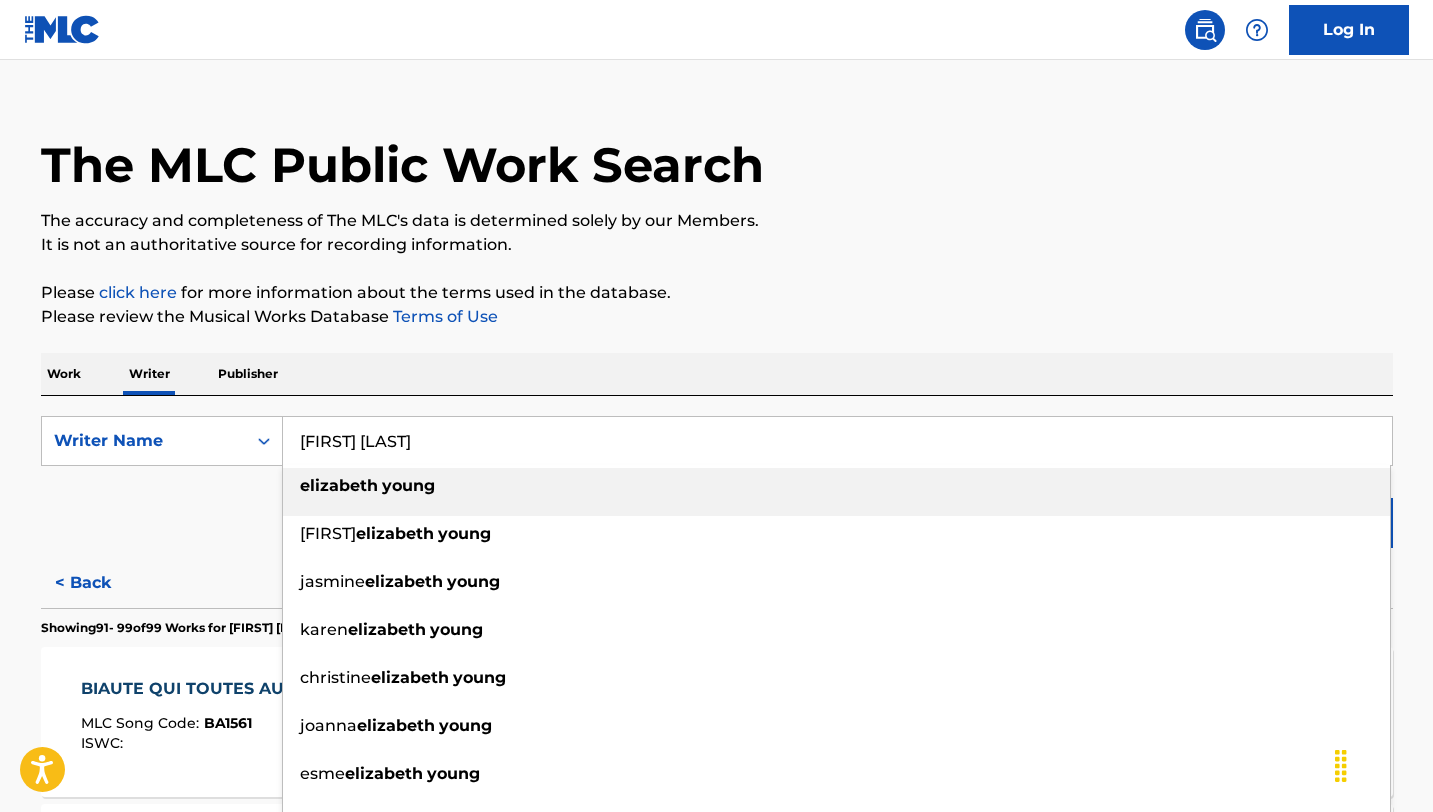 click on "[FIRST] [LAST]" at bounding box center (836, 486) 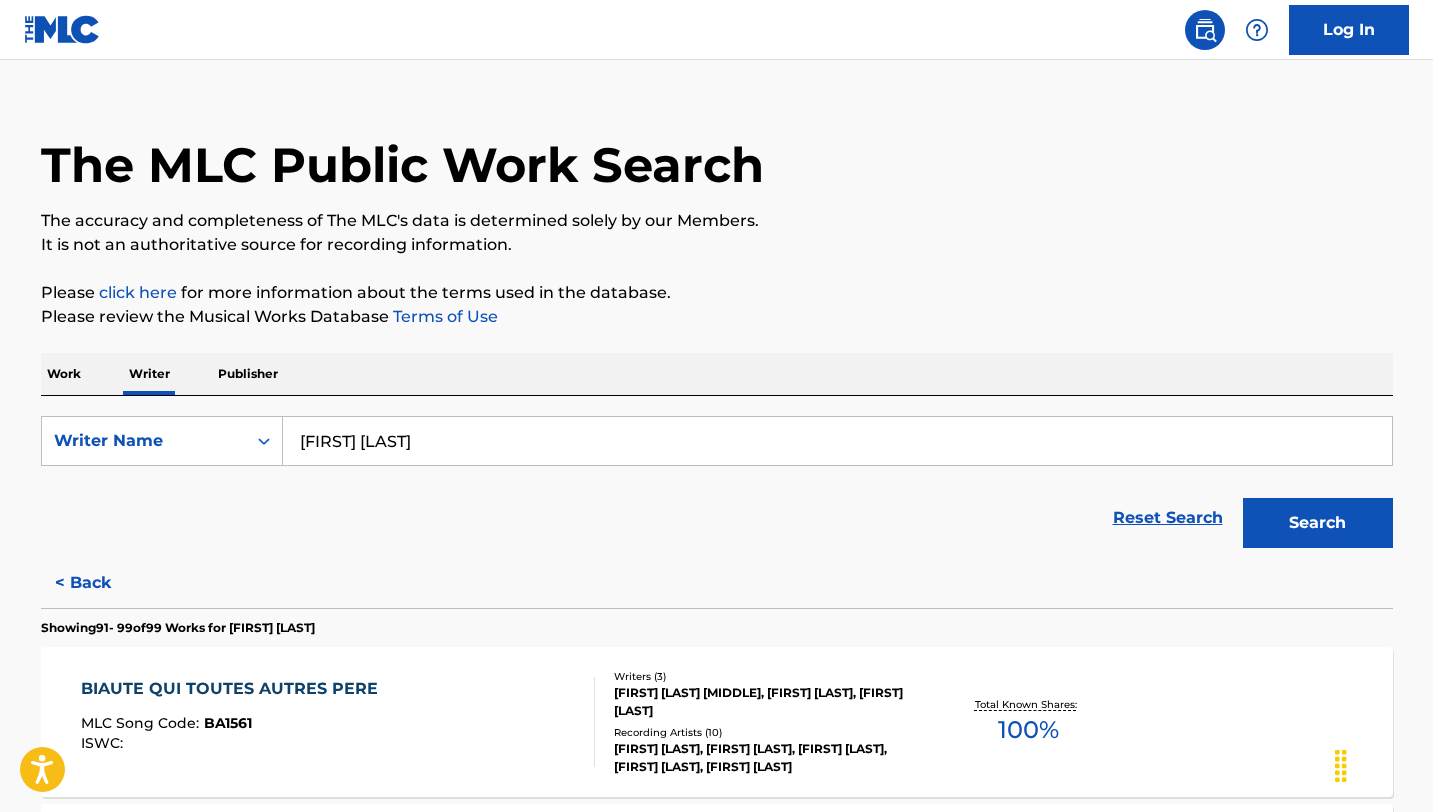 click on "Search" at bounding box center [1318, 523] 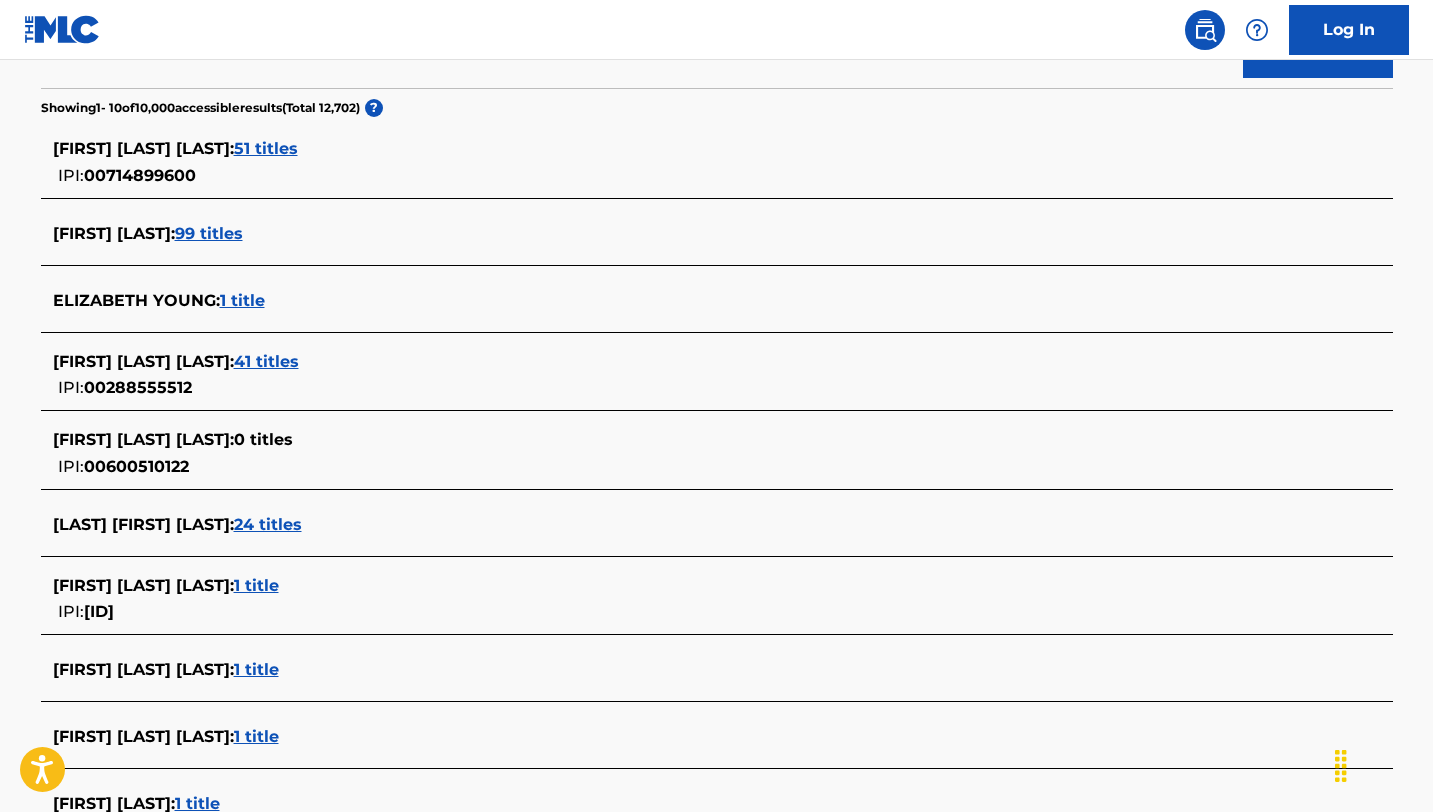 scroll, scrollTop: 502, scrollLeft: 0, axis: vertical 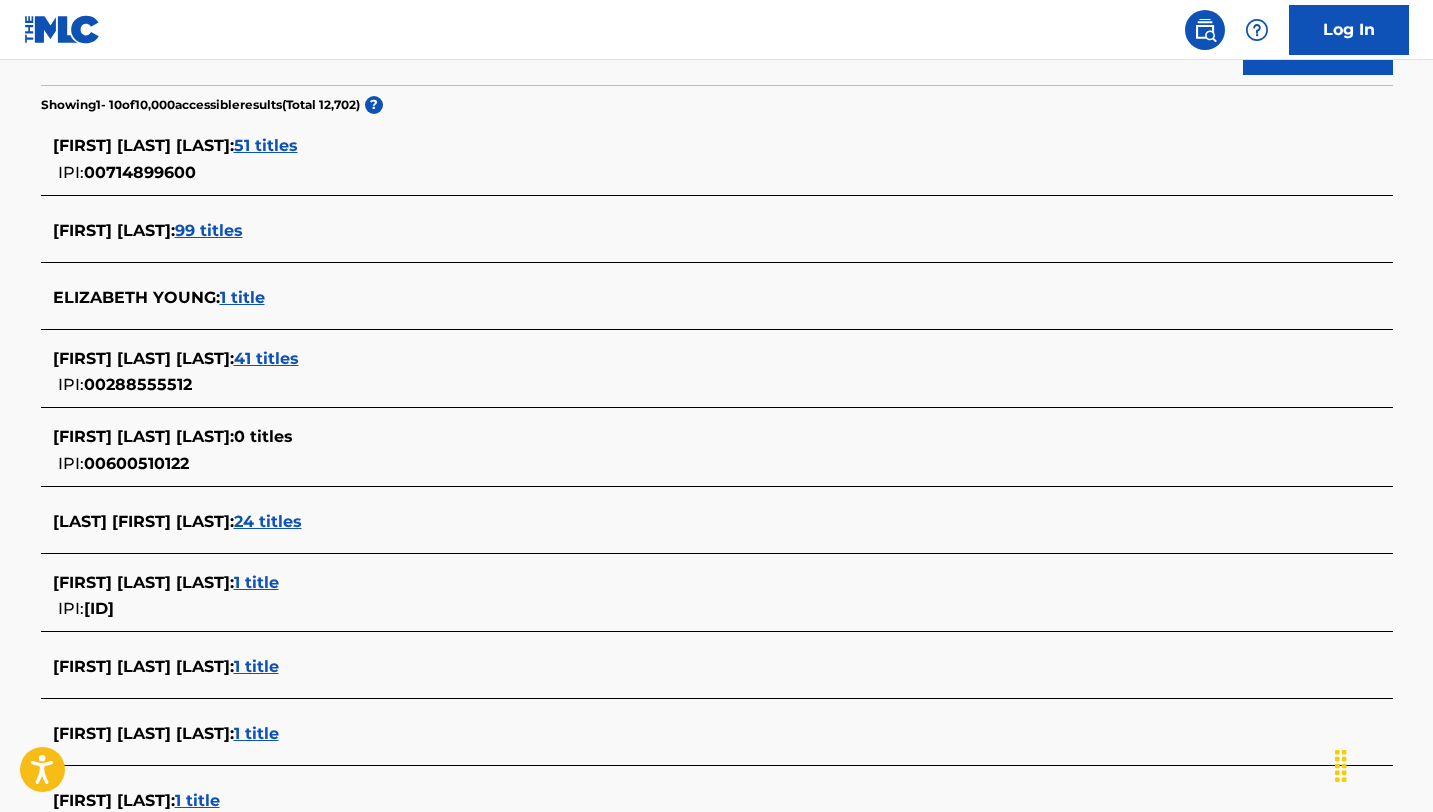click on "24 titles" at bounding box center (268, 521) 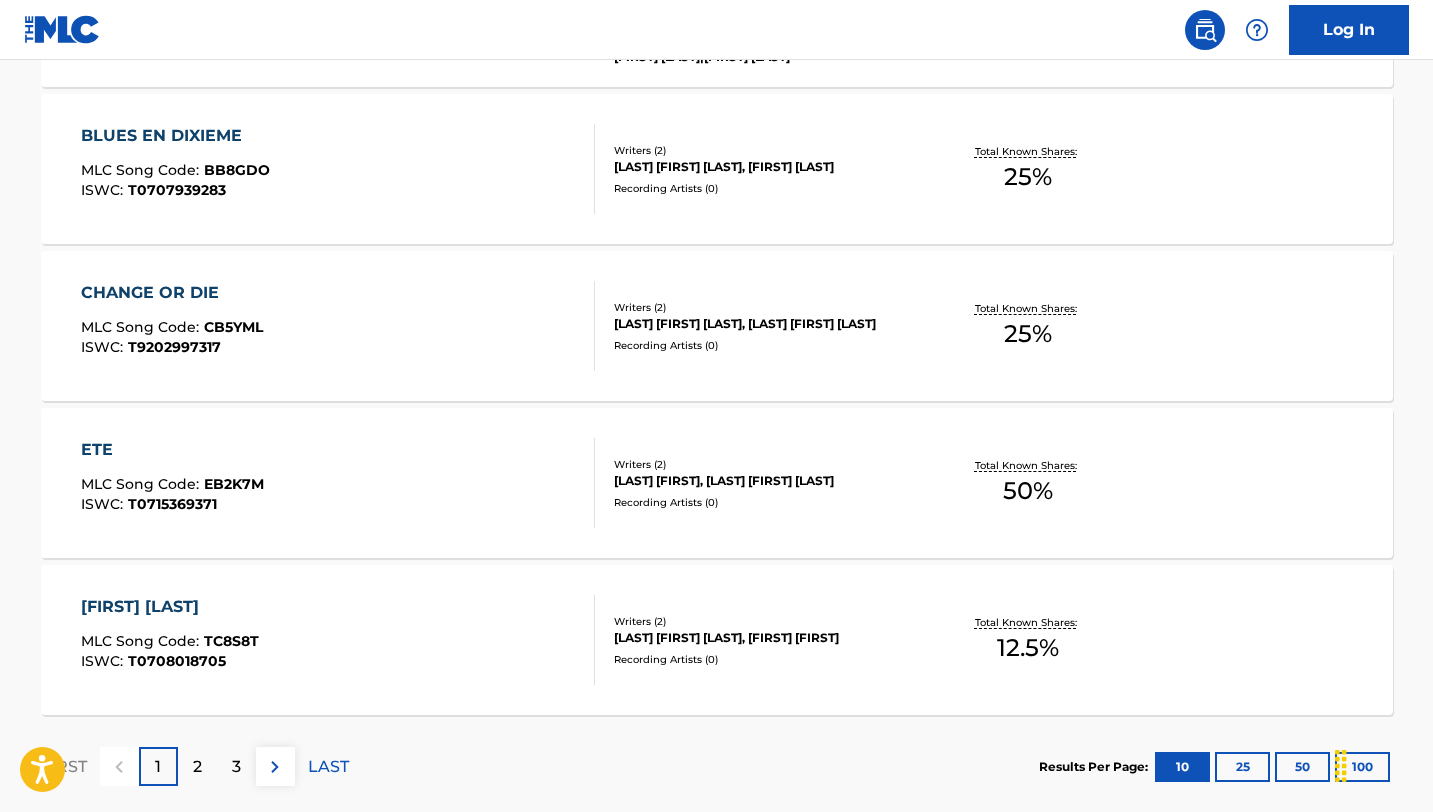 scroll, scrollTop: 1525, scrollLeft: 0, axis: vertical 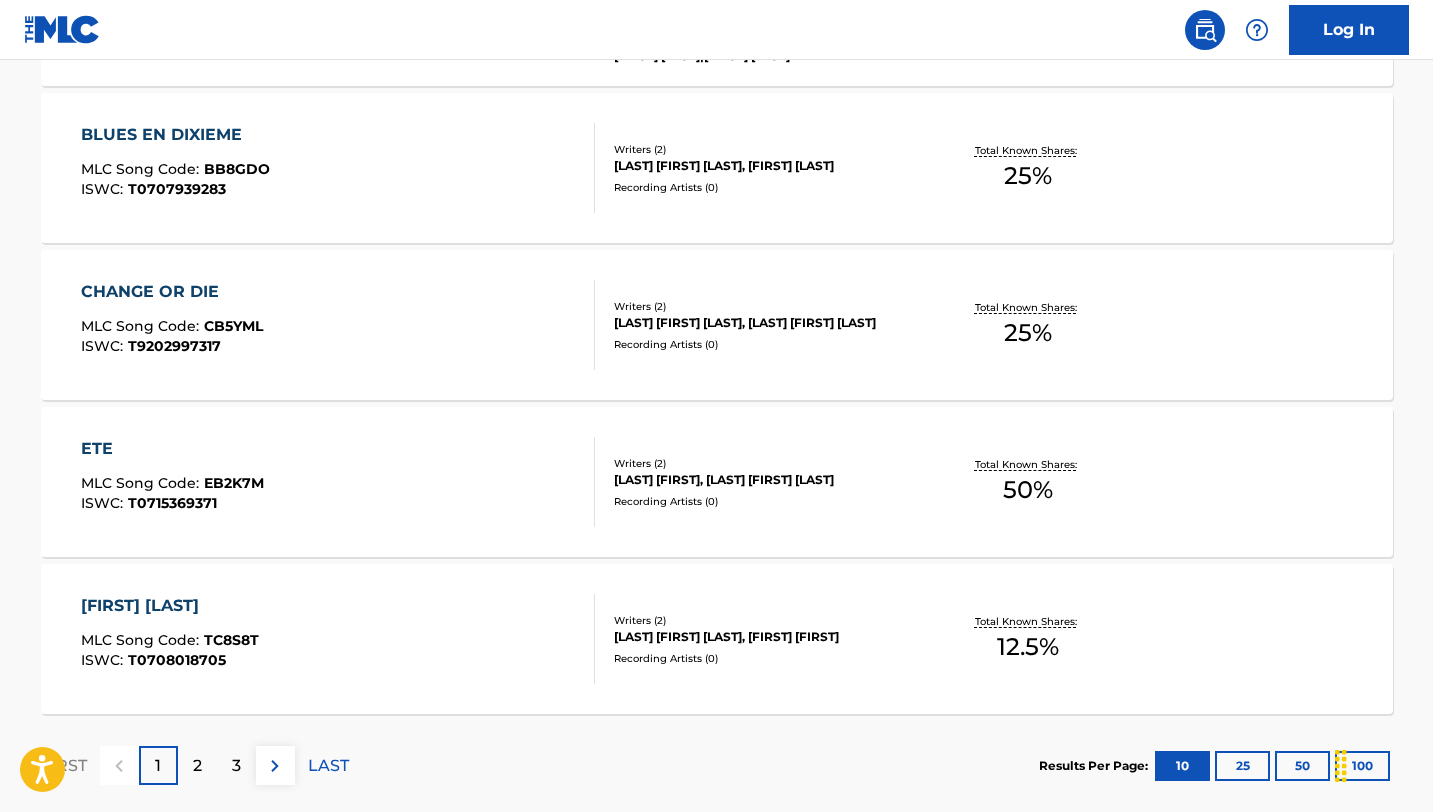 click on "2" at bounding box center [197, 765] 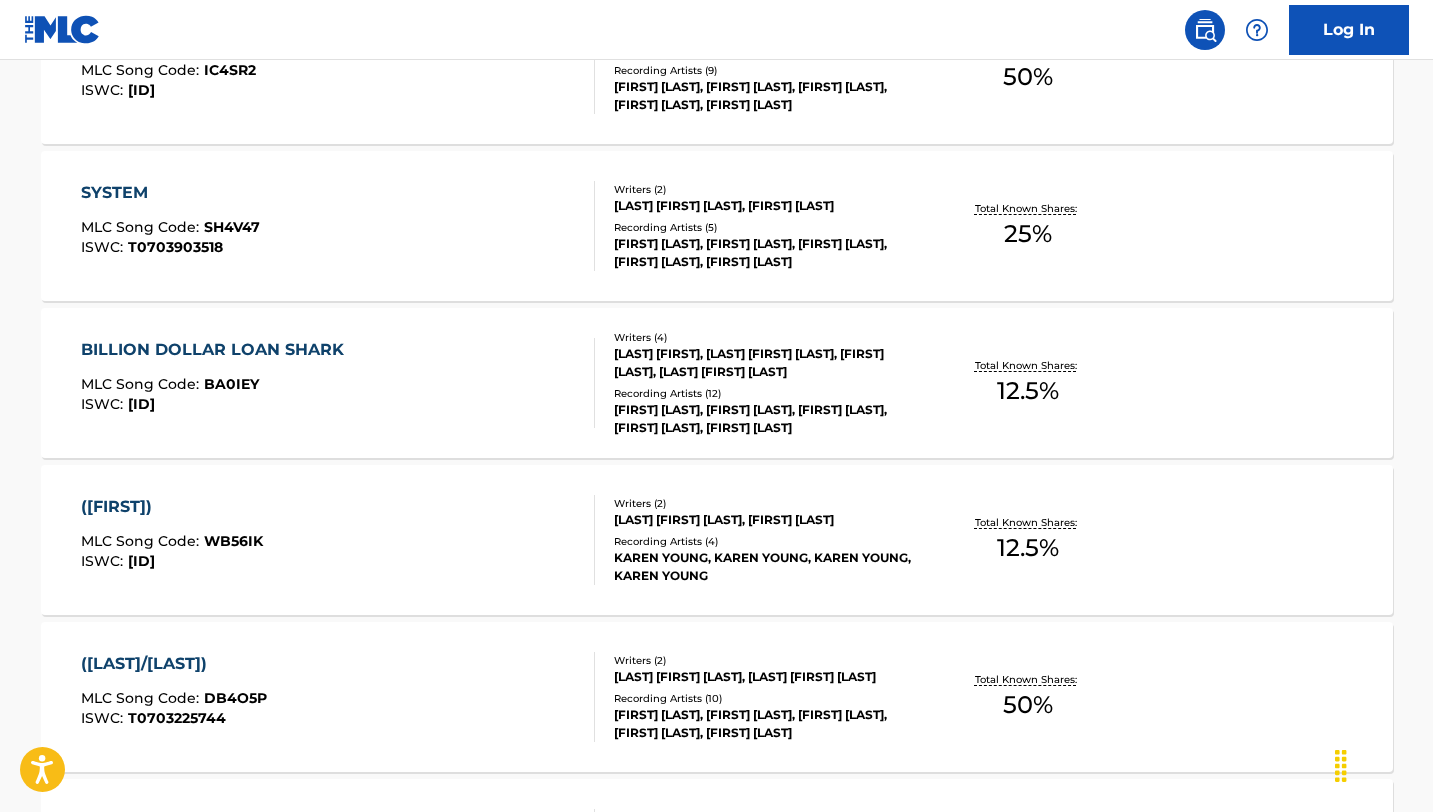 scroll, scrollTop: 1612, scrollLeft: 0, axis: vertical 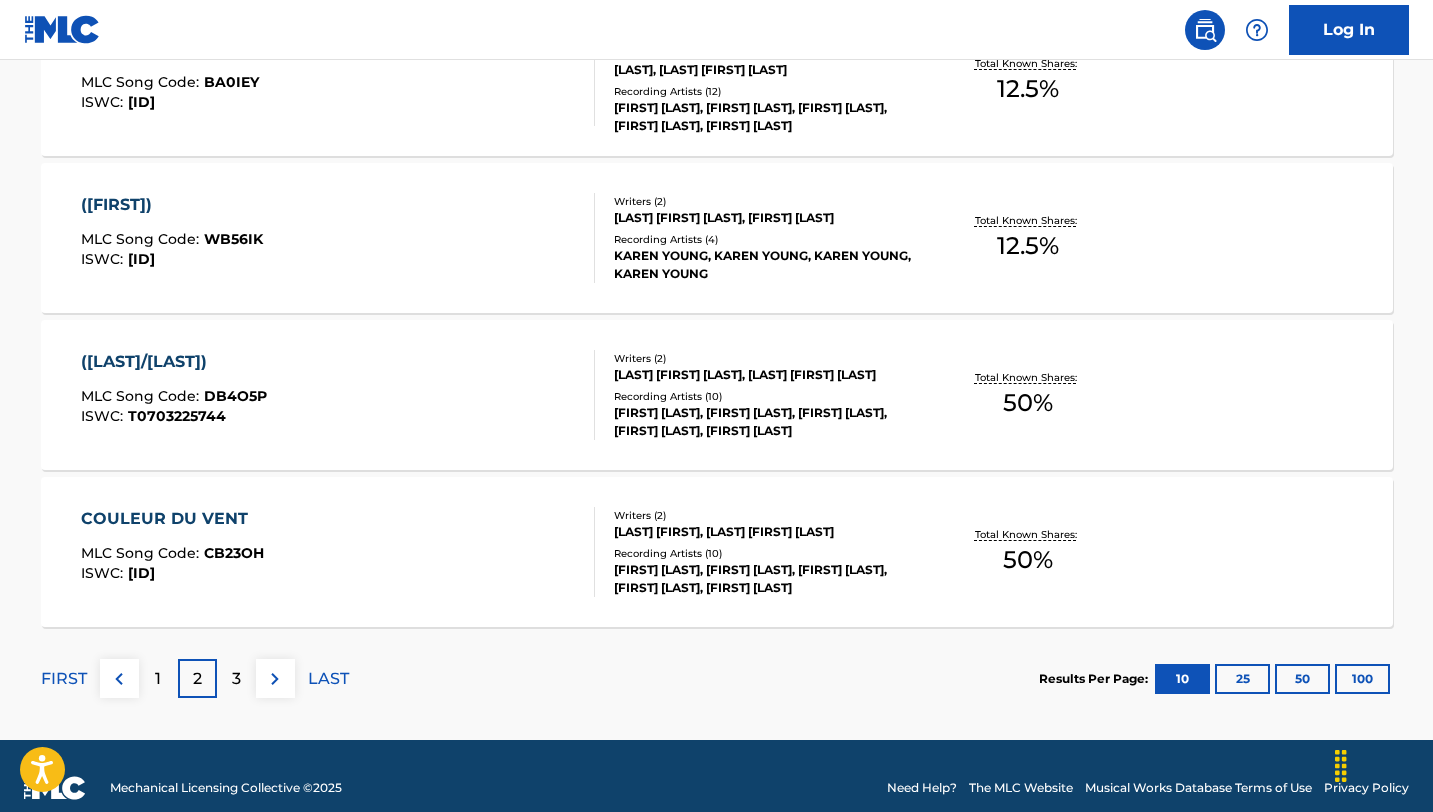 click on "FIRST 1 2 3 LAST" at bounding box center [195, 678] 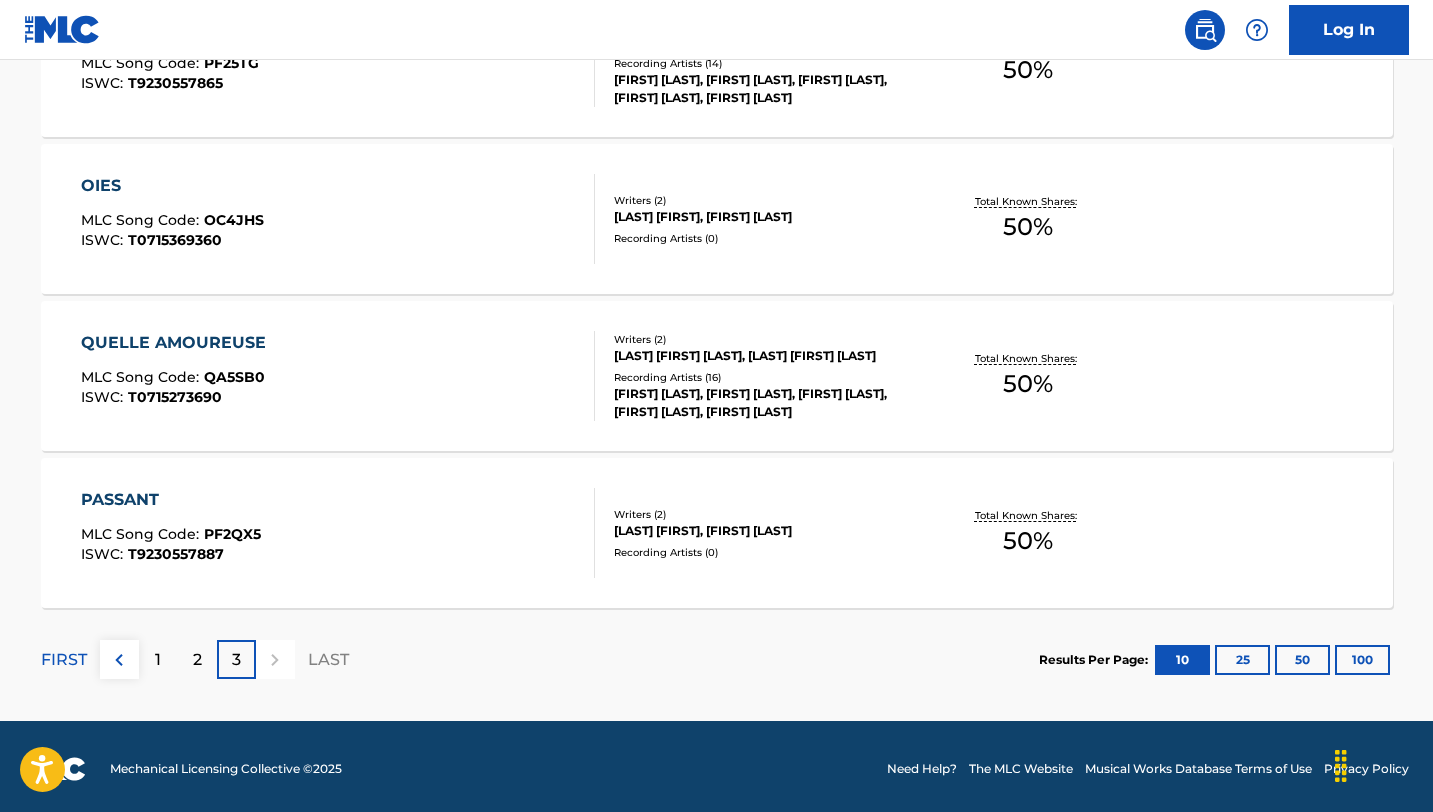 scroll, scrollTop: 694, scrollLeft: 0, axis: vertical 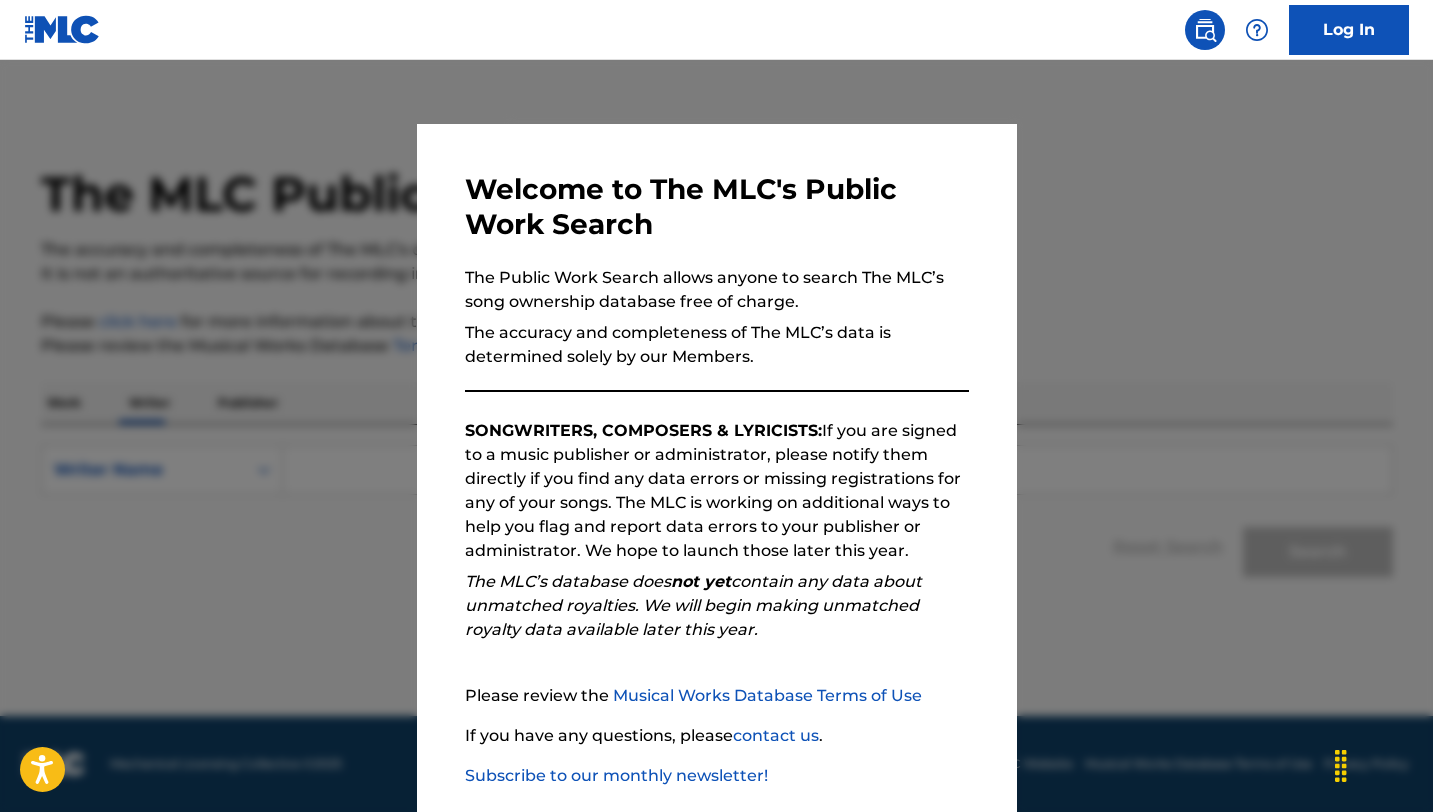 click at bounding box center [716, 466] 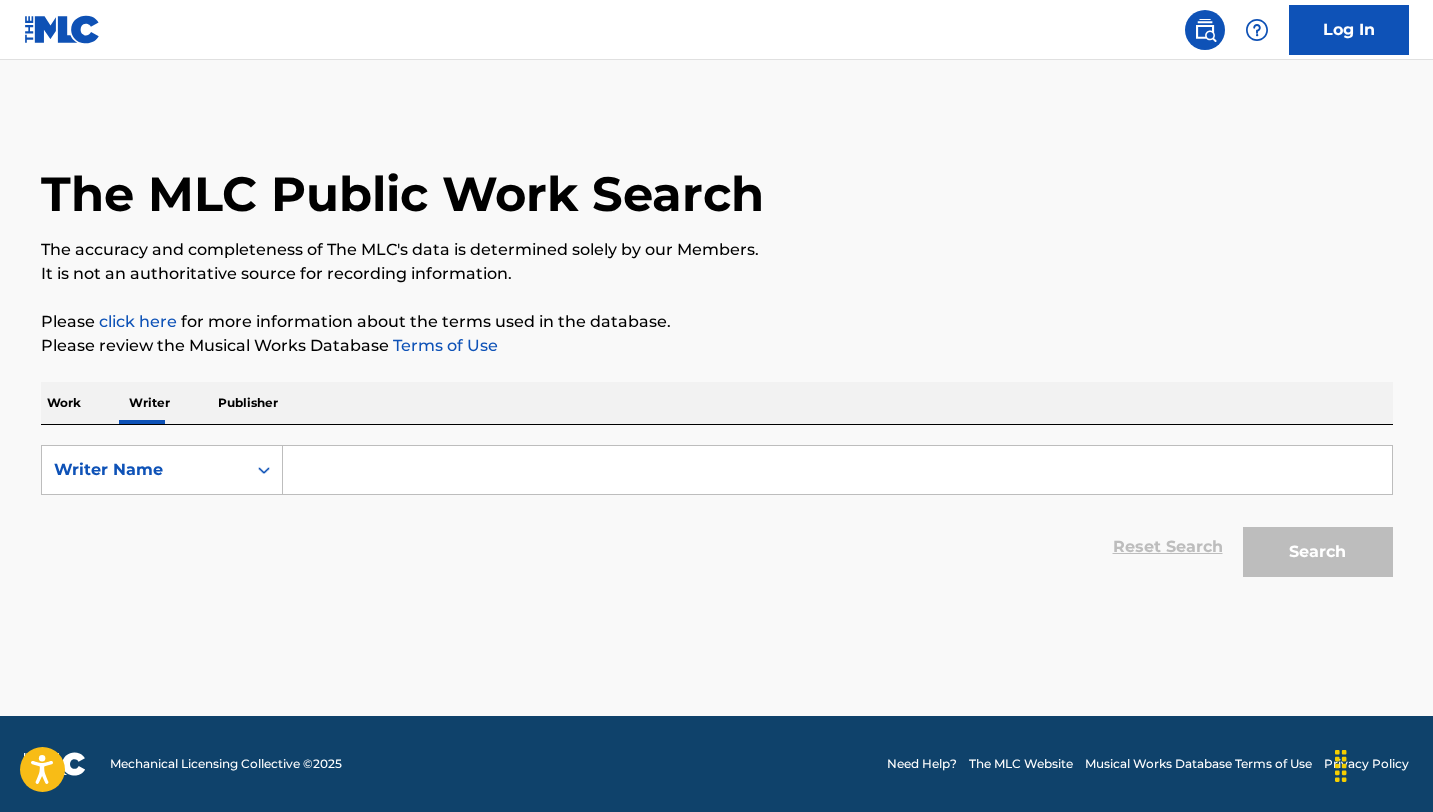 click at bounding box center (837, 470) 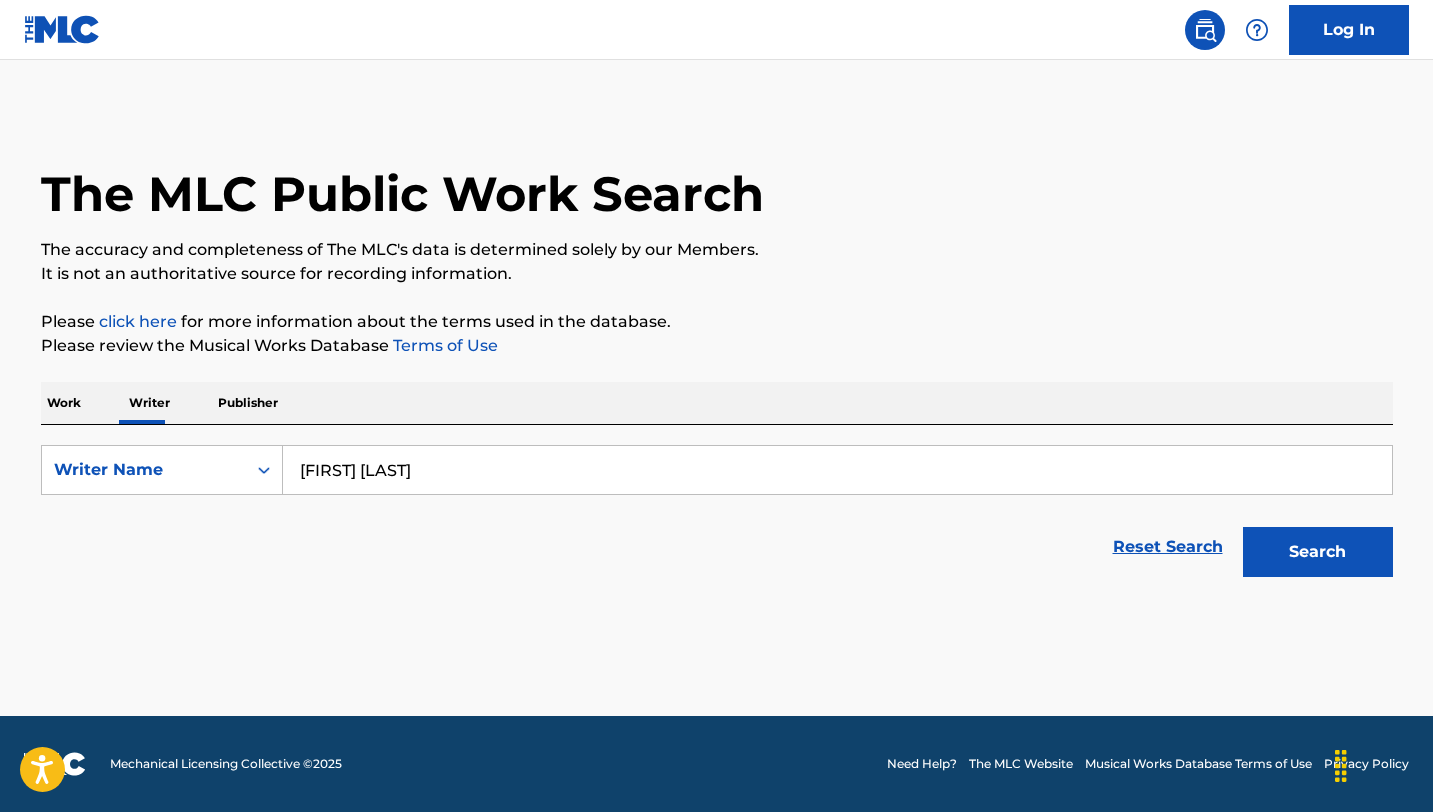 type on "[FIRST] [LAST]" 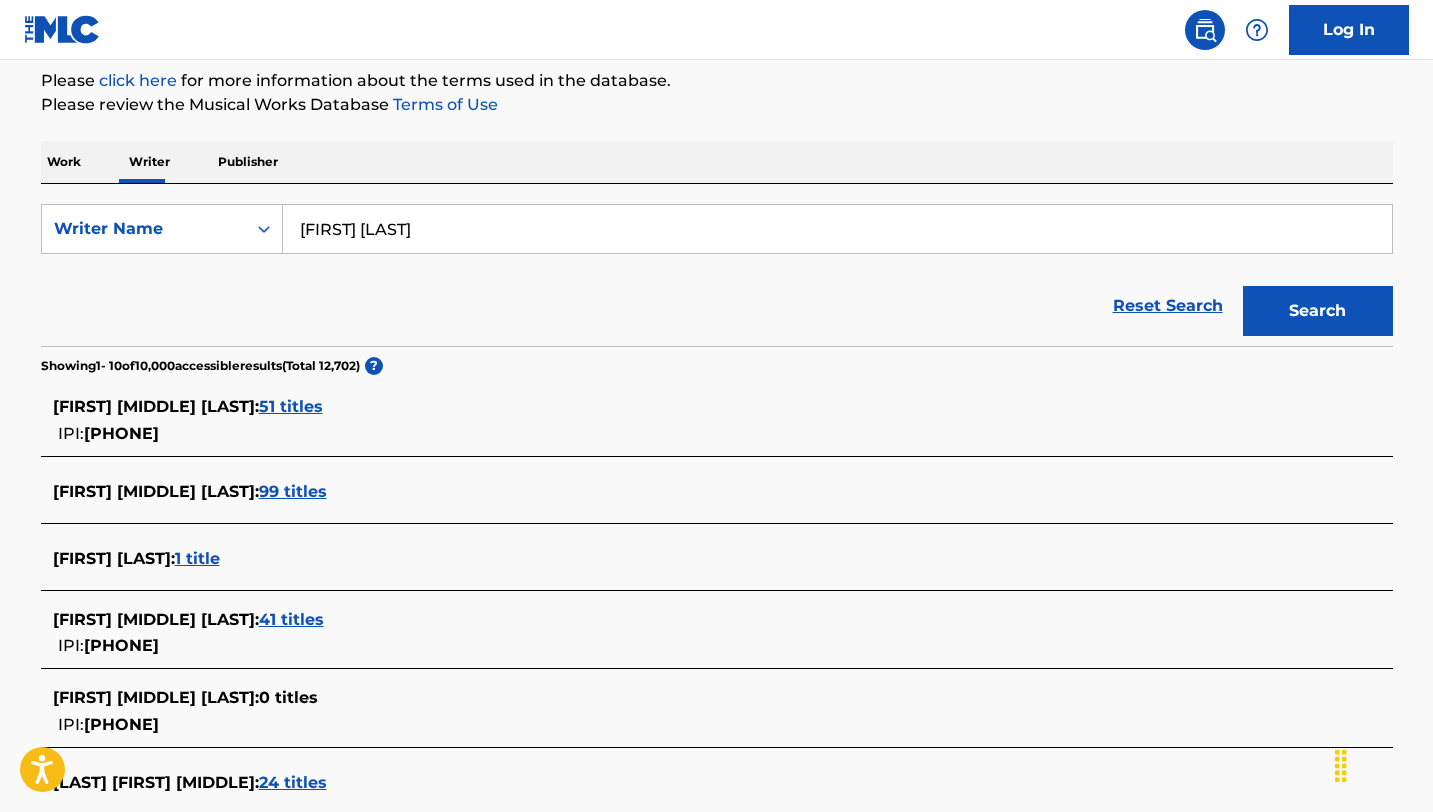 scroll, scrollTop: 728, scrollLeft: 0, axis: vertical 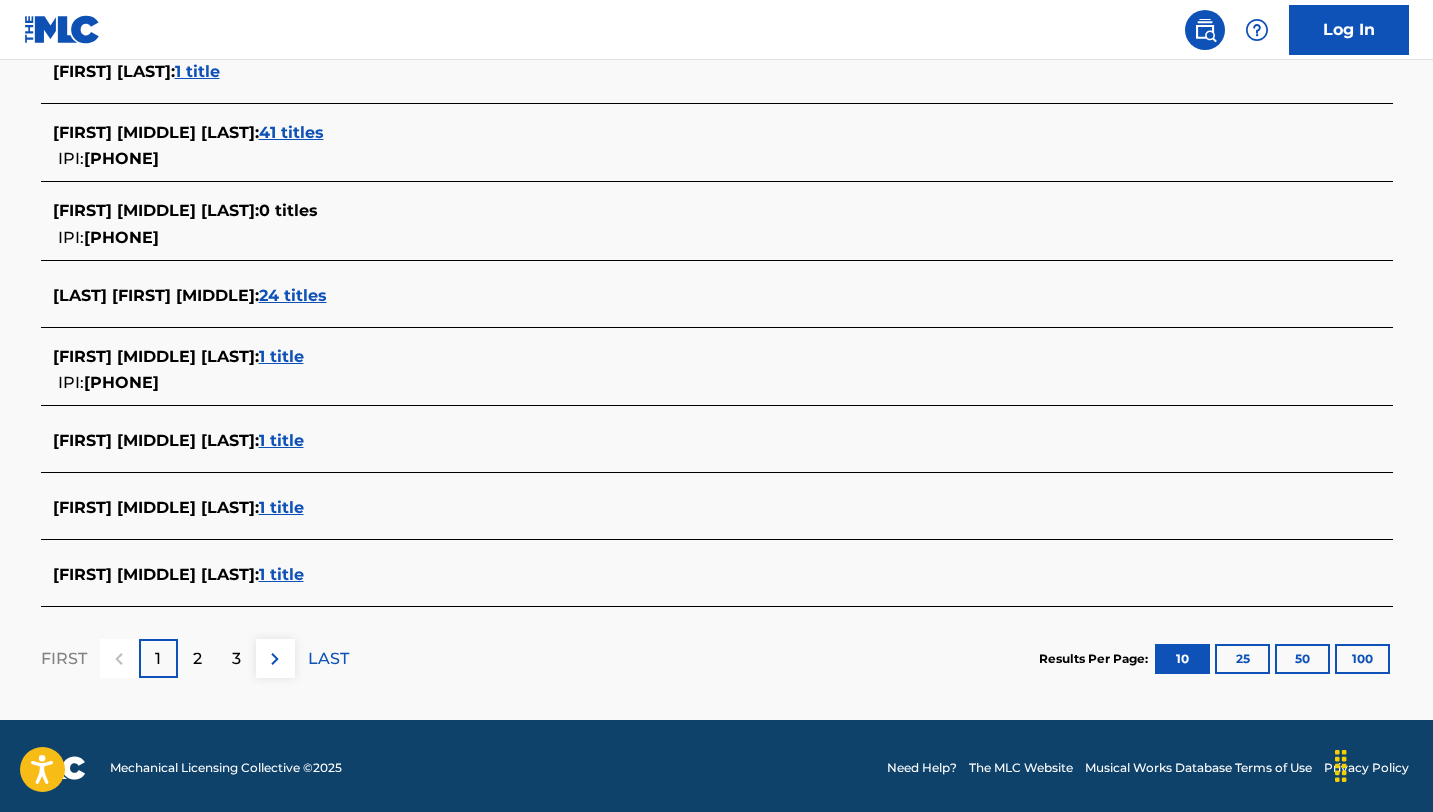 click on "2" at bounding box center (197, 658) 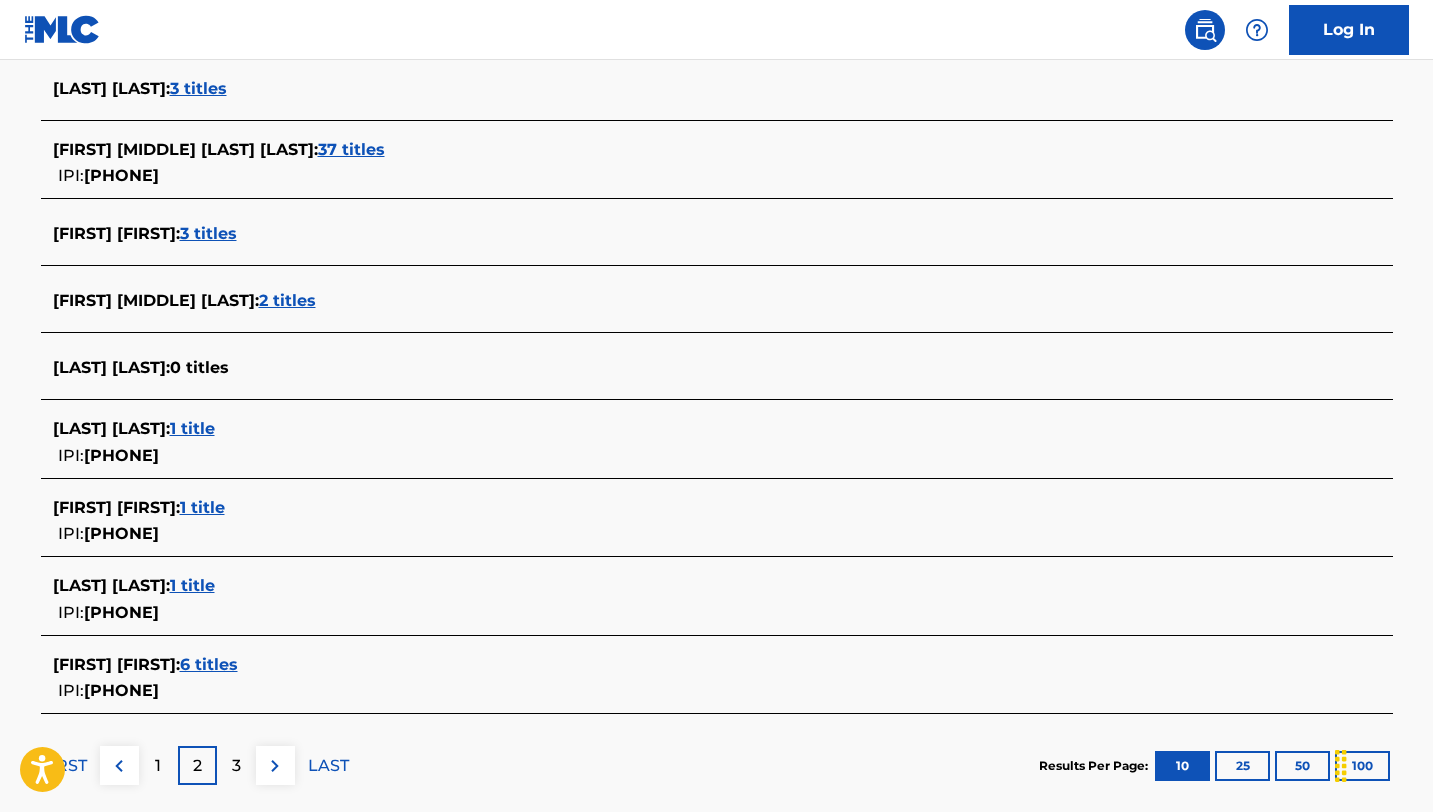 scroll, scrollTop: 690, scrollLeft: 0, axis: vertical 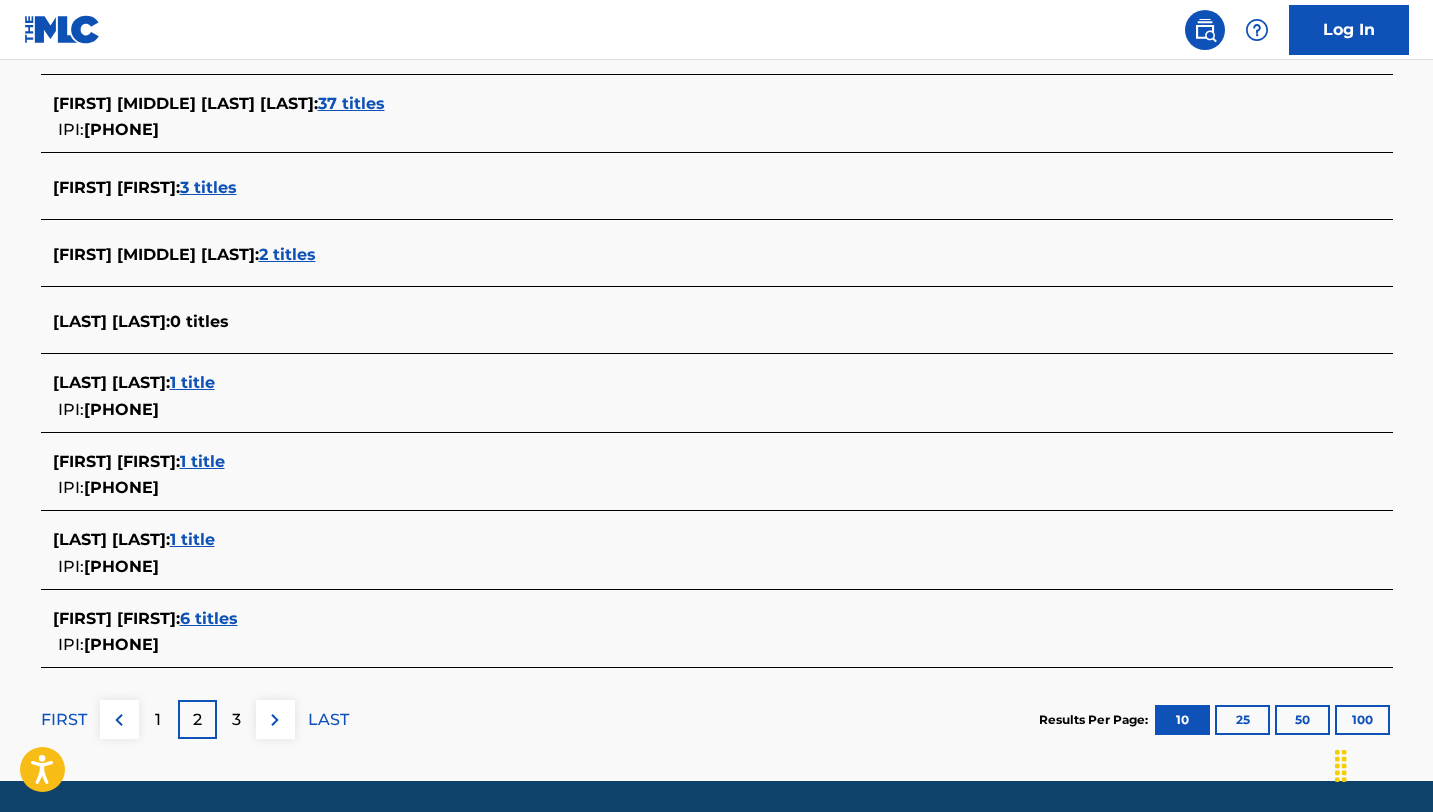 click on "3" at bounding box center (236, 720) 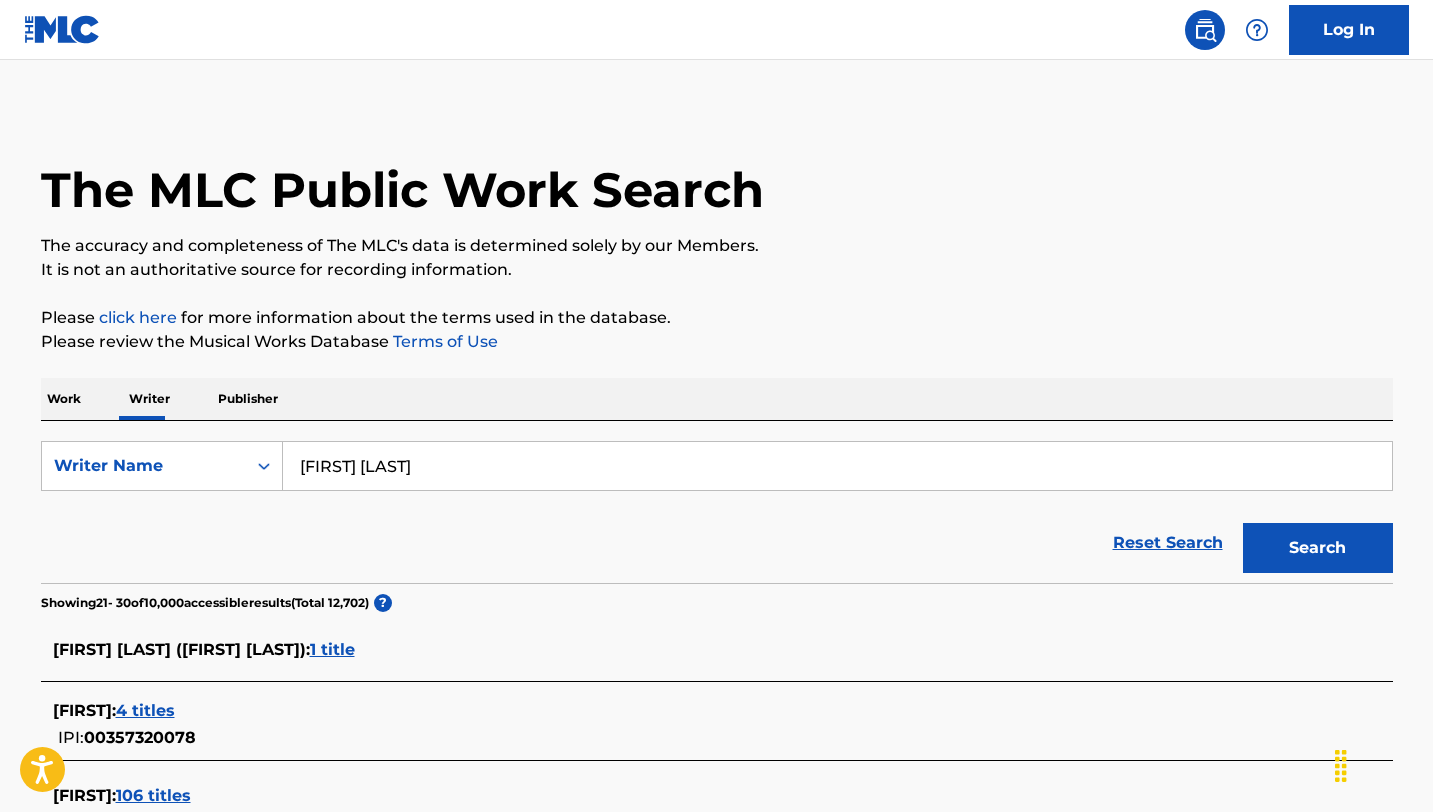 scroll, scrollTop: 0, scrollLeft: 0, axis: both 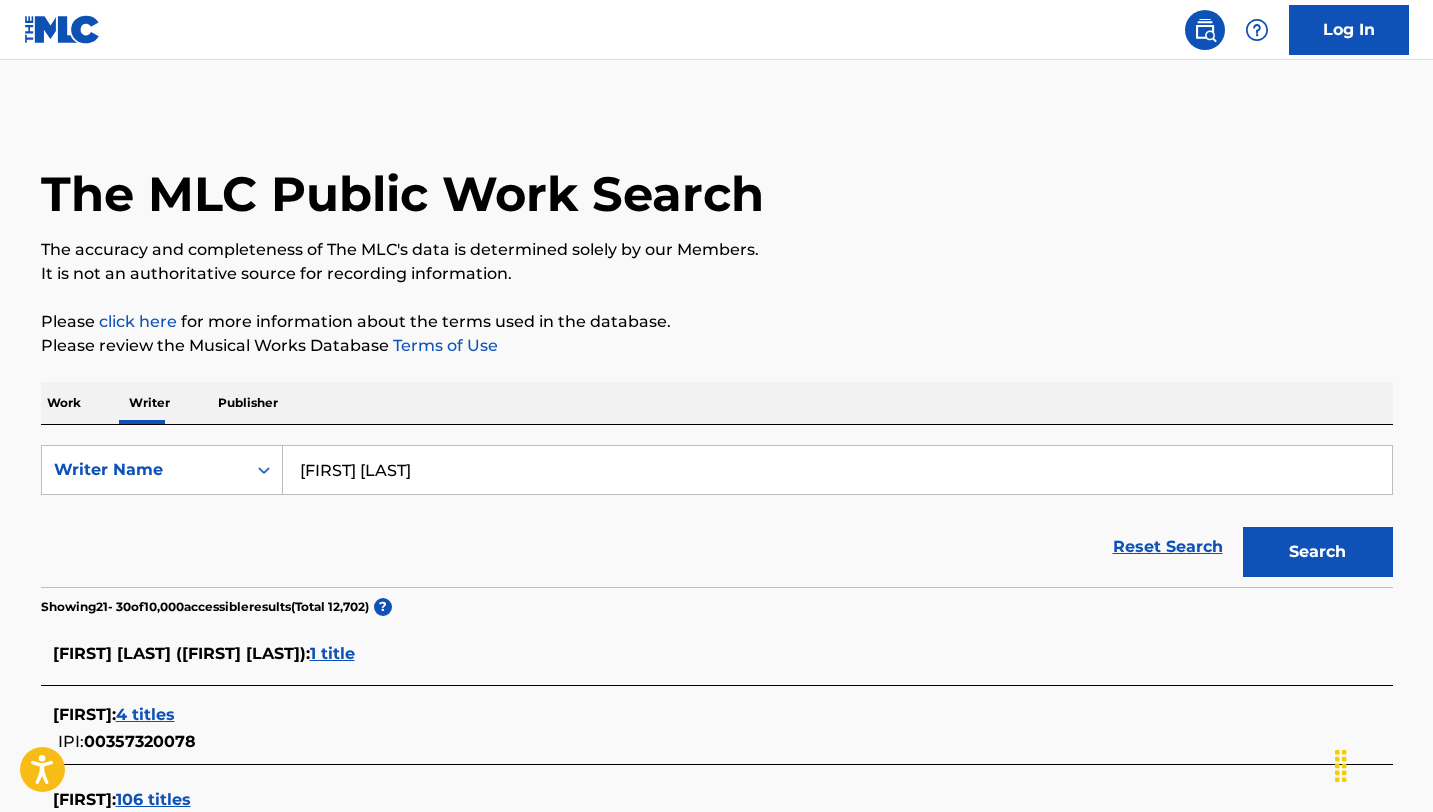 click on "Publisher" at bounding box center [248, 403] 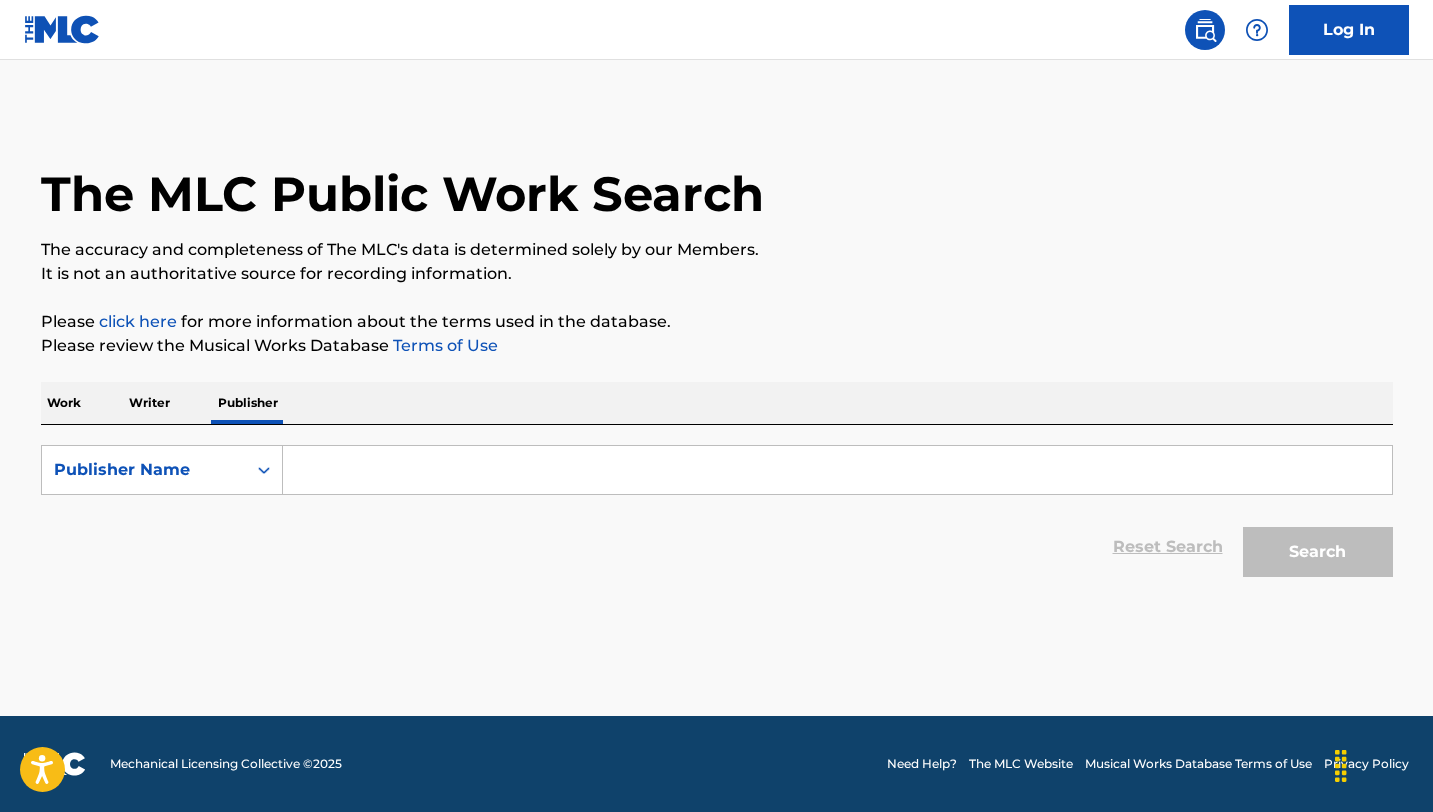 click at bounding box center (837, 470) 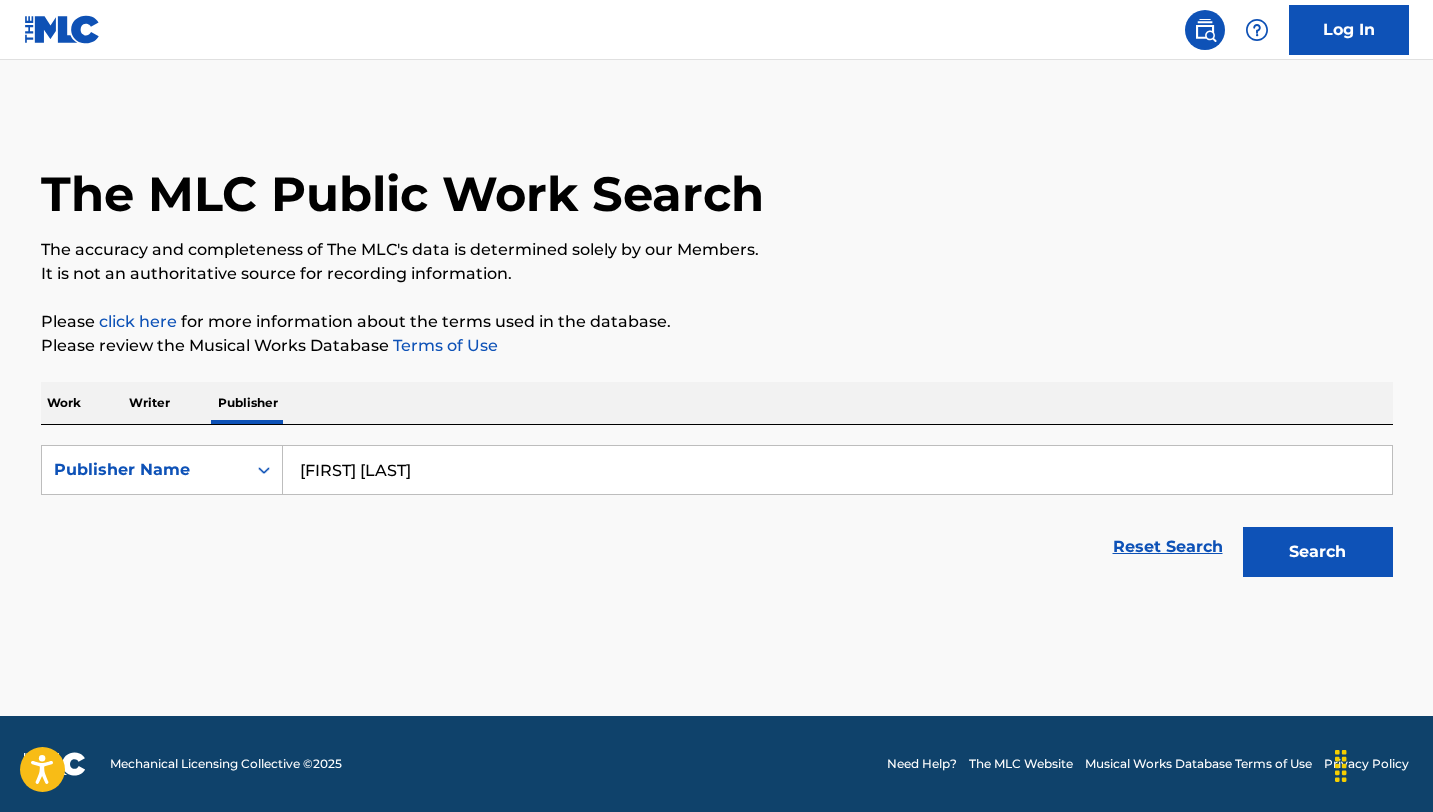 type on "[FIRST] [LAST]" 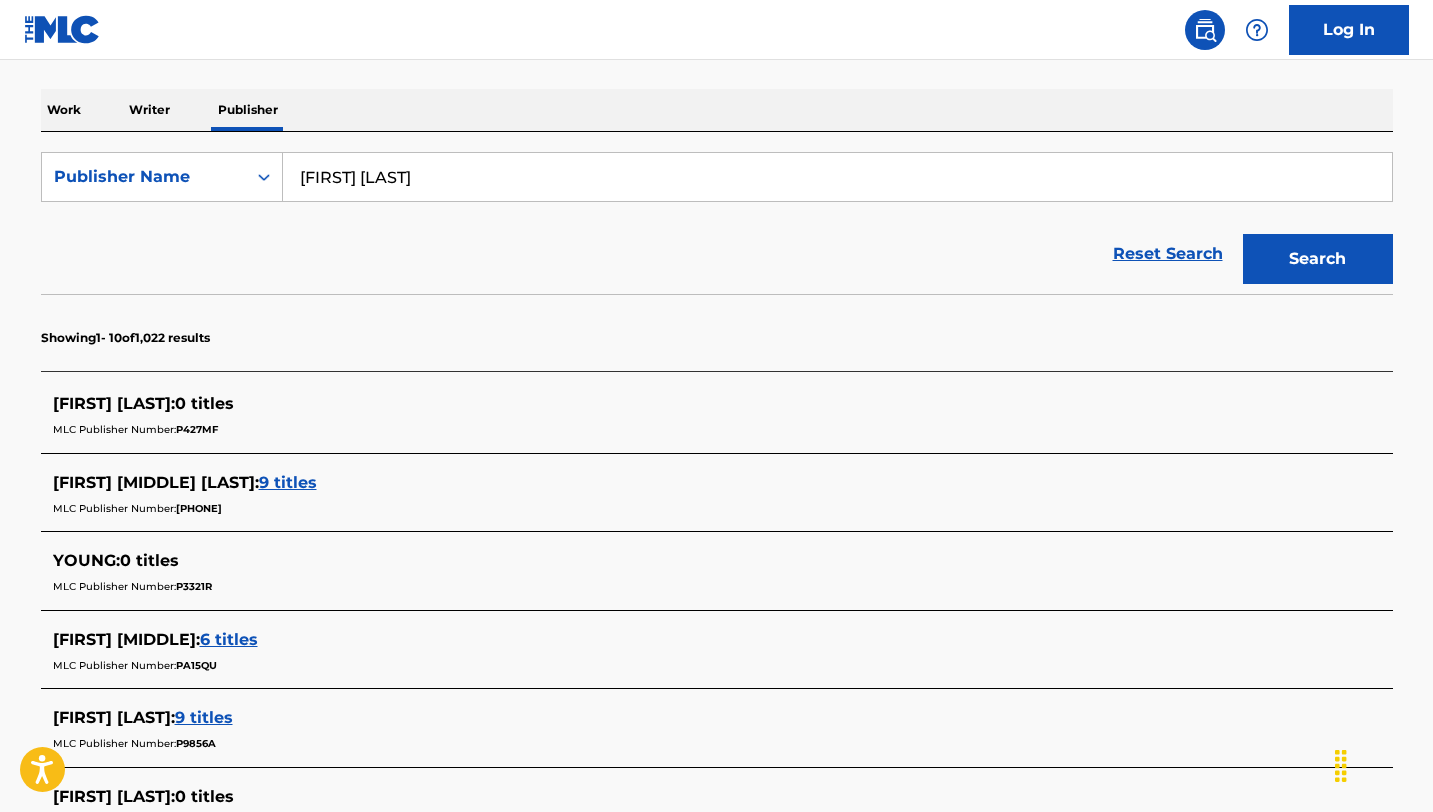 scroll, scrollTop: 0, scrollLeft: 0, axis: both 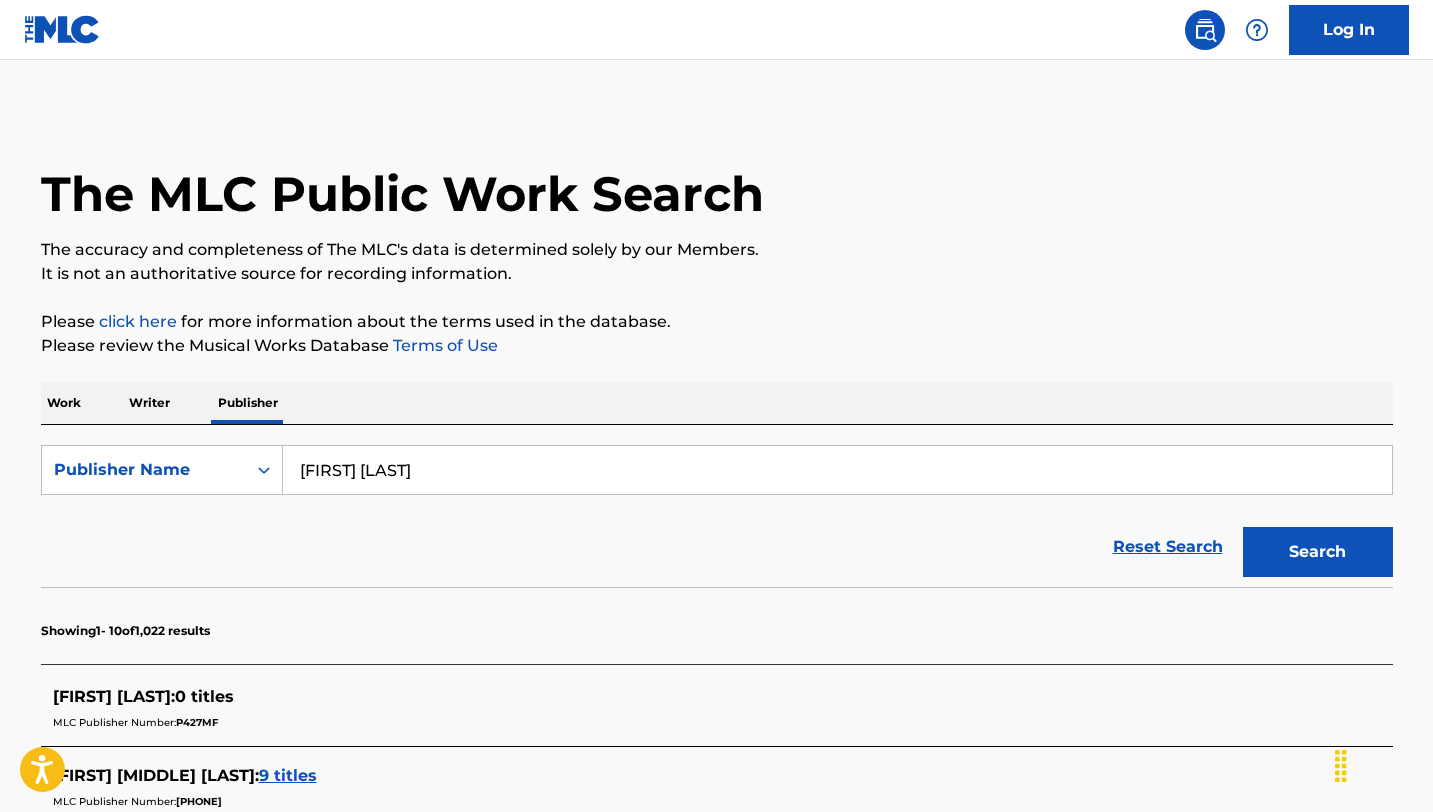 click on "Work" at bounding box center (64, 403) 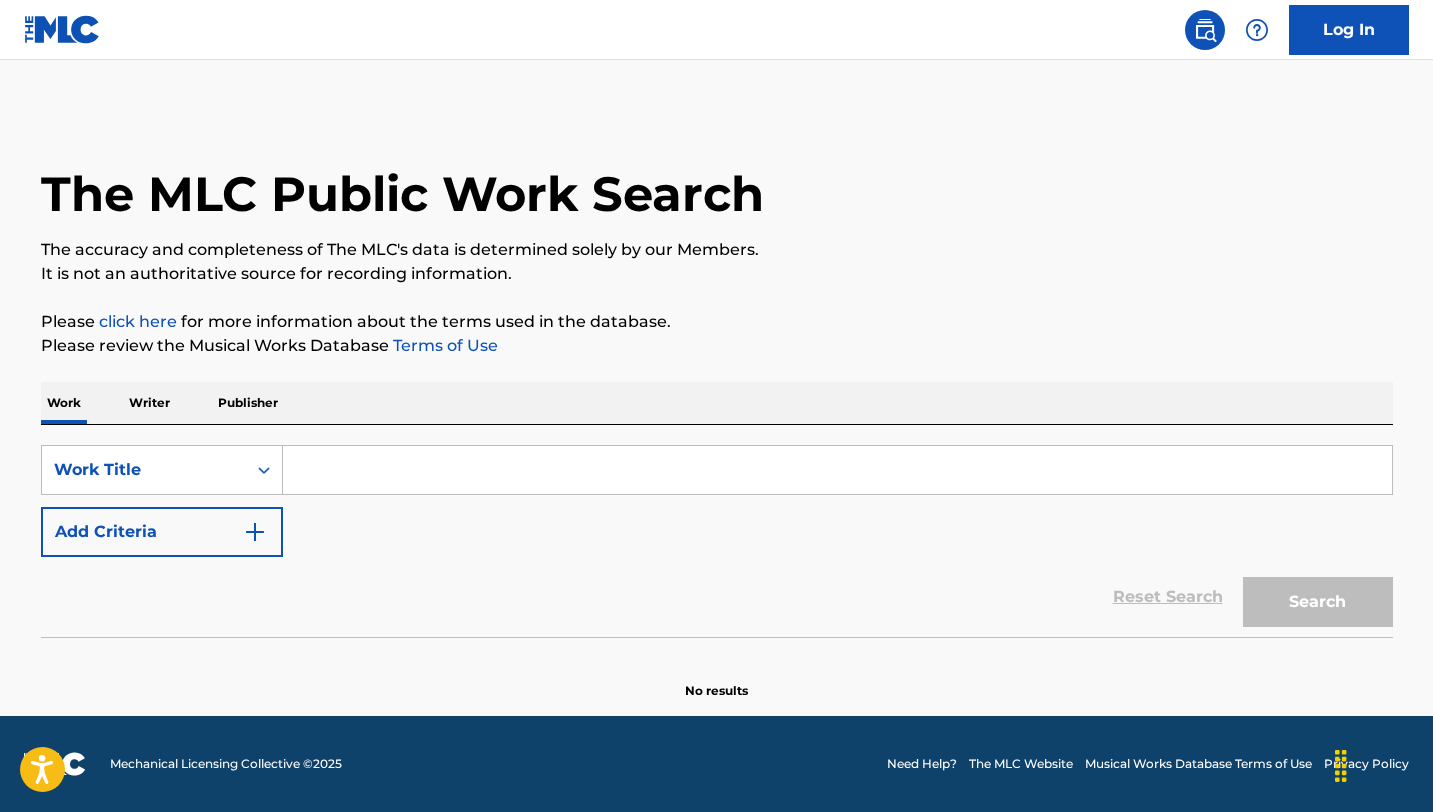 click at bounding box center [837, 470] 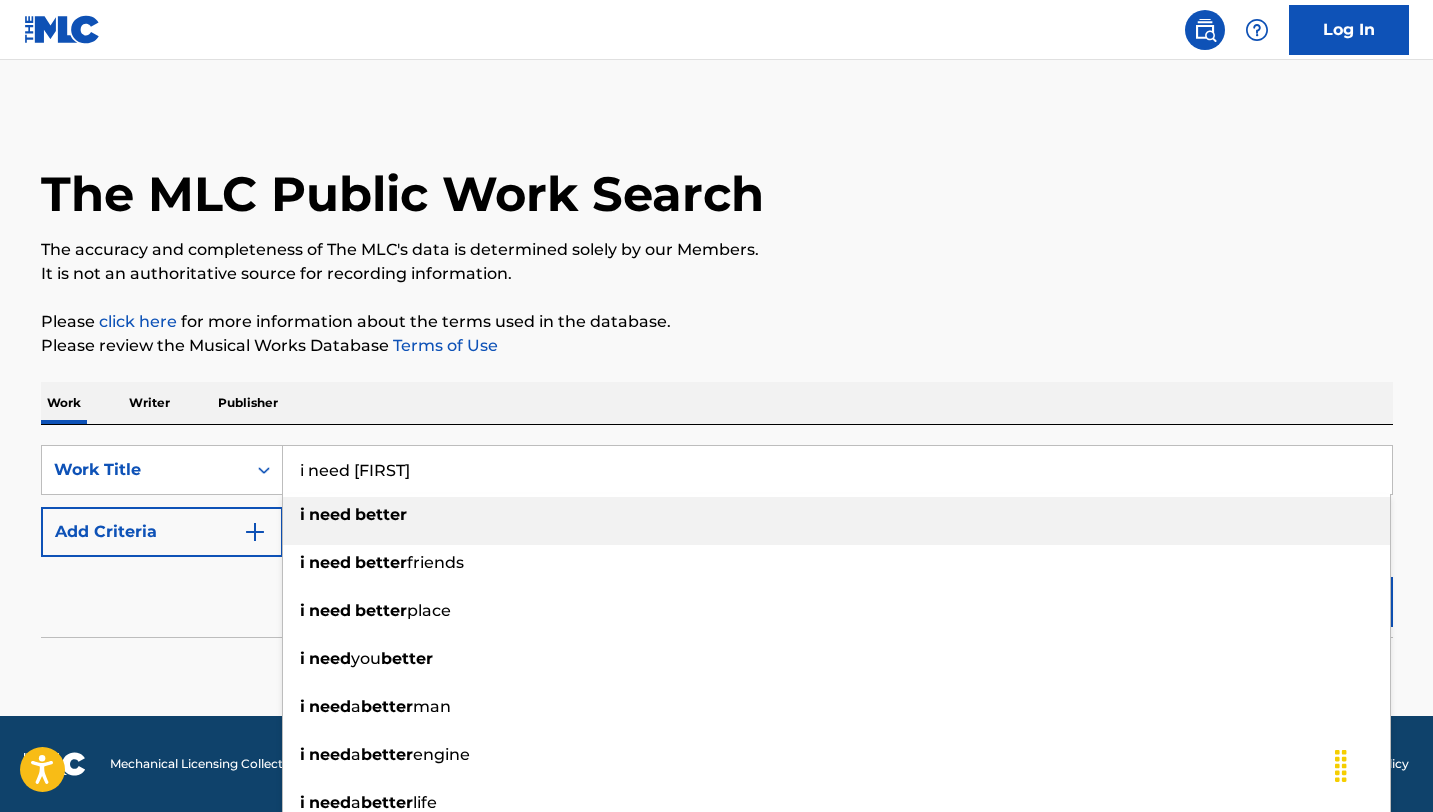 type on "i need better" 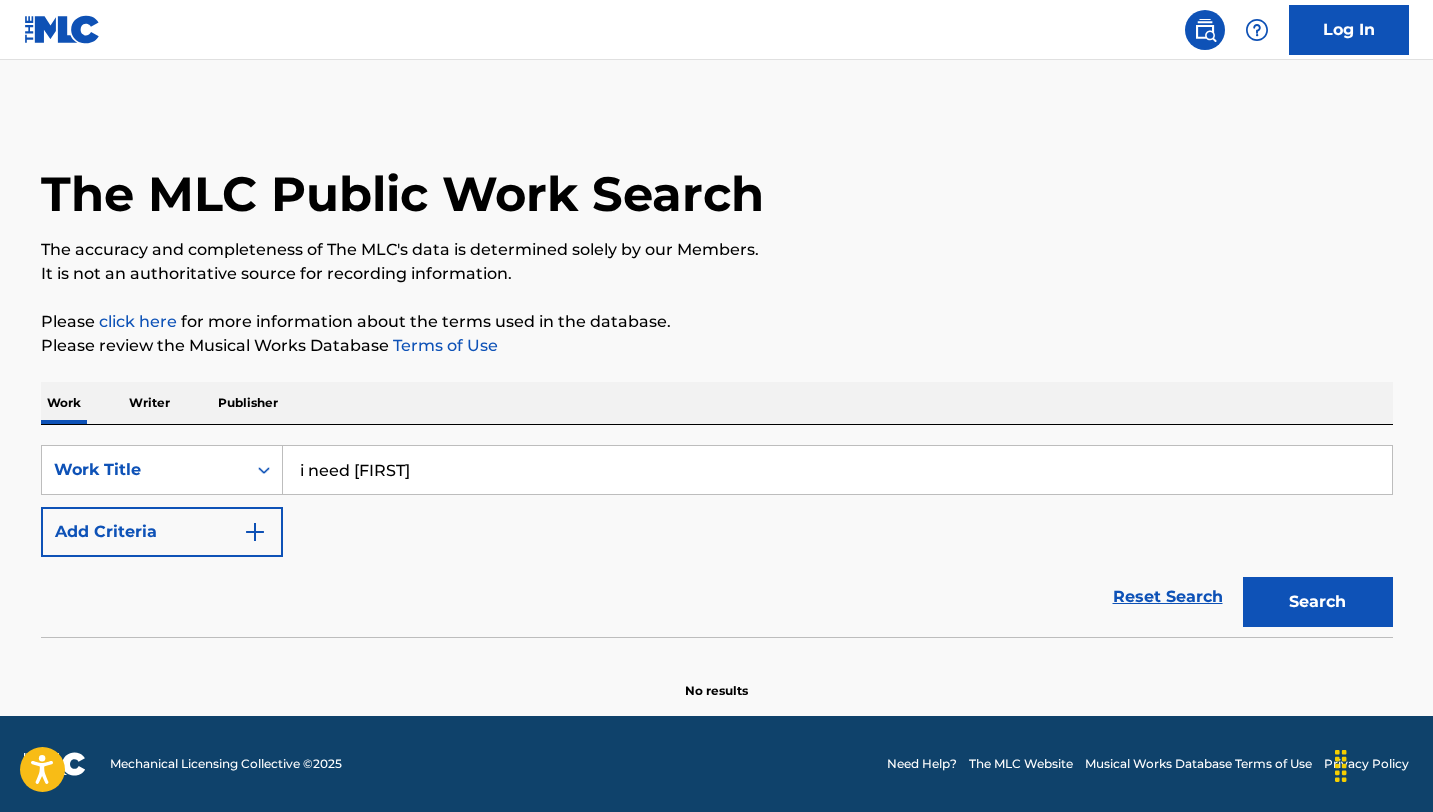 click on "Please review the Musical Works Database   Terms of Use" at bounding box center [717, 346] 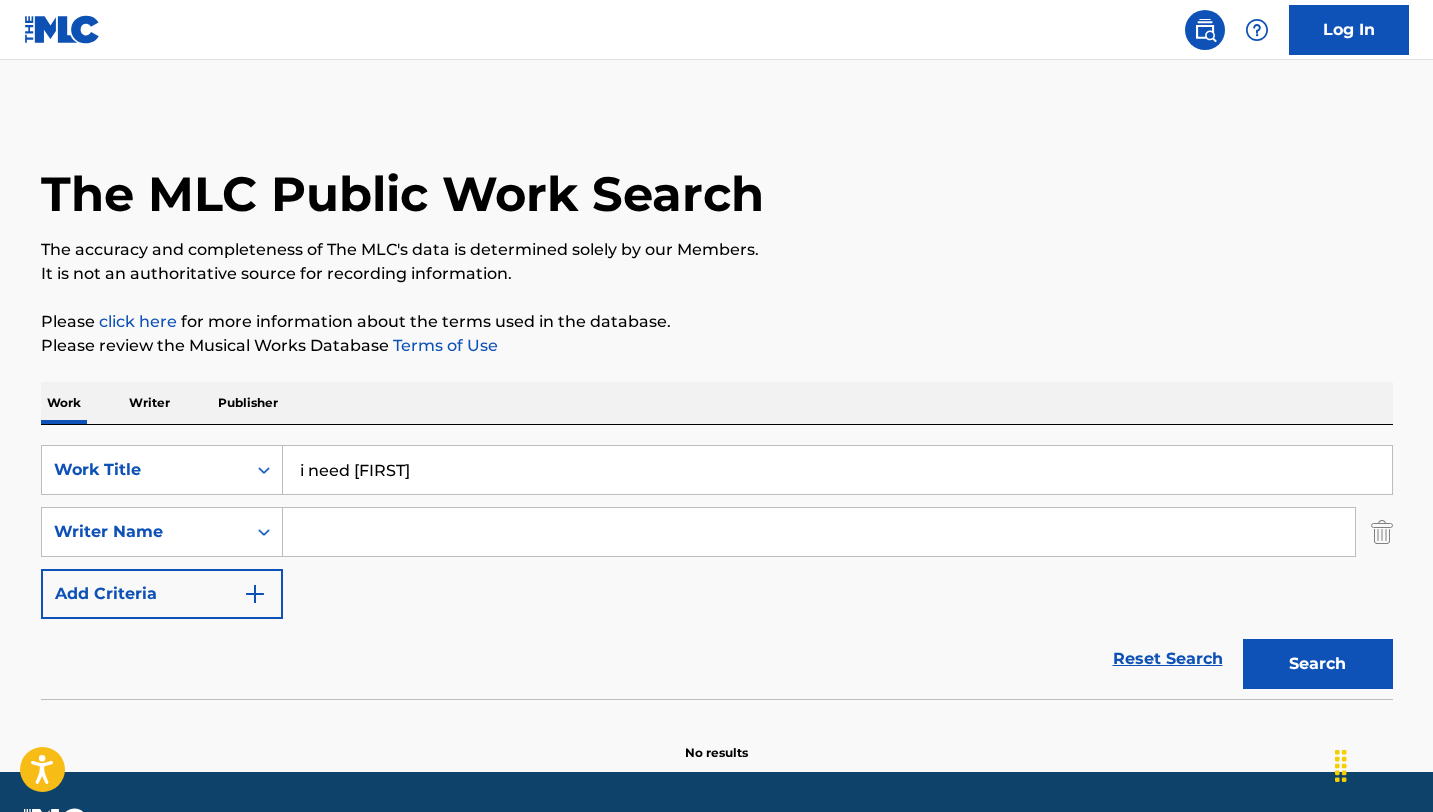 click at bounding box center [819, 532] 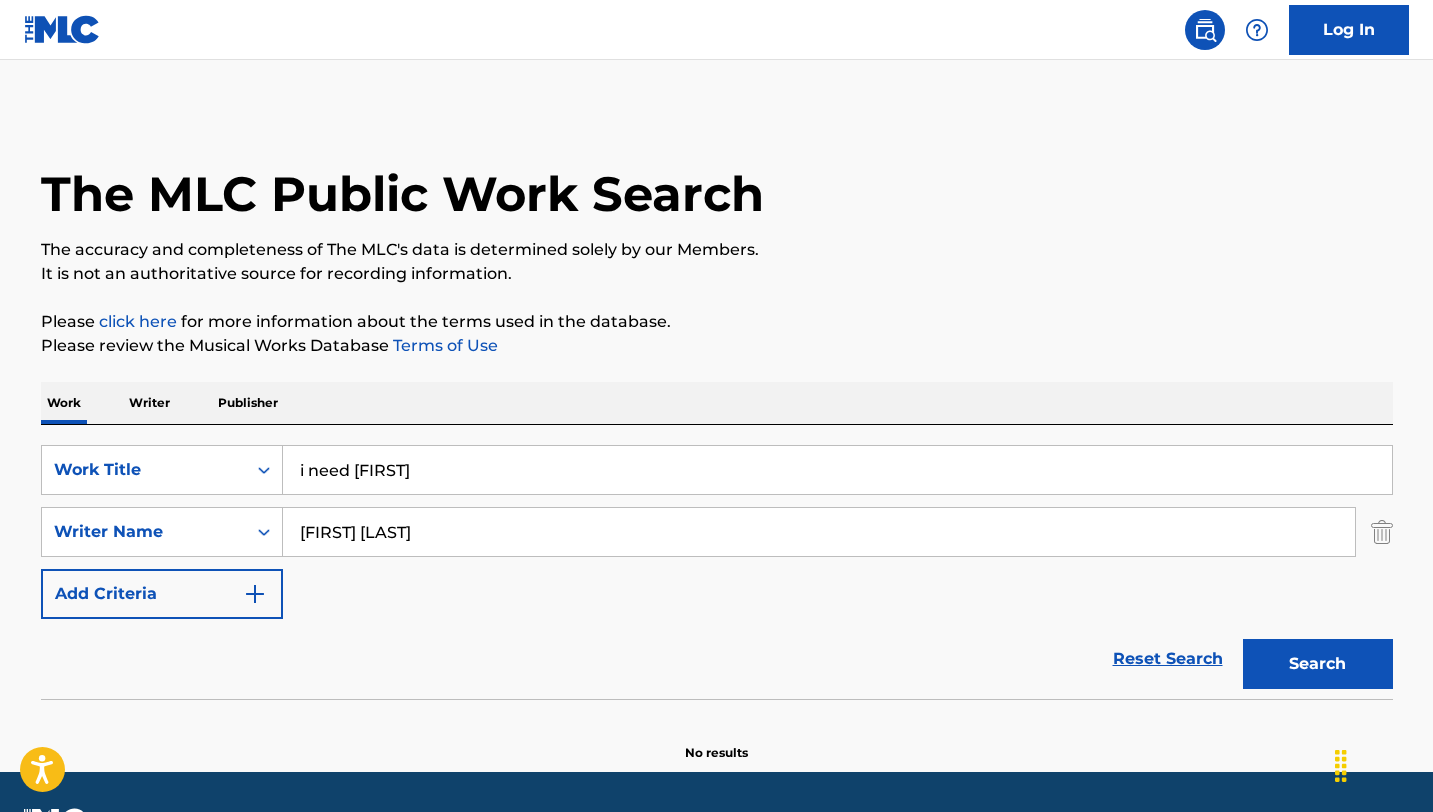 type on "[FIRST] [LAST]" 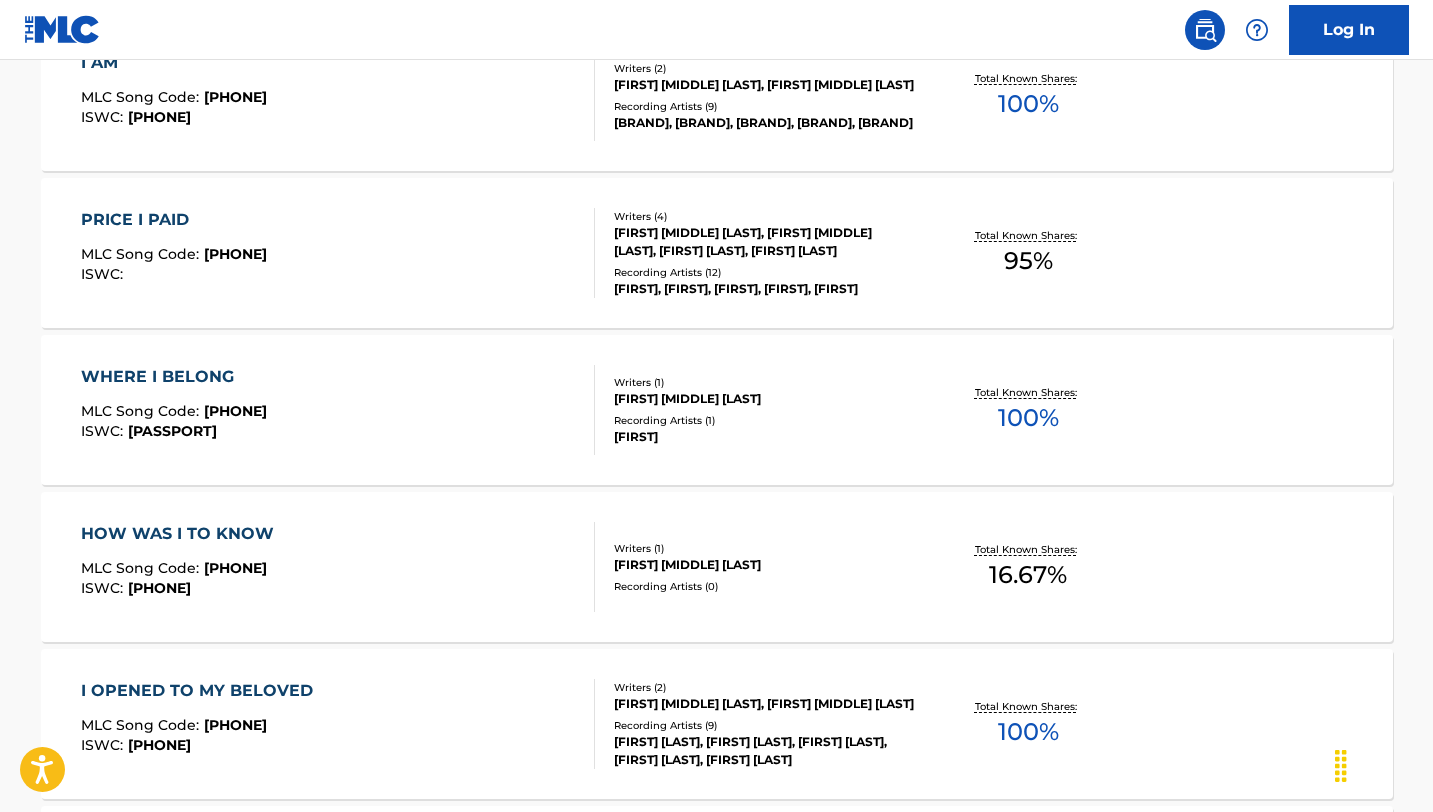 scroll, scrollTop: 392, scrollLeft: 0, axis: vertical 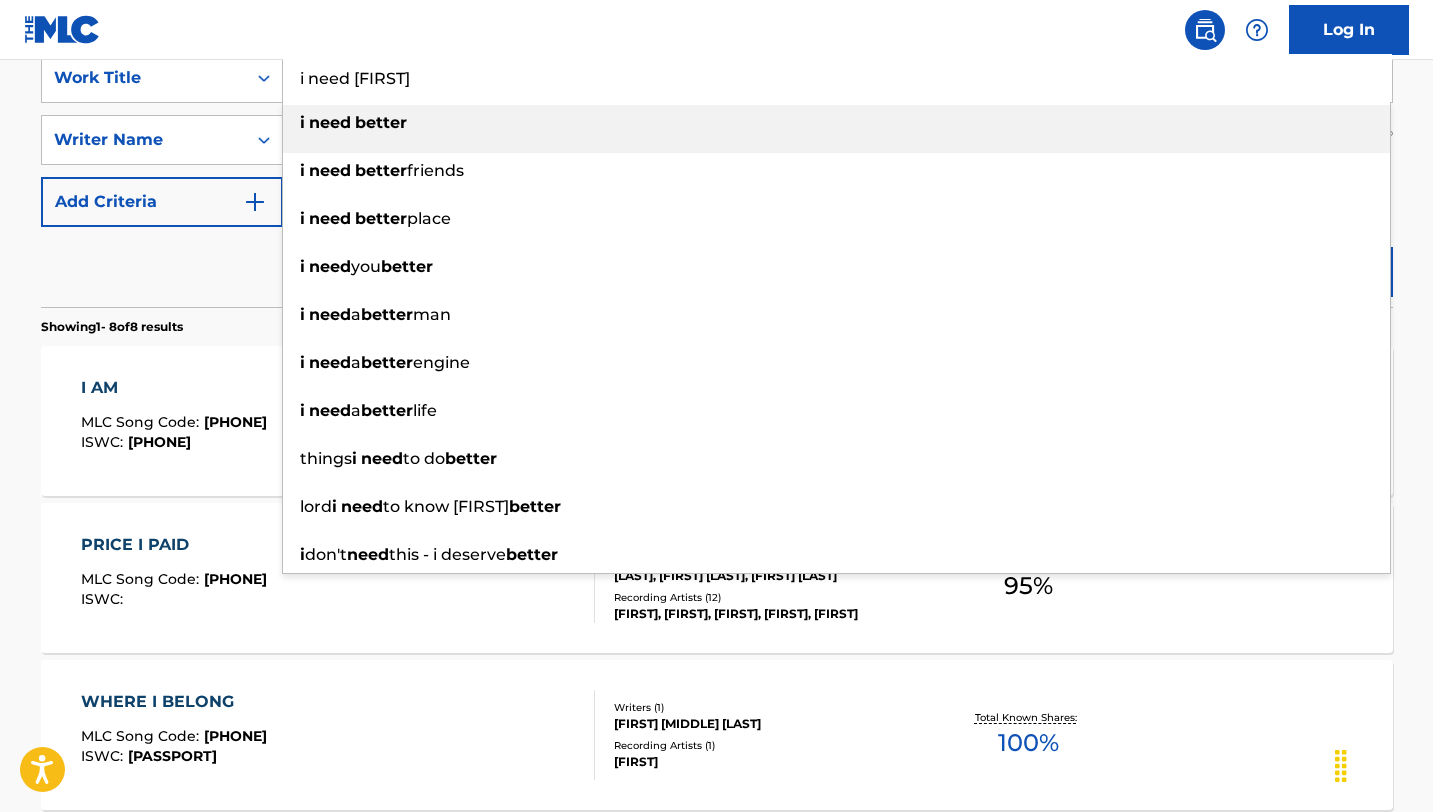 drag, startPoint x: 449, startPoint y: 87, endPoint x: 297, endPoint y: 76, distance: 152.3975 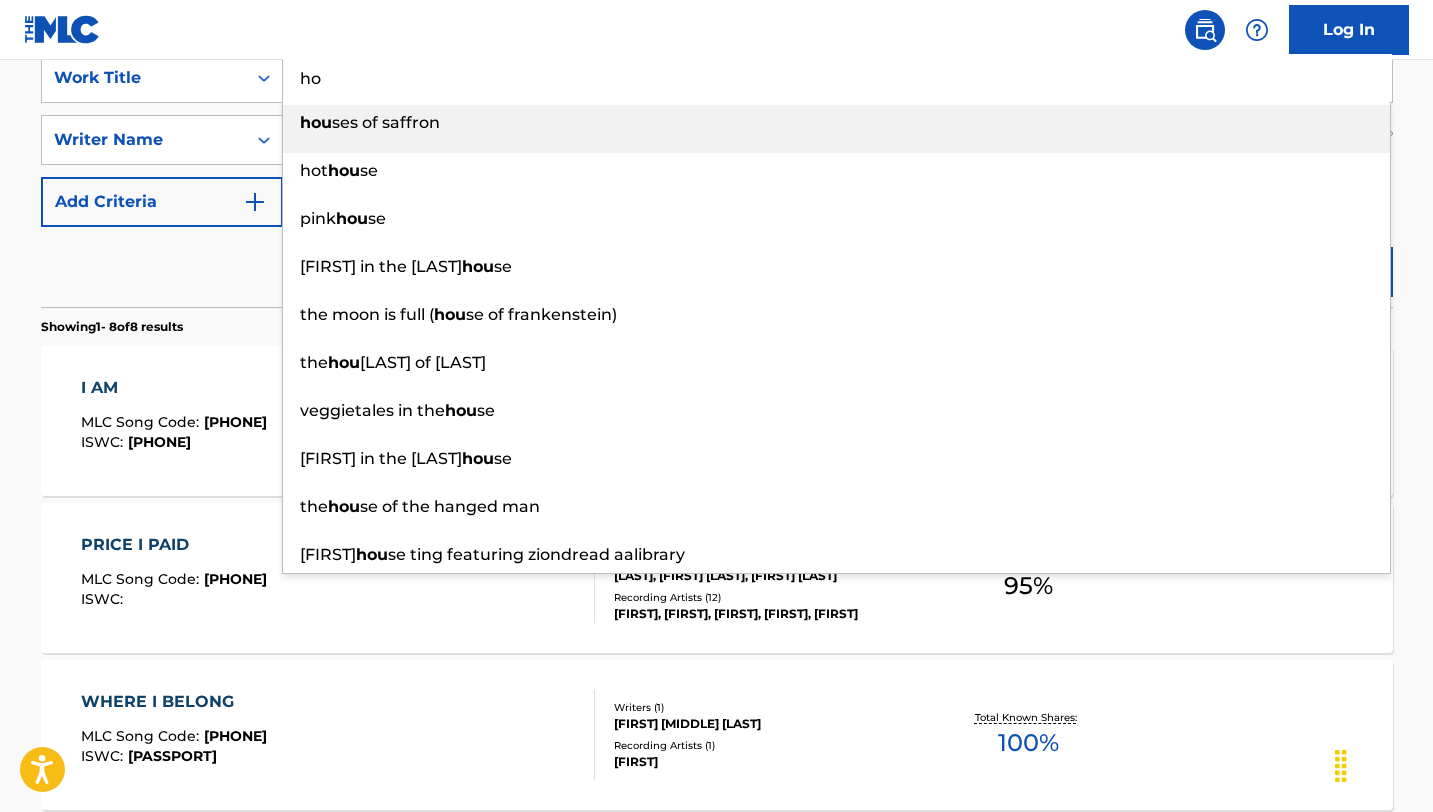 type on "h" 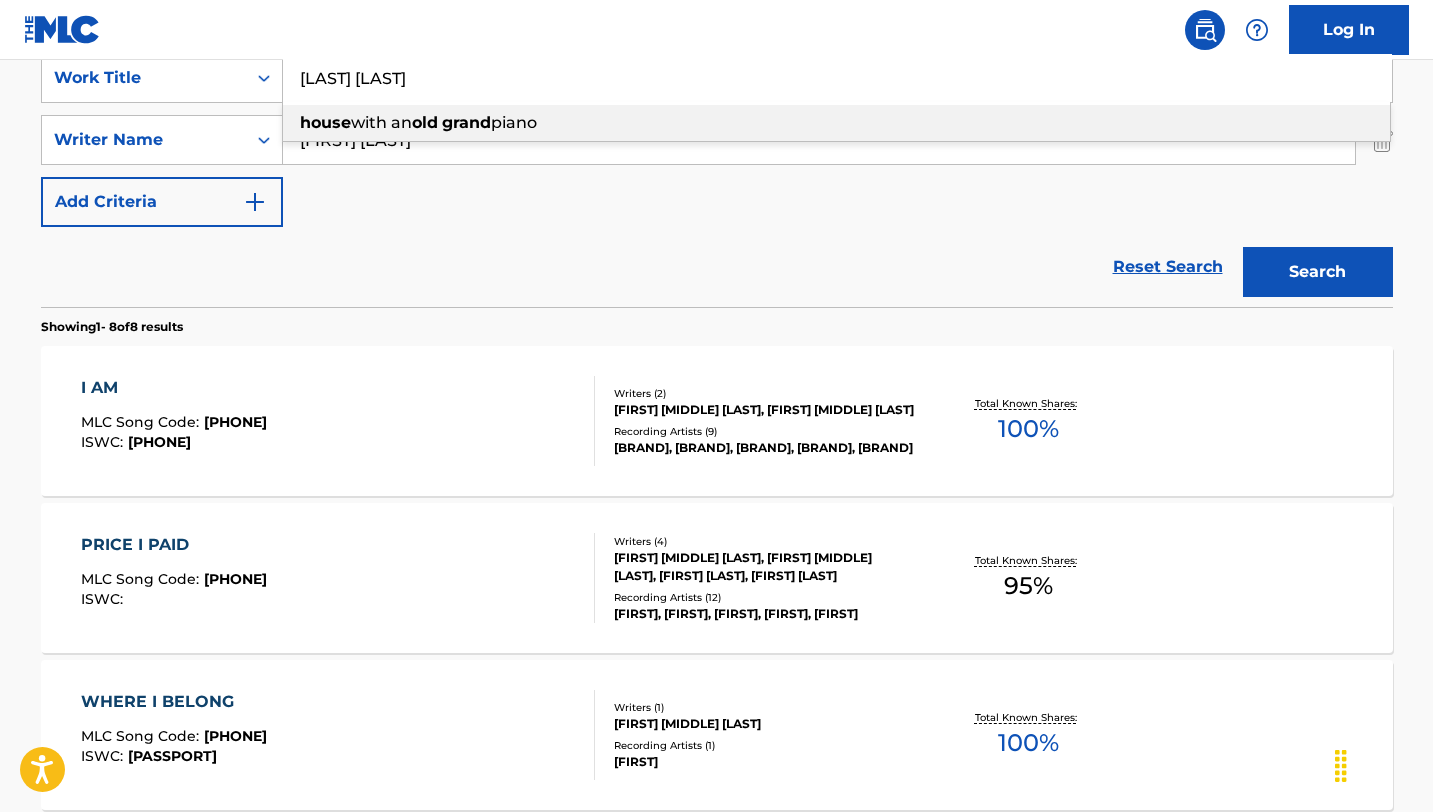 type on "grand old house" 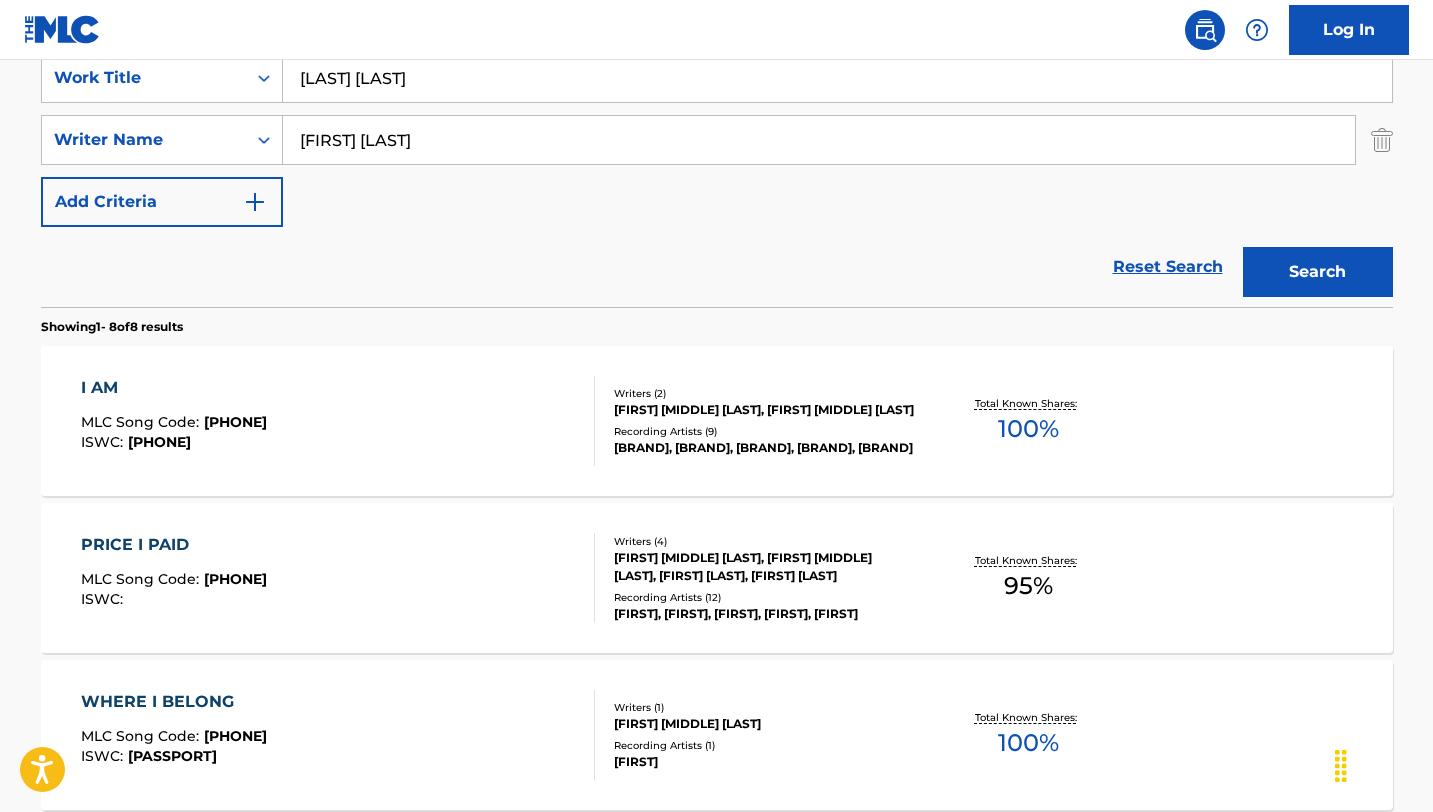 click on "Search" at bounding box center (1318, 272) 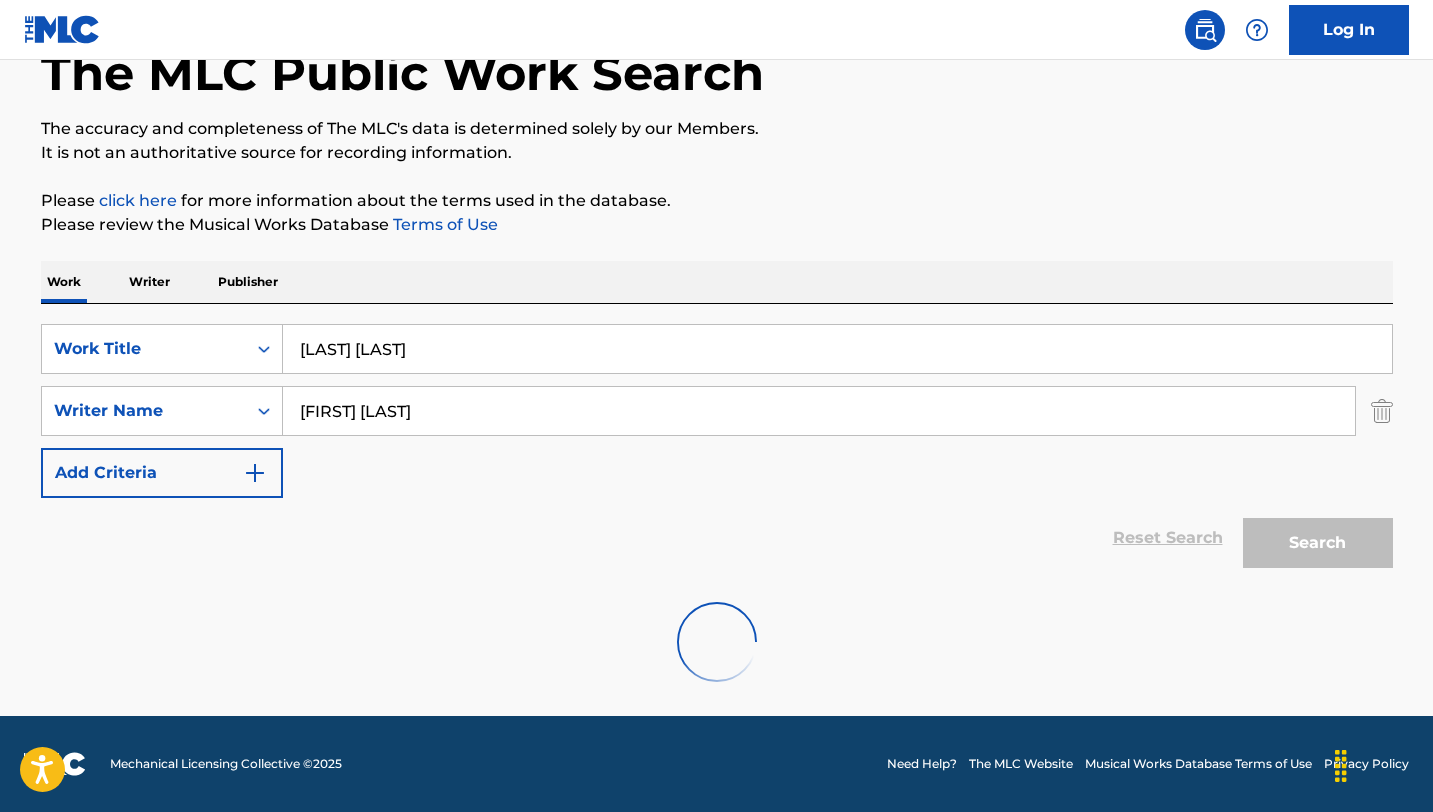 scroll, scrollTop: 276, scrollLeft: 0, axis: vertical 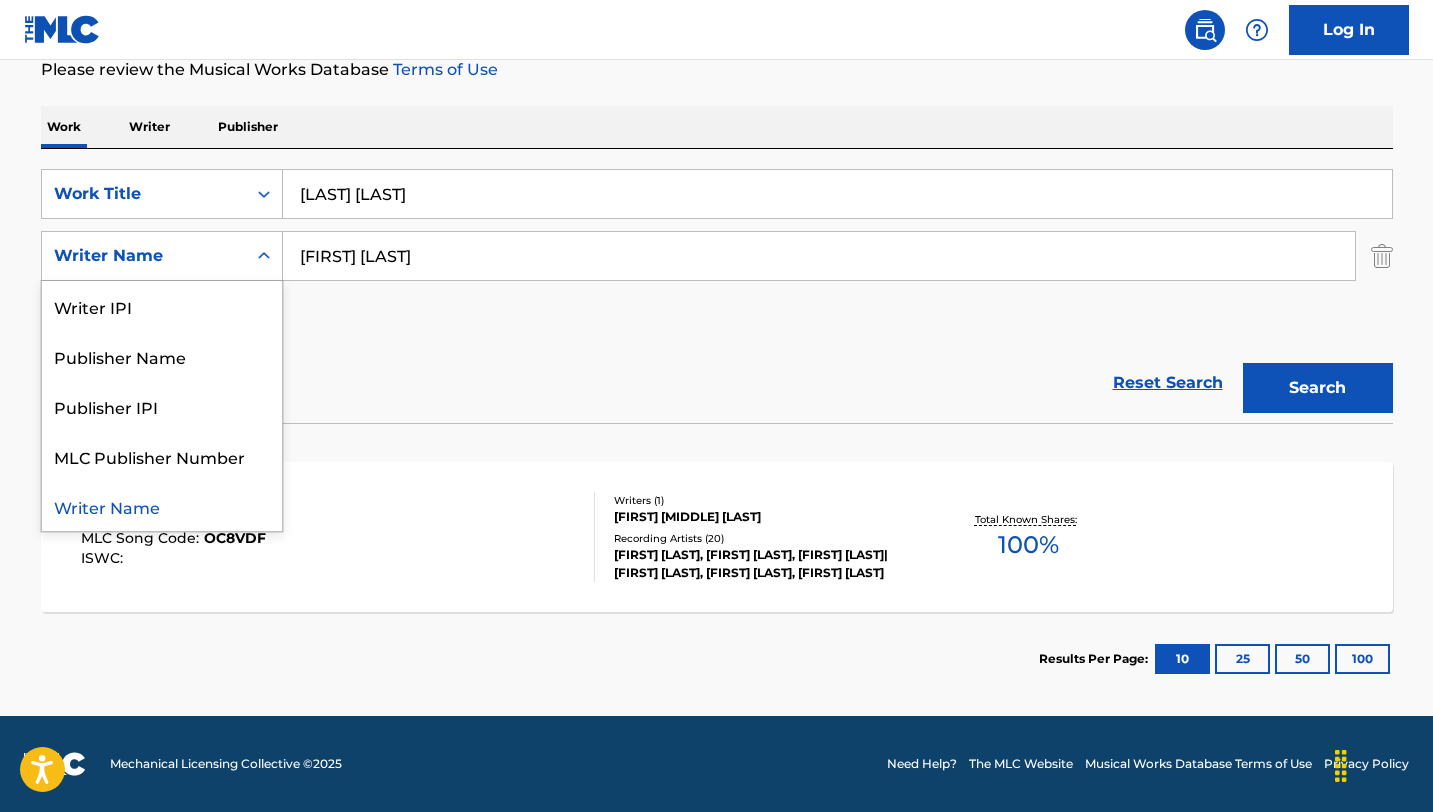 click on "Writer Name" at bounding box center [144, 256] 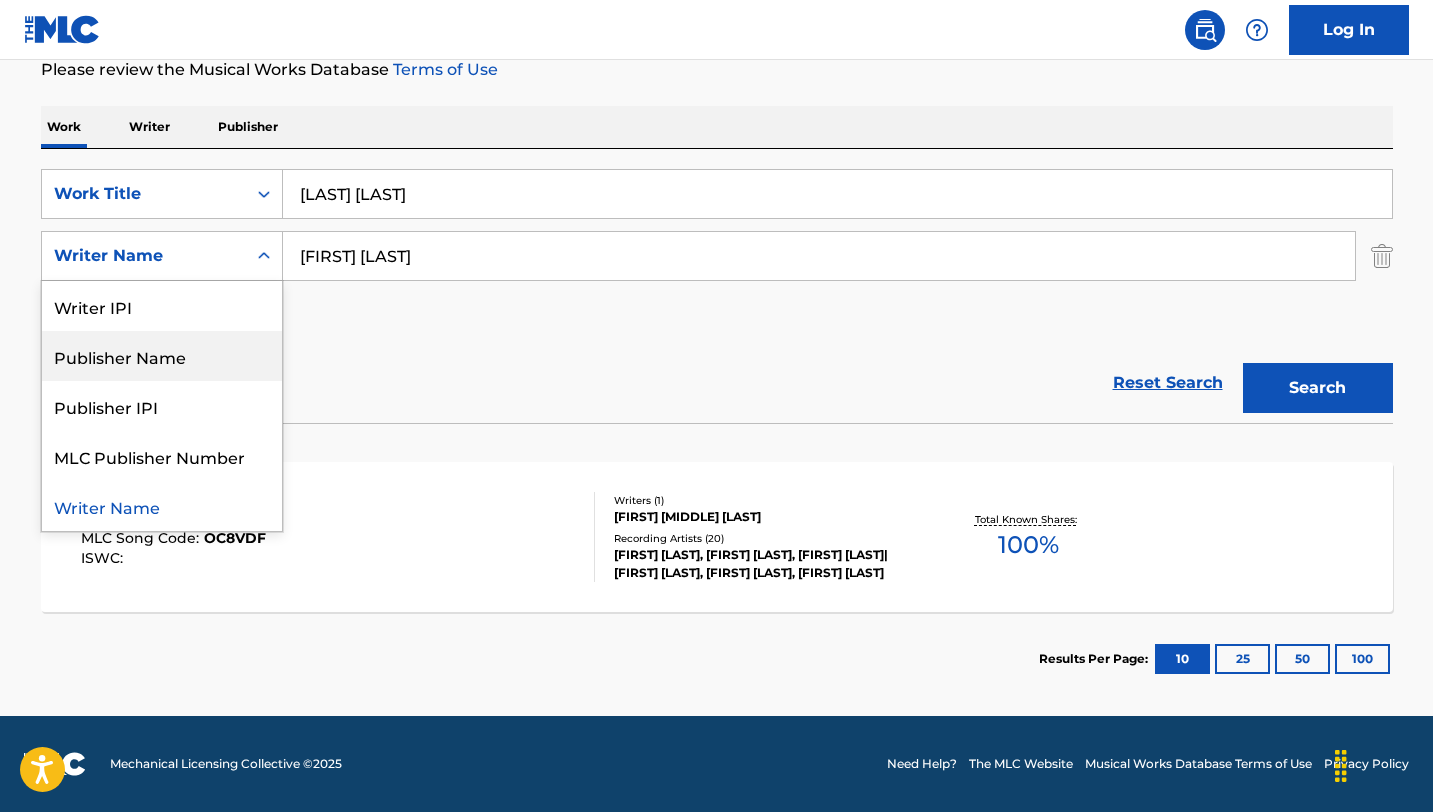 click on "Publisher Name" at bounding box center [162, 356] 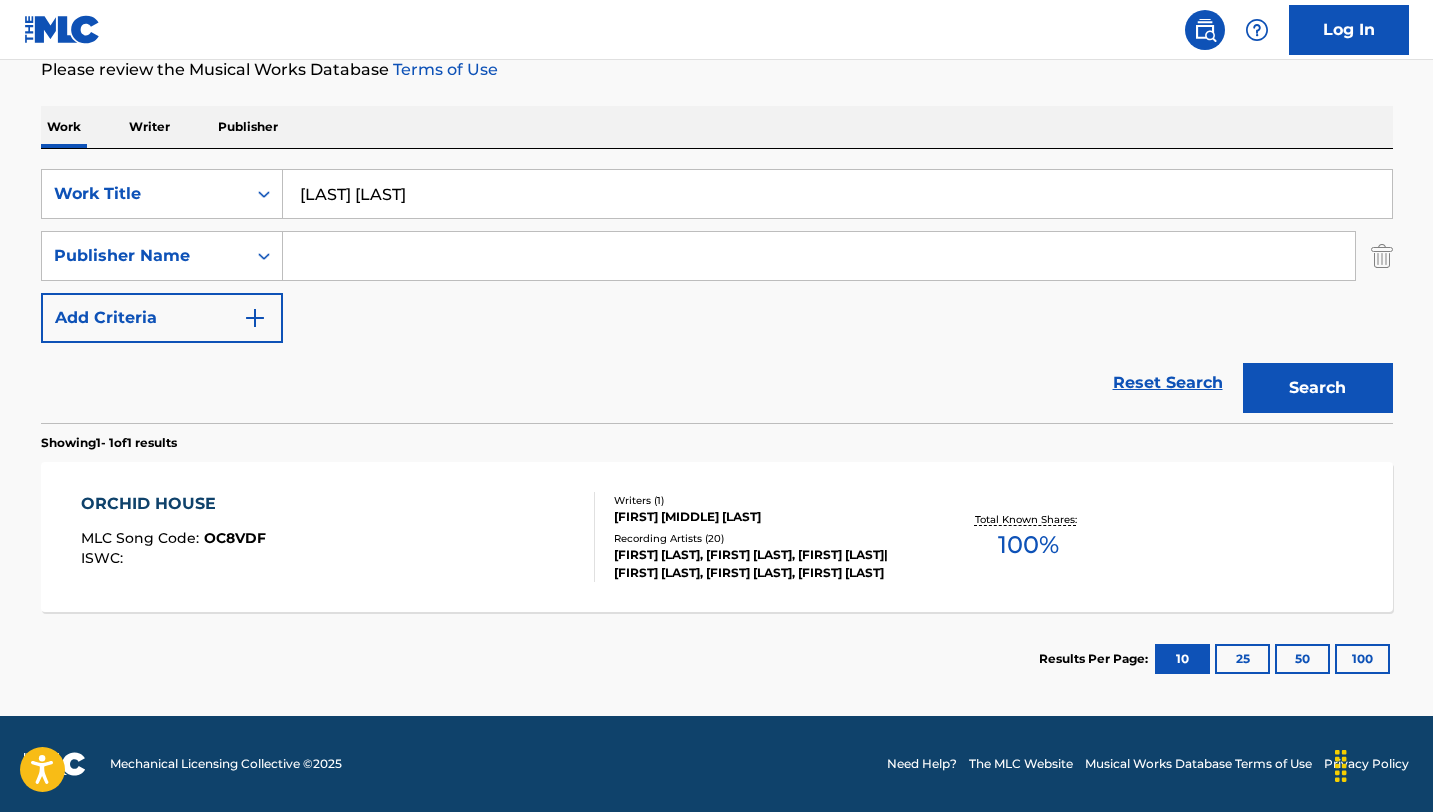 click at bounding box center (819, 256) 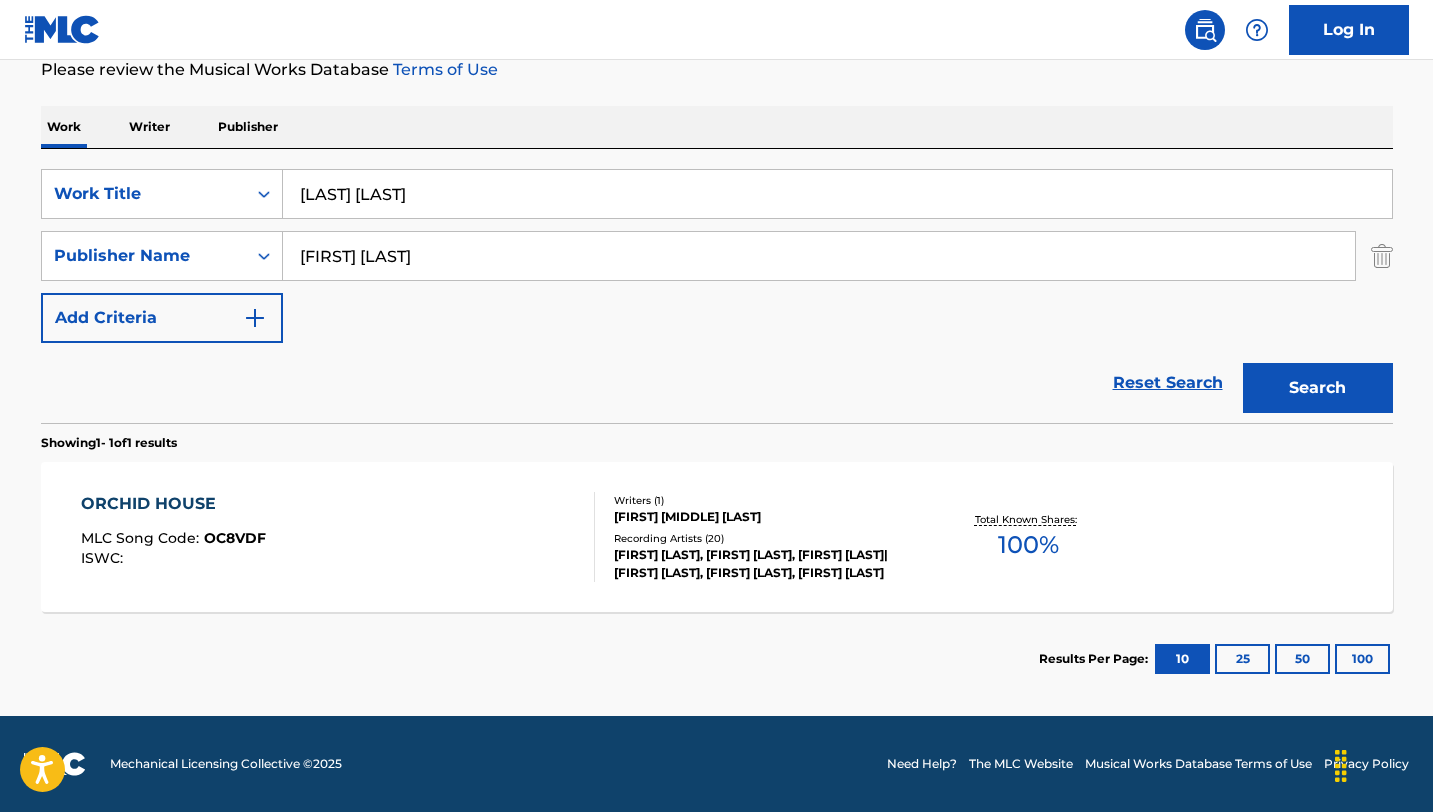 type on "[FIRST] [LAST]" 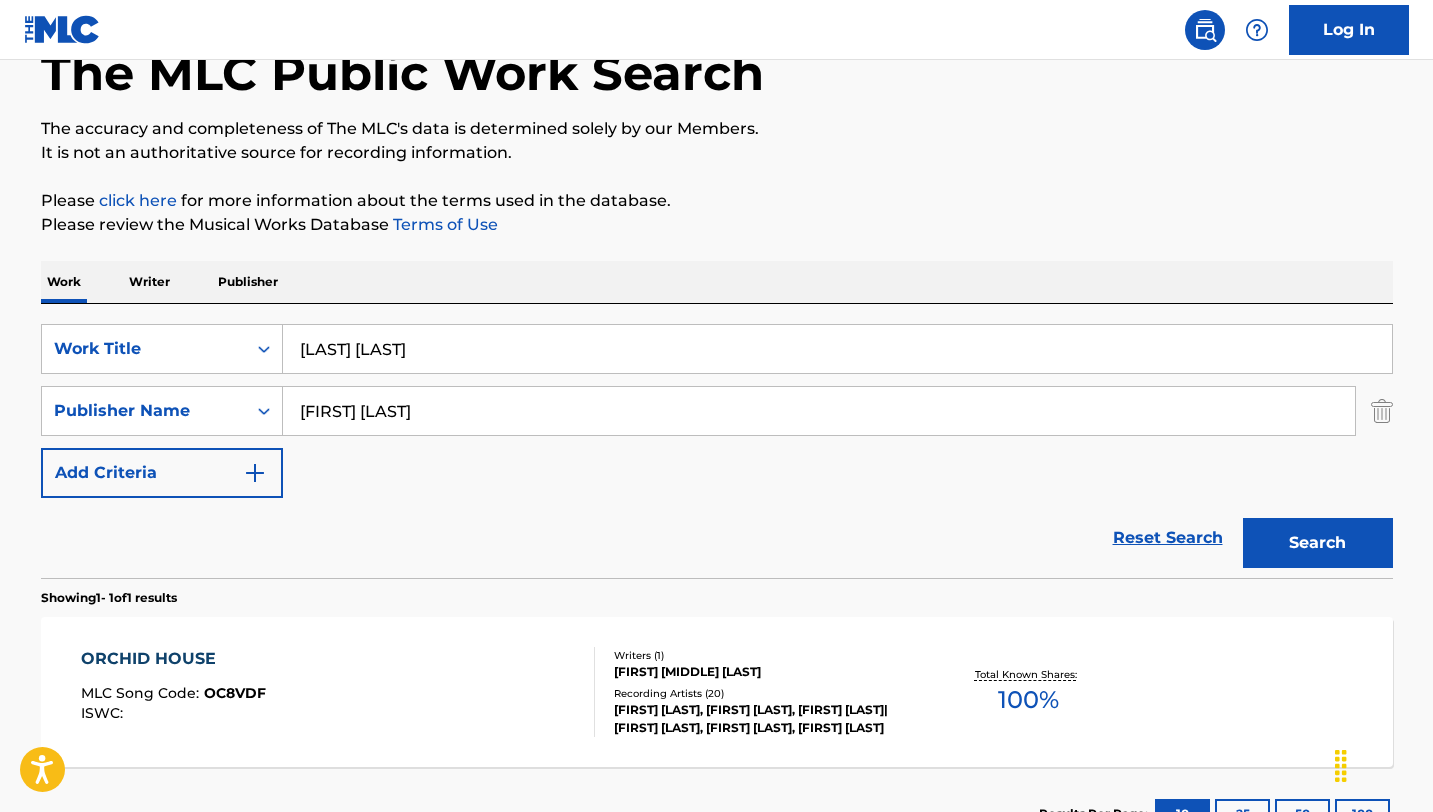 scroll, scrollTop: 276, scrollLeft: 0, axis: vertical 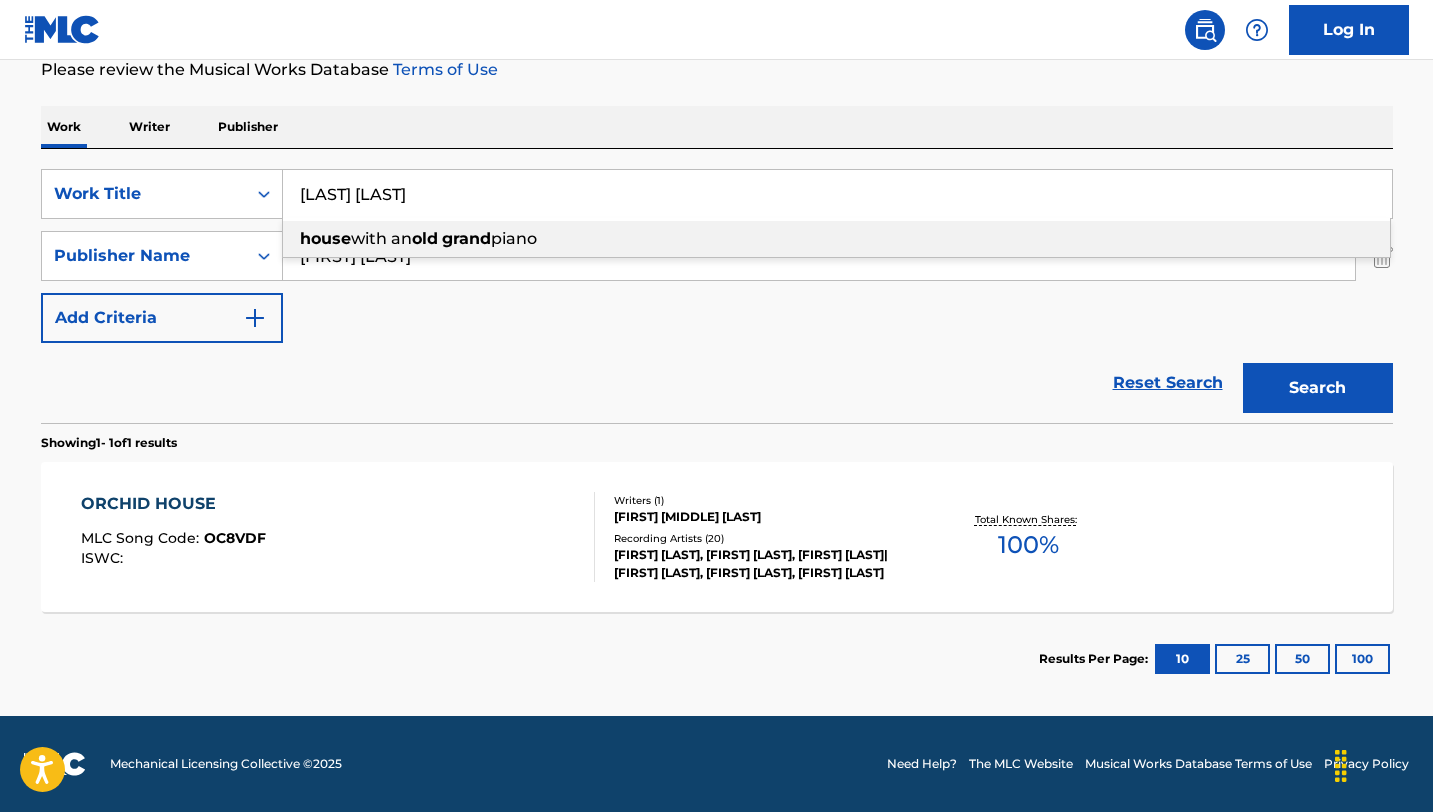 drag, startPoint x: 490, startPoint y: 197, endPoint x: 283, endPoint y: 188, distance: 207.19556 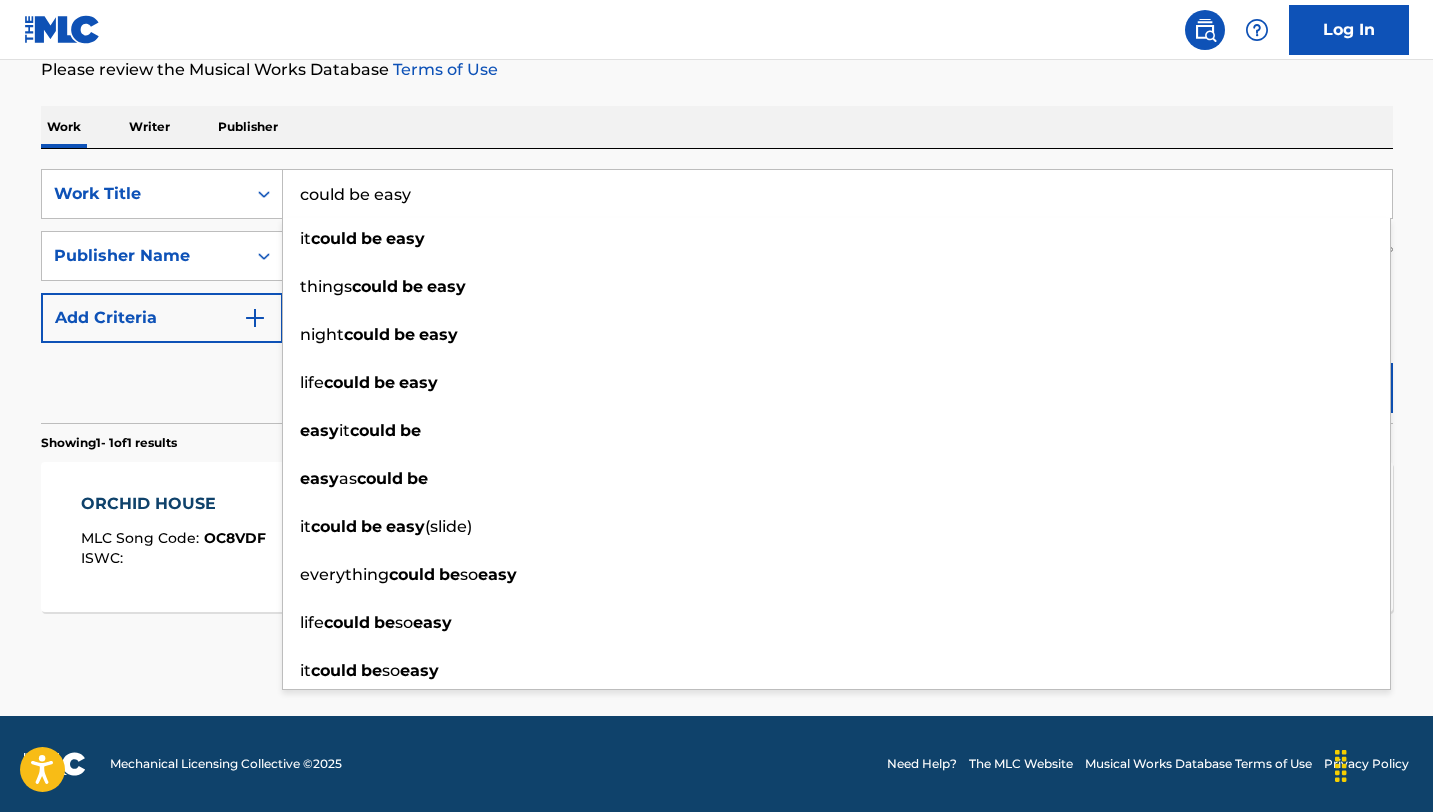 type on "could be easy" 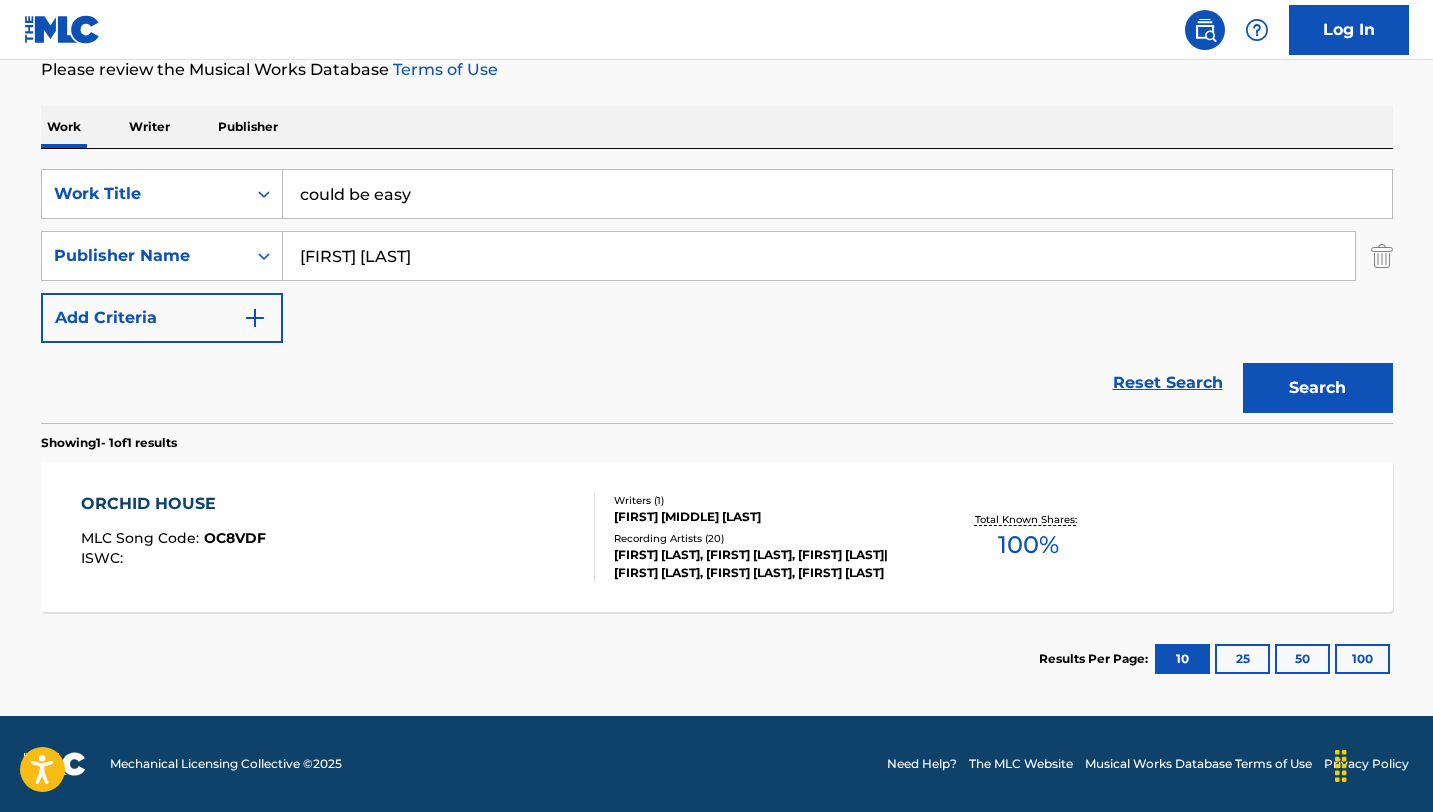 click on "Reset Search Search" at bounding box center (717, 383) 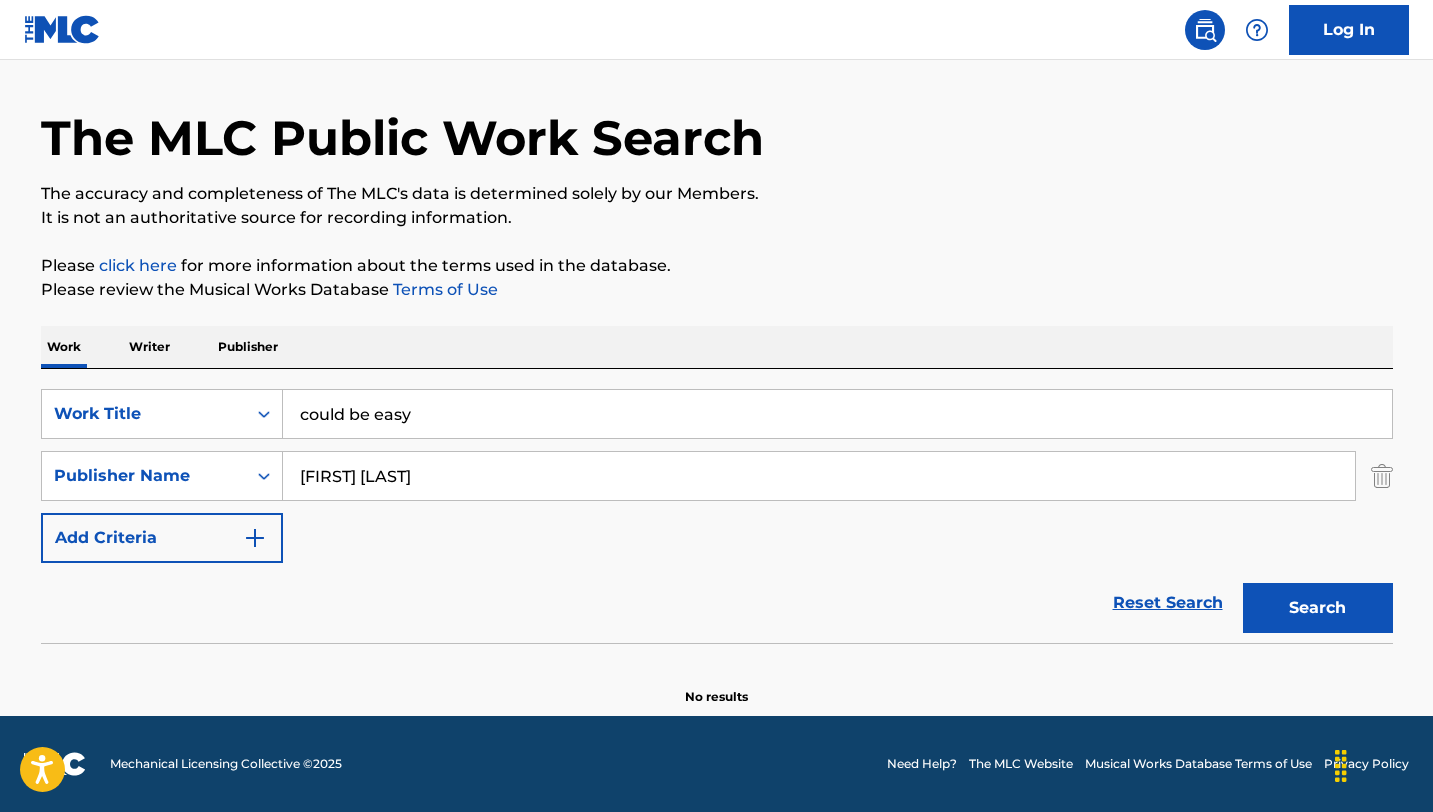 scroll, scrollTop: 0, scrollLeft: 0, axis: both 